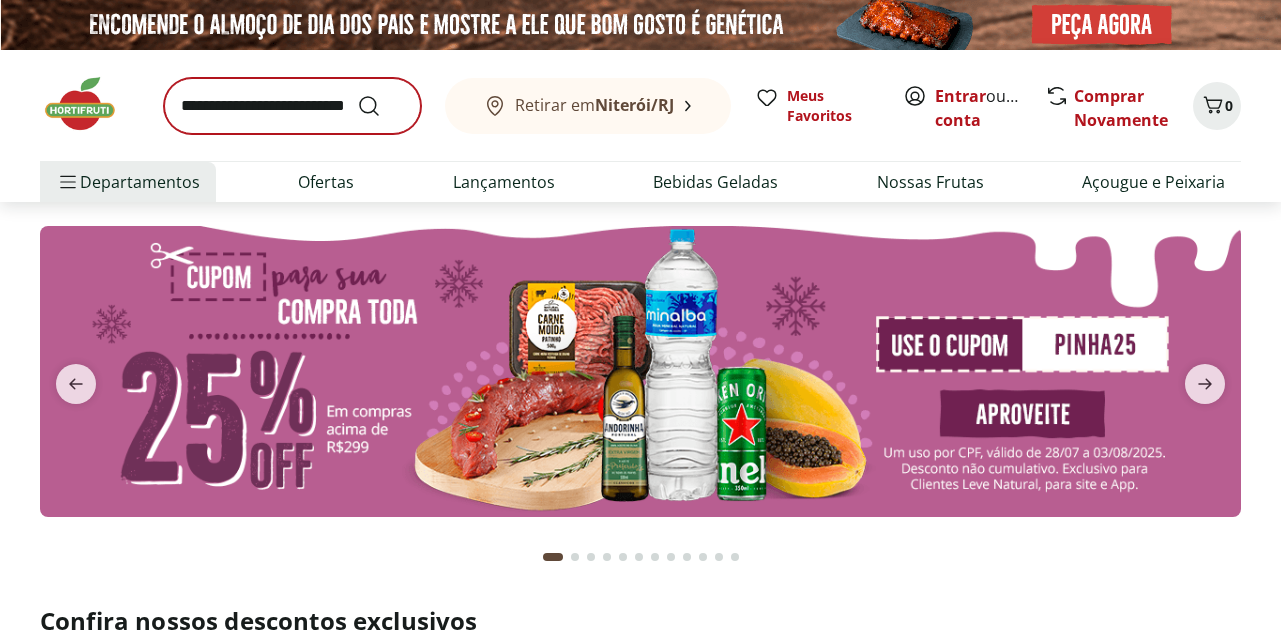 scroll, scrollTop: 0, scrollLeft: 0, axis: both 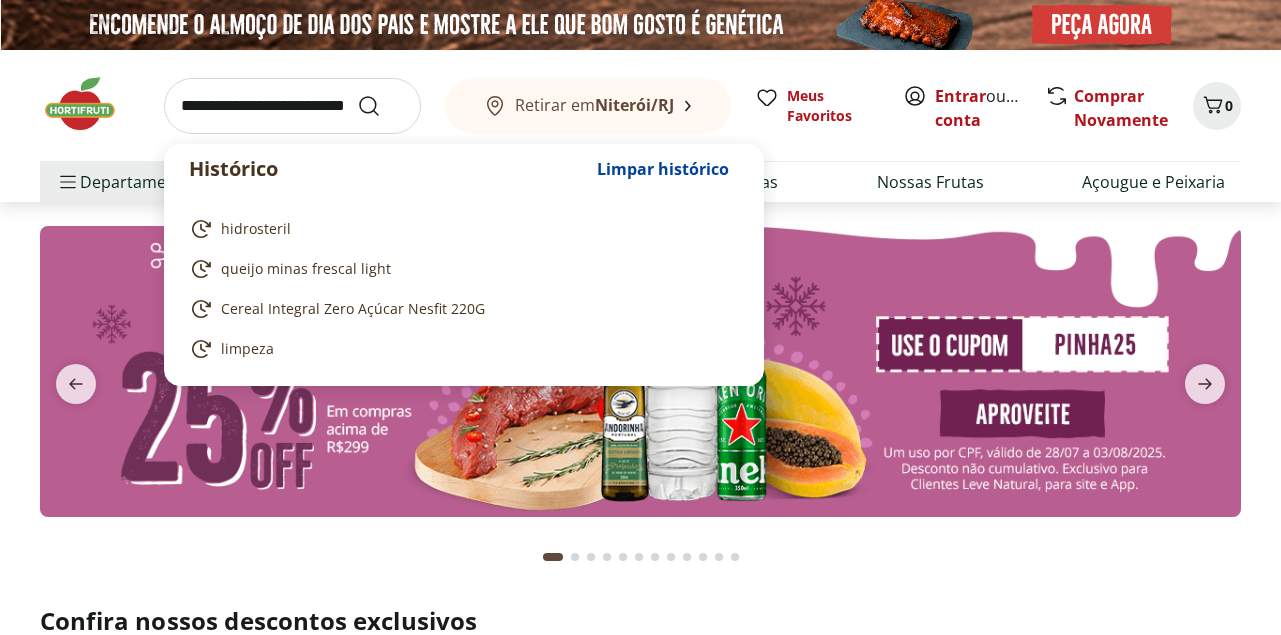 click at bounding box center (292, 106) 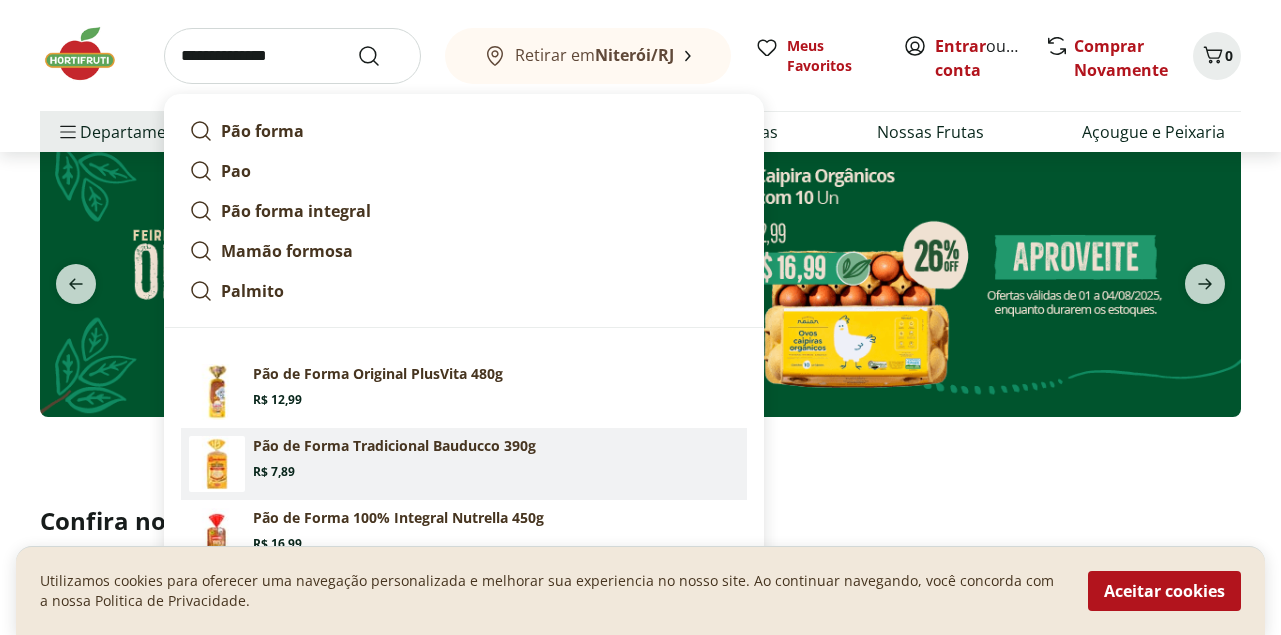 scroll, scrollTop: 200, scrollLeft: 0, axis: vertical 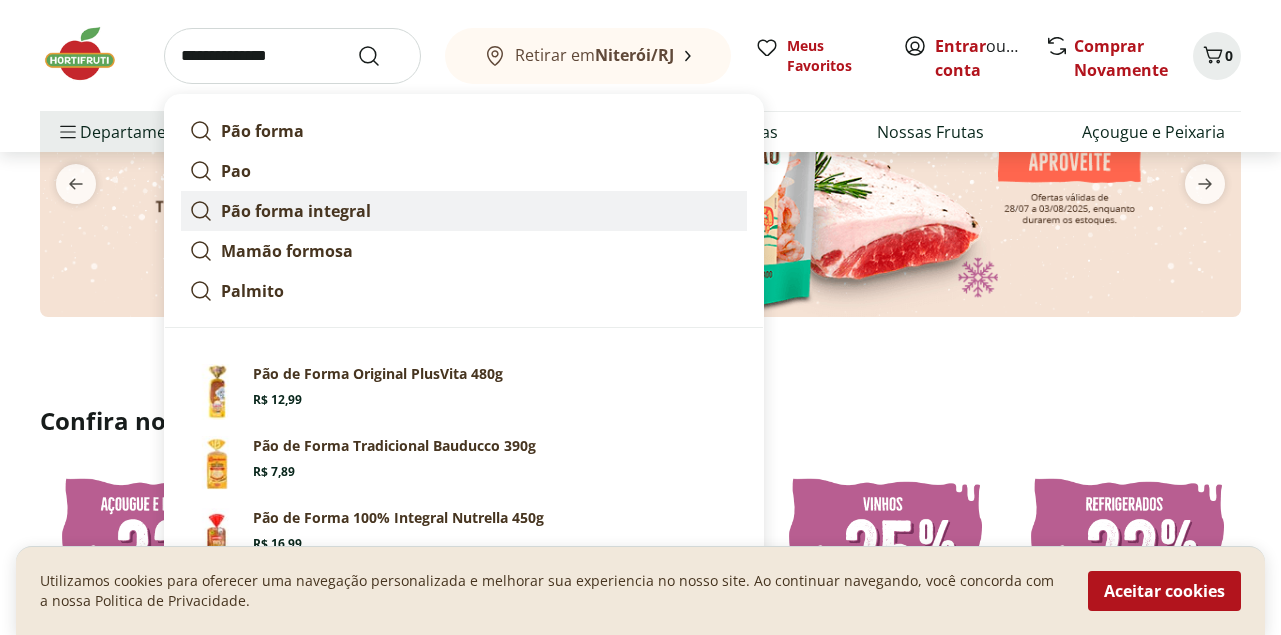 click on "Pão forma integral" at bounding box center [296, 211] 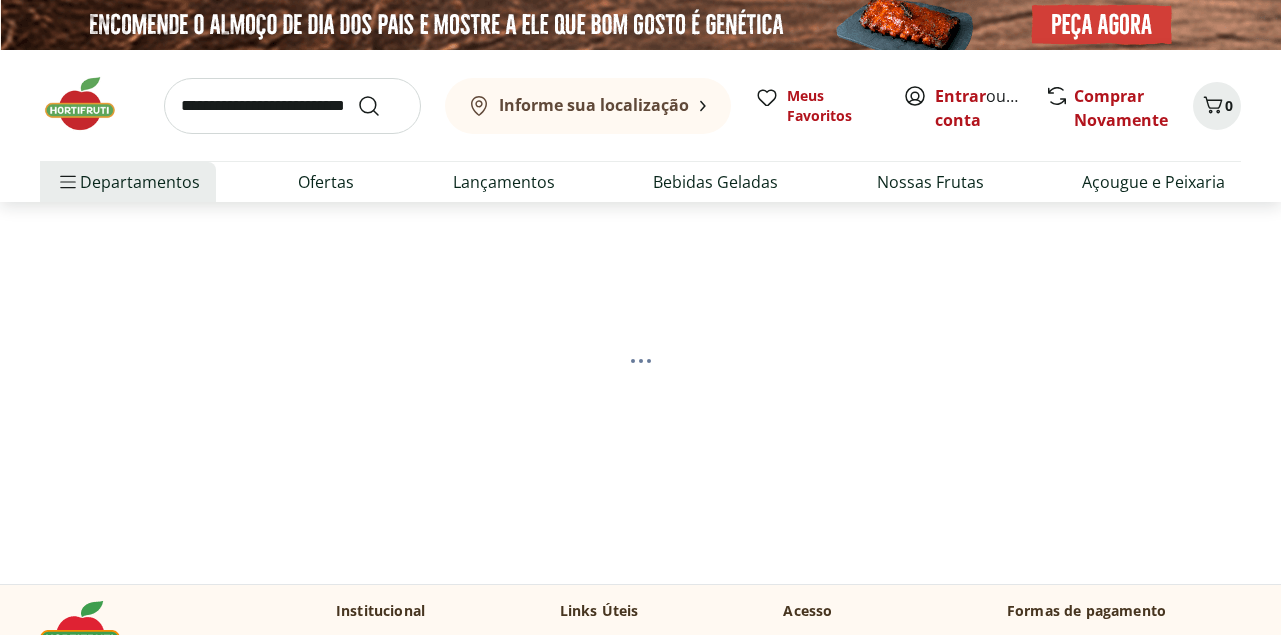 scroll, scrollTop: 0, scrollLeft: 0, axis: both 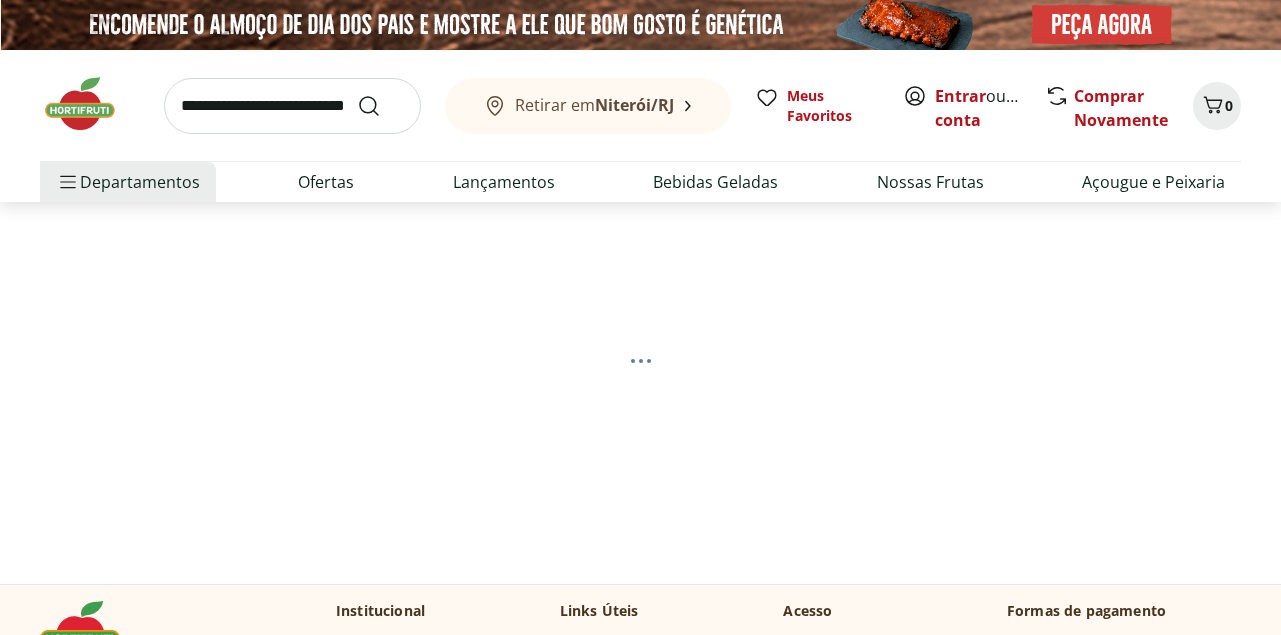 select on "**********" 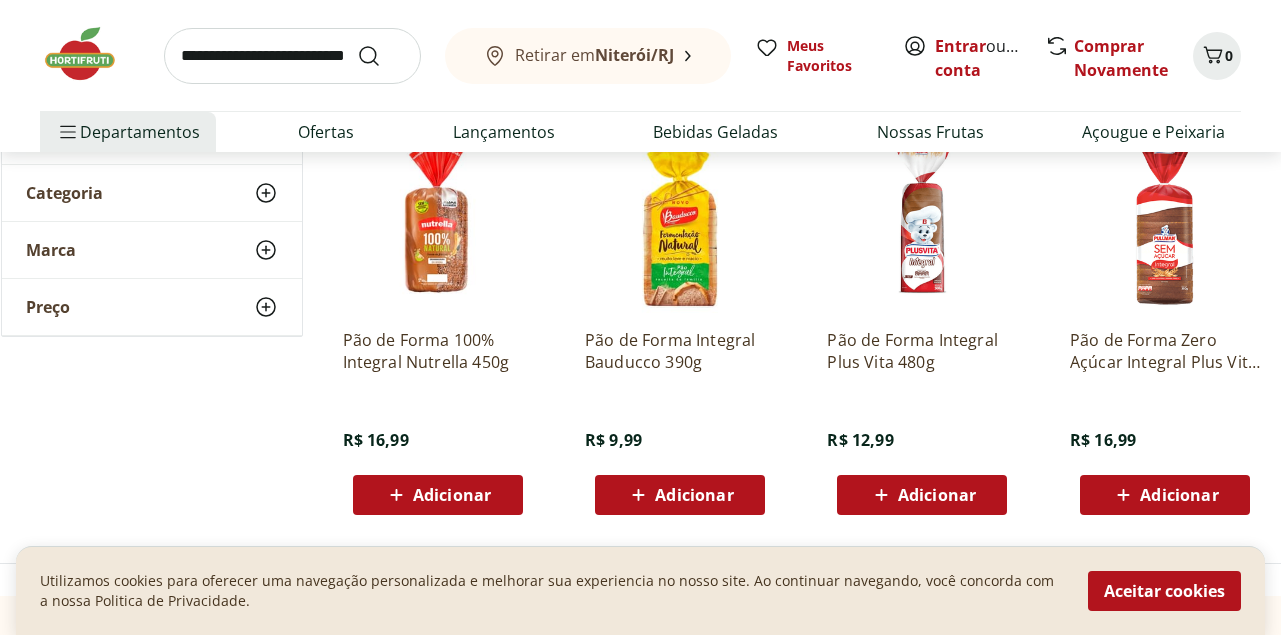 scroll, scrollTop: 0, scrollLeft: 0, axis: both 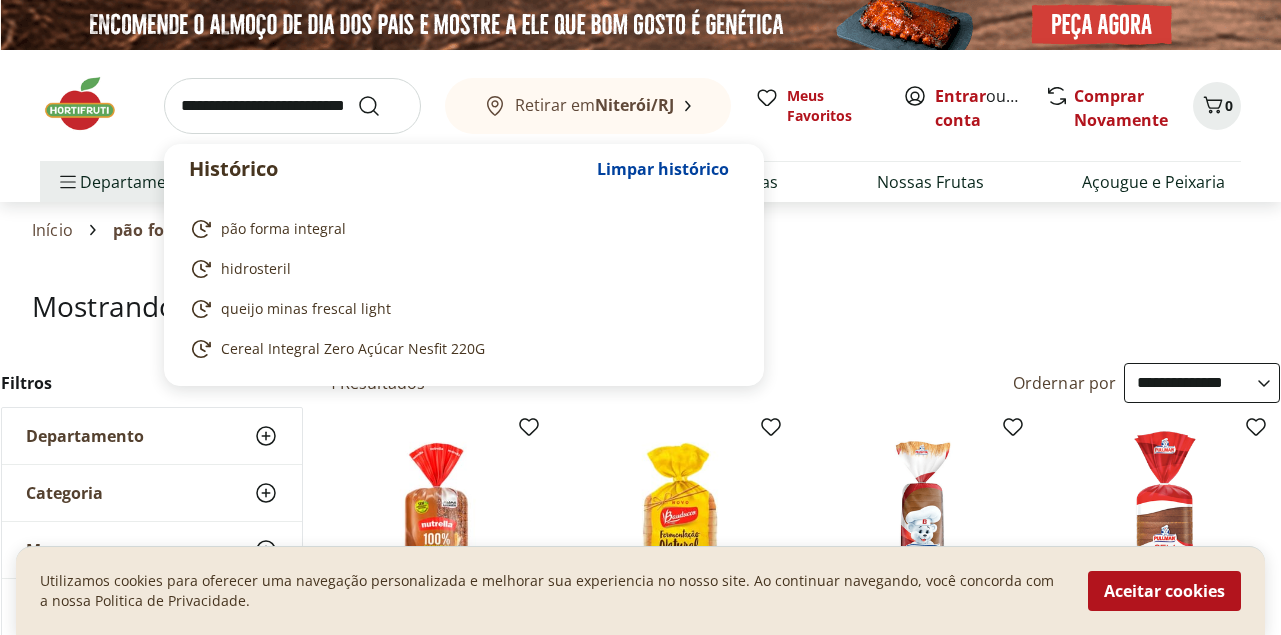 click at bounding box center (292, 106) 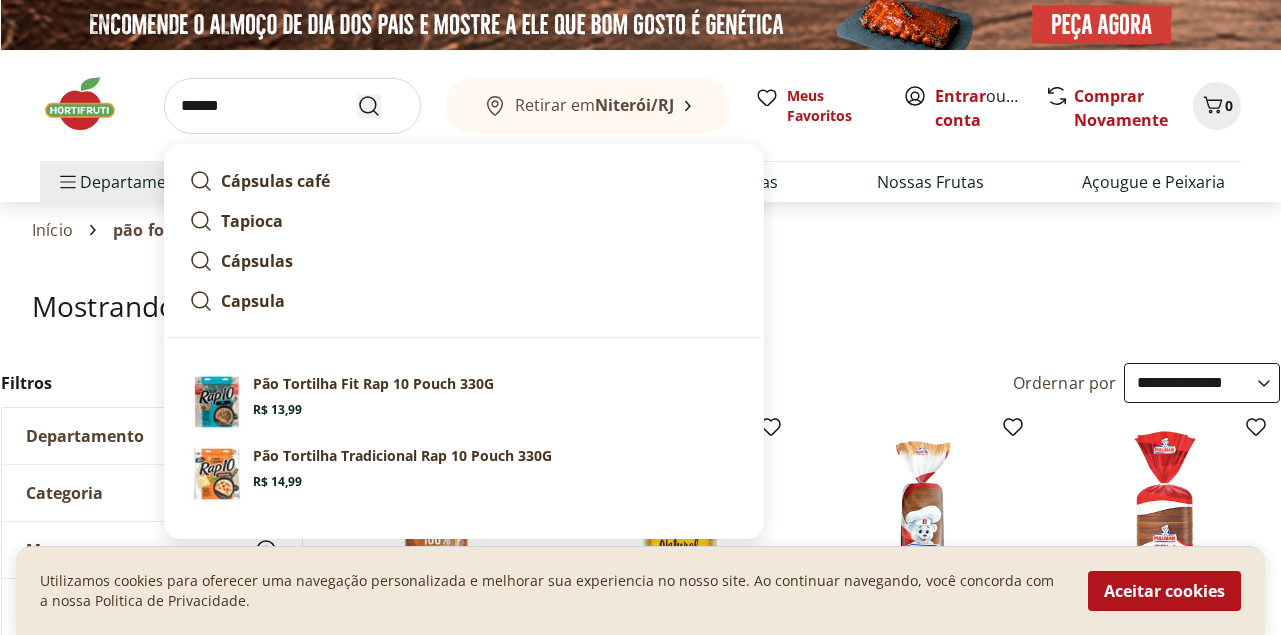 type on "******" 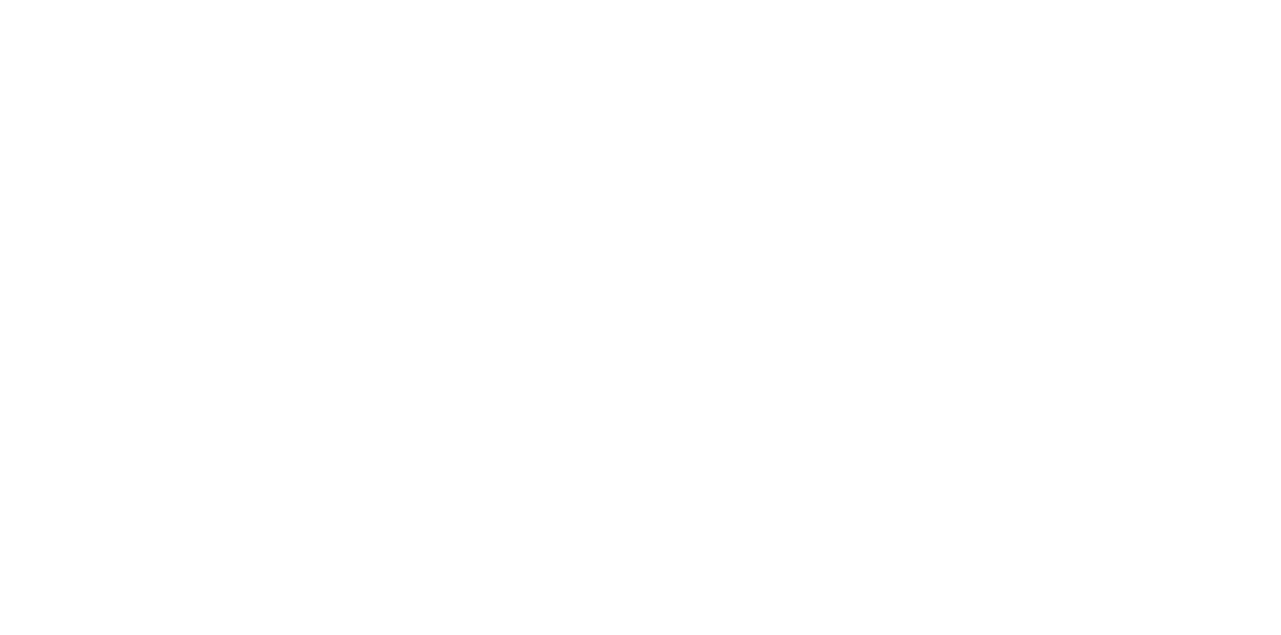select on "**********" 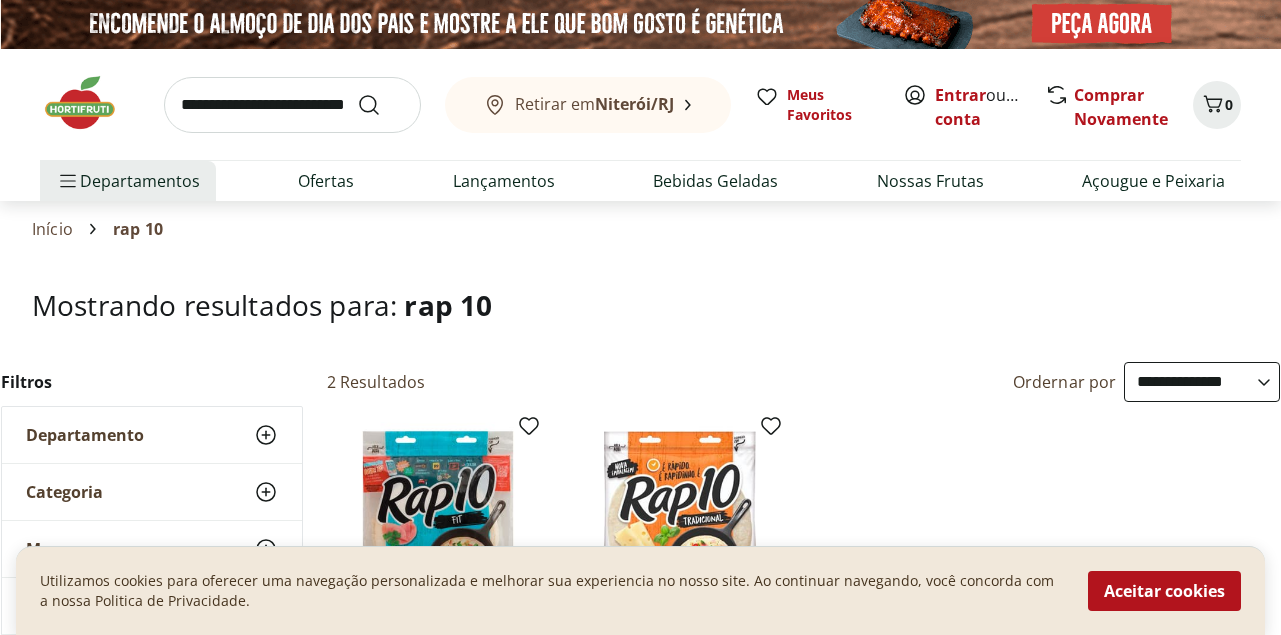 scroll, scrollTop: 0, scrollLeft: 0, axis: both 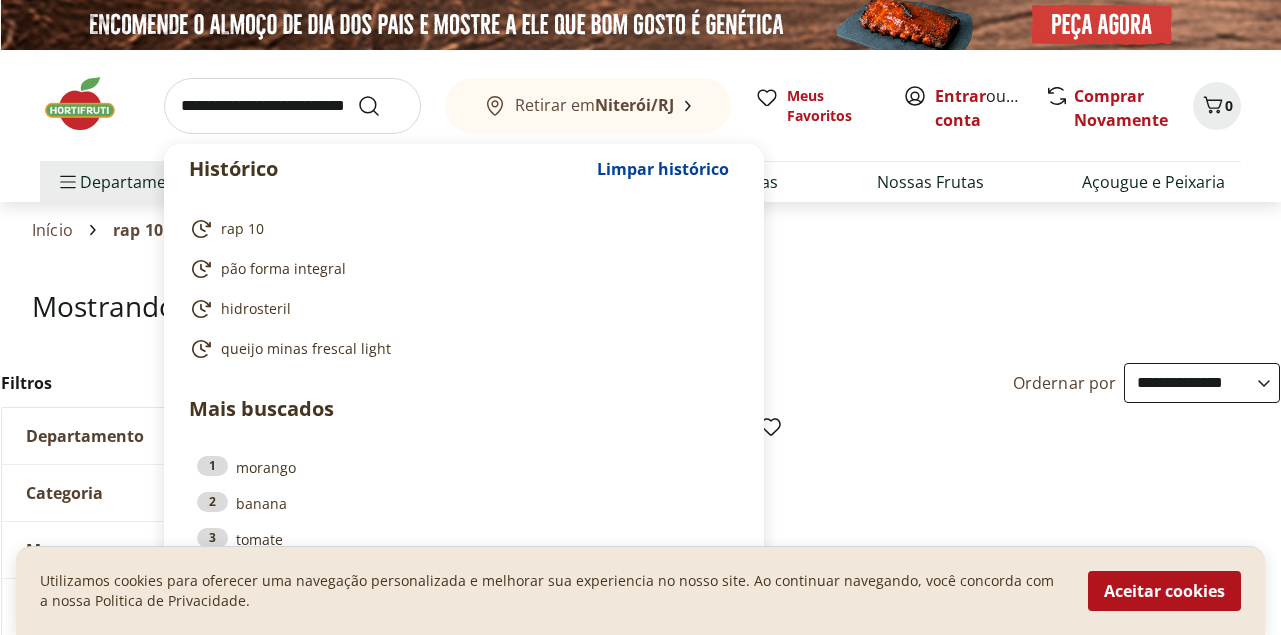 click at bounding box center (292, 106) 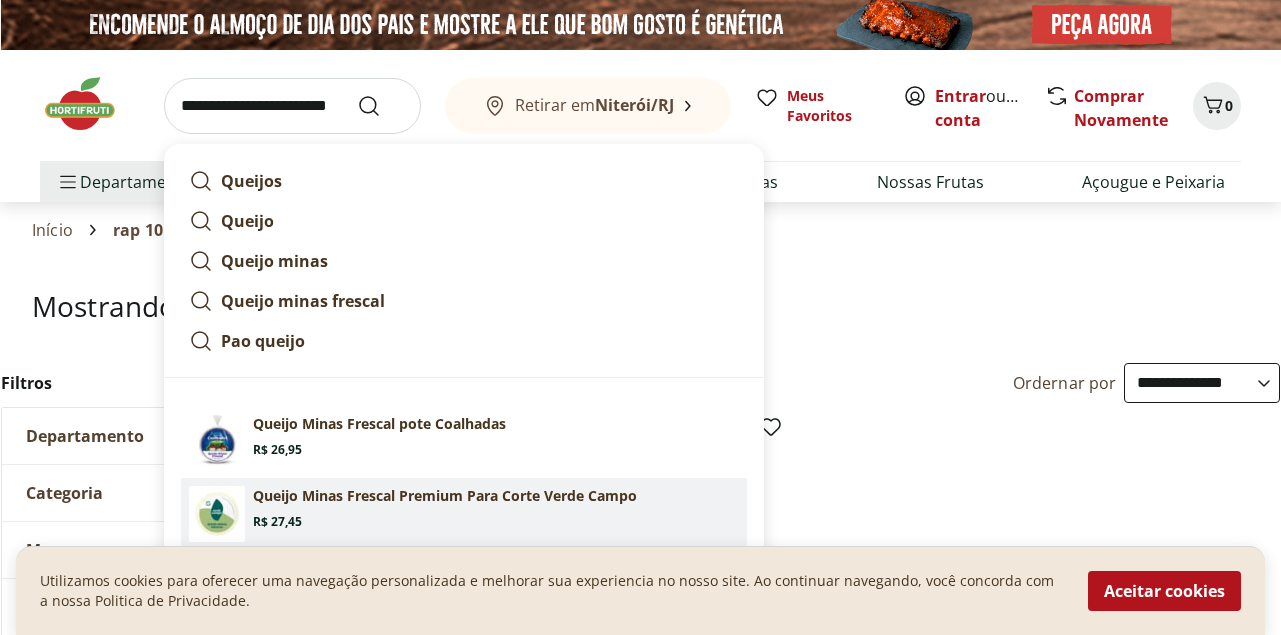 click on "Queijo Minas Frescal Premium Para Corte Verde Campo" at bounding box center (445, 496) 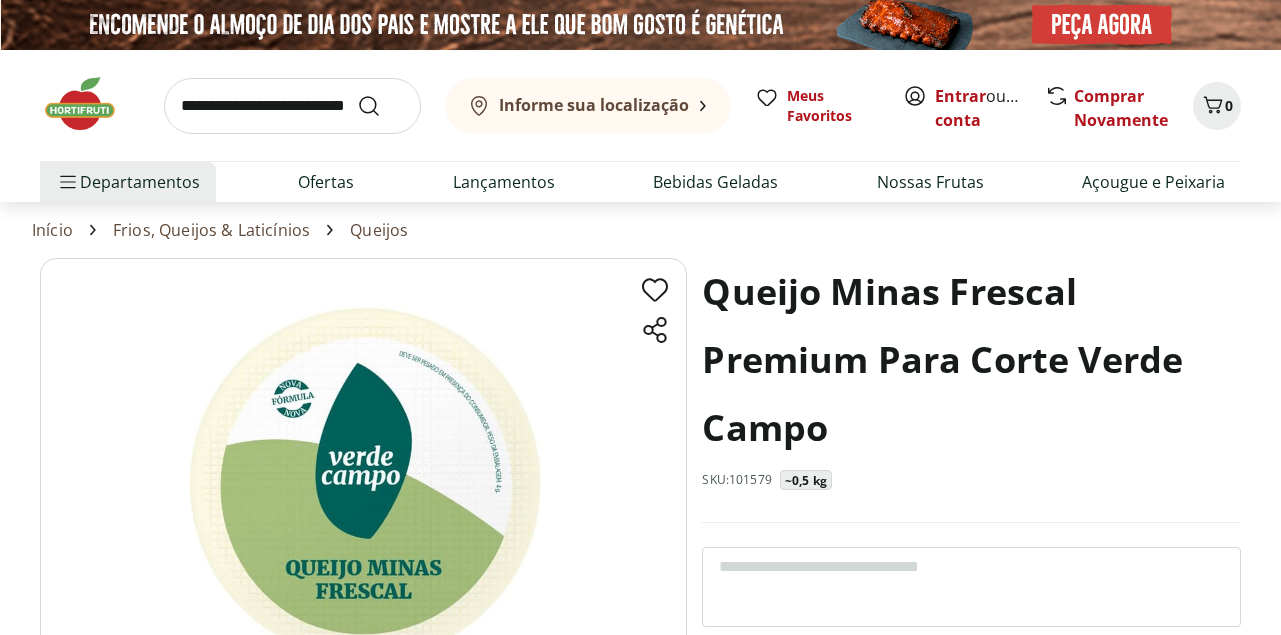 scroll, scrollTop: 0, scrollLeft: 0, axis: both 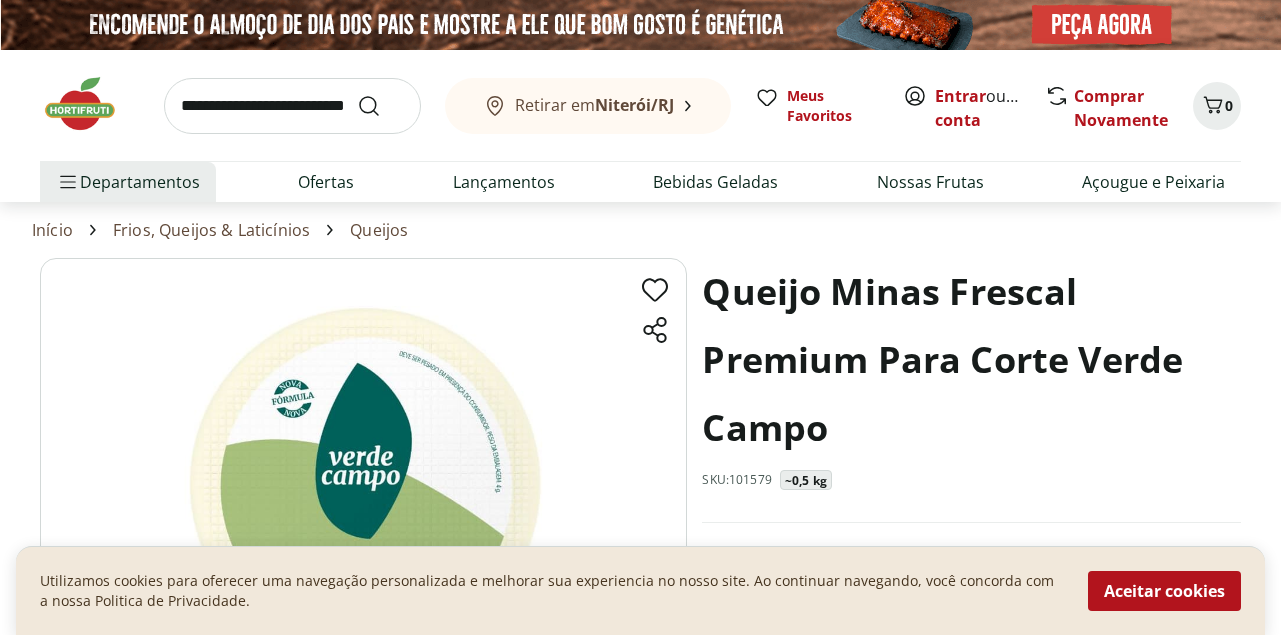 click at bounding box center (292, 106) 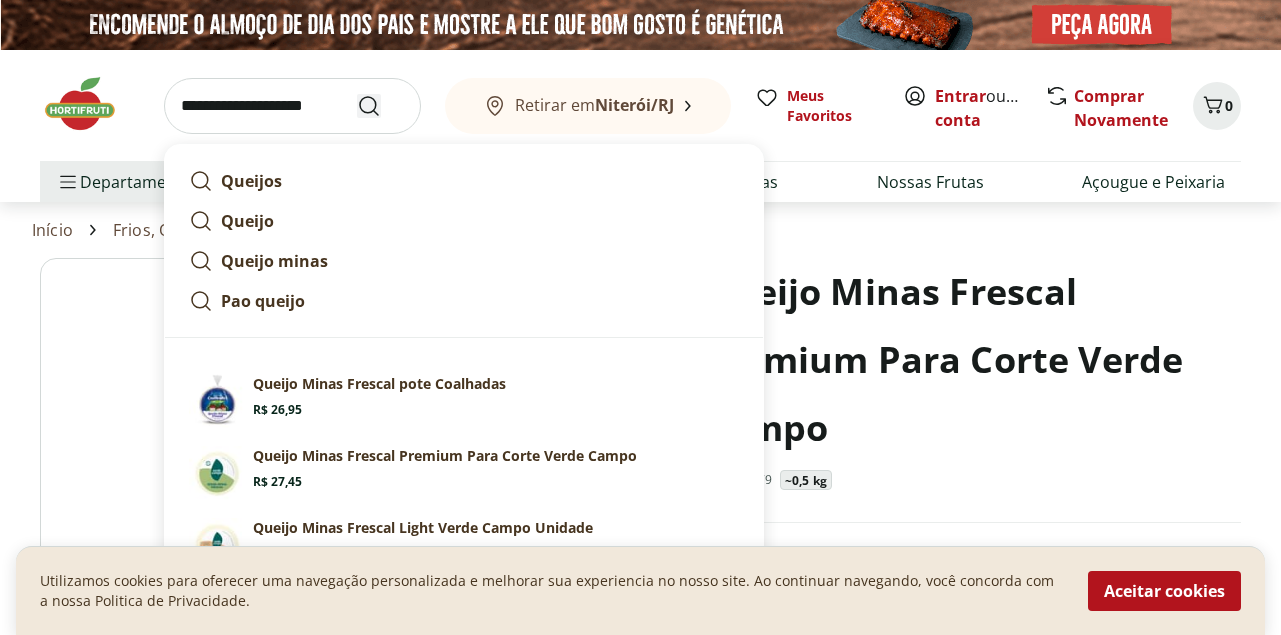 type on "**********" 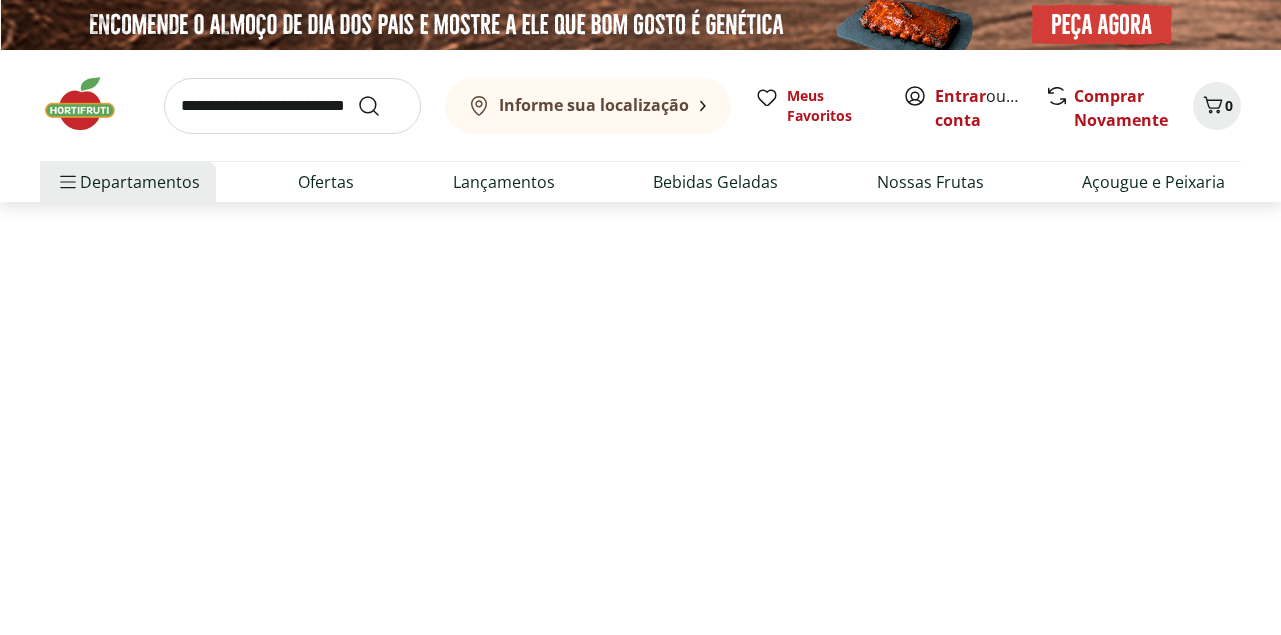 select on "**********" 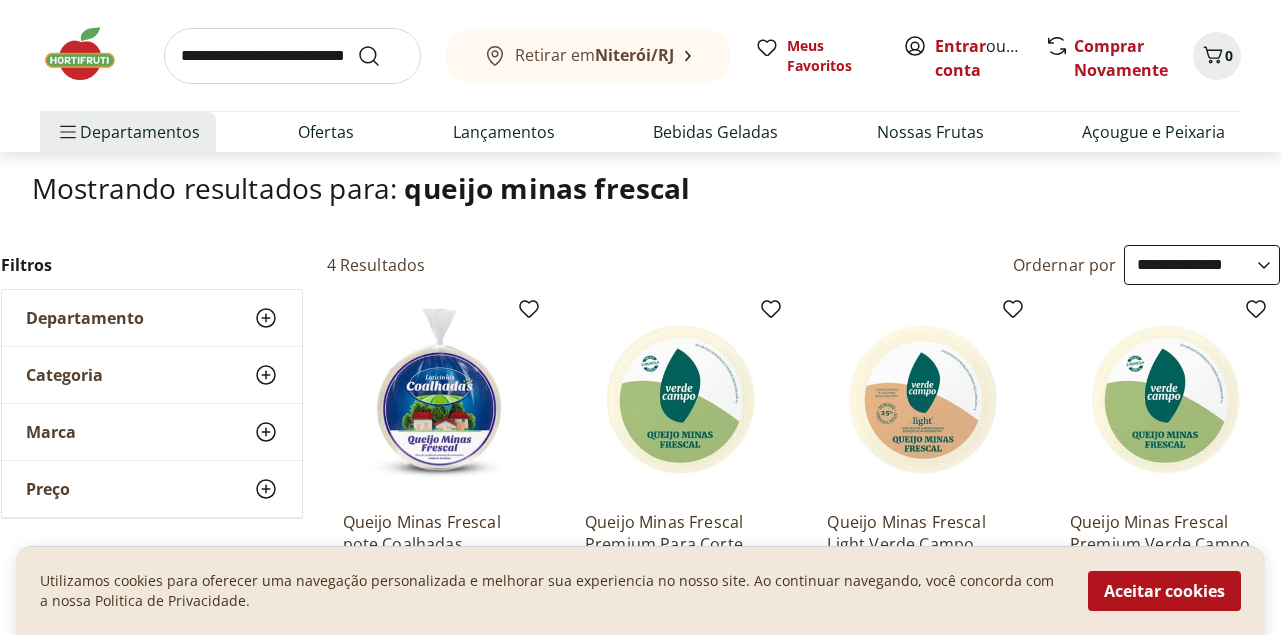 scroll, scrollTop: 0, scrollLeft: 0, axis: both 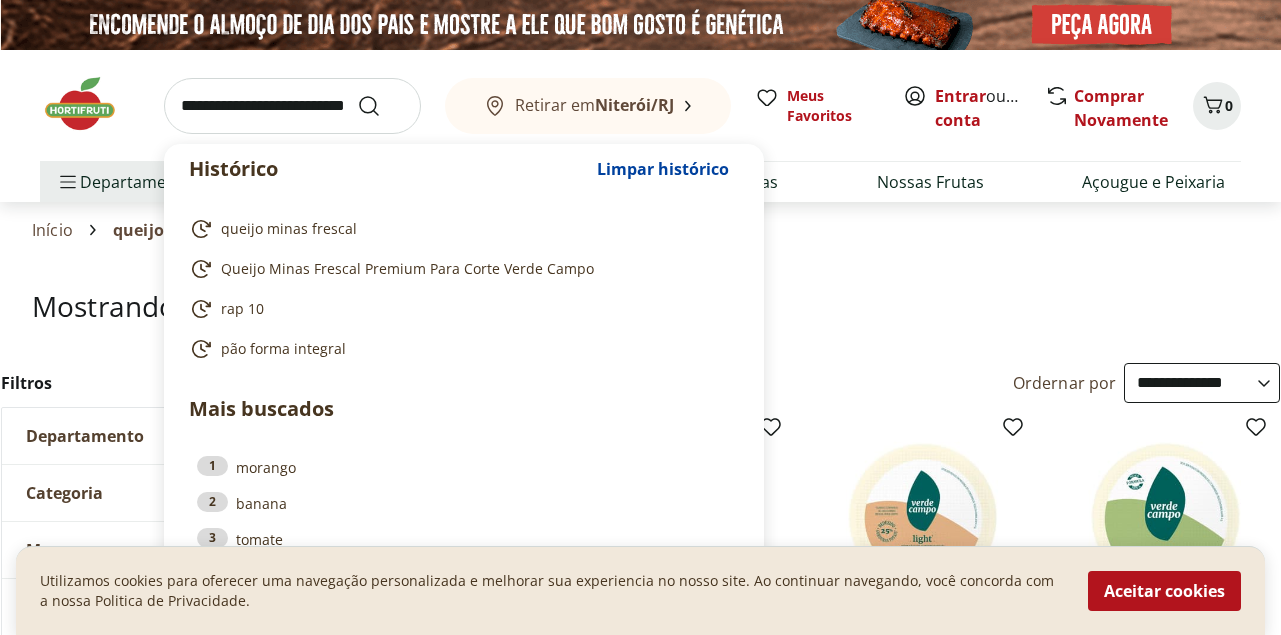click at bounding box center [292, 106] 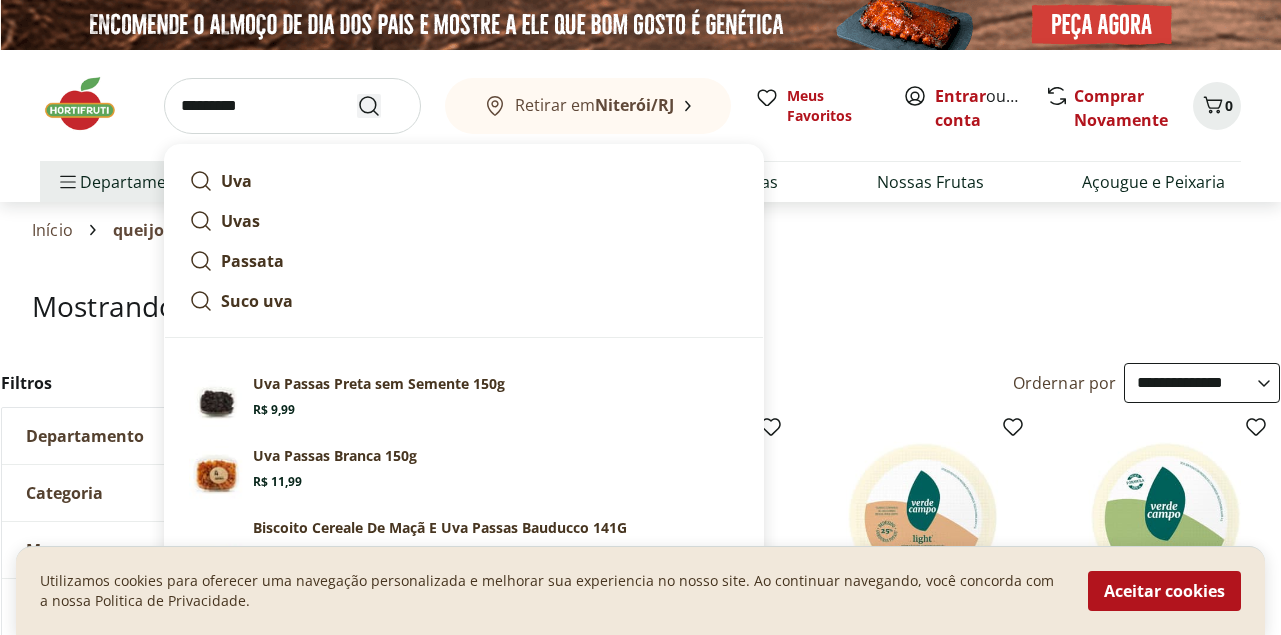 type on "*********" 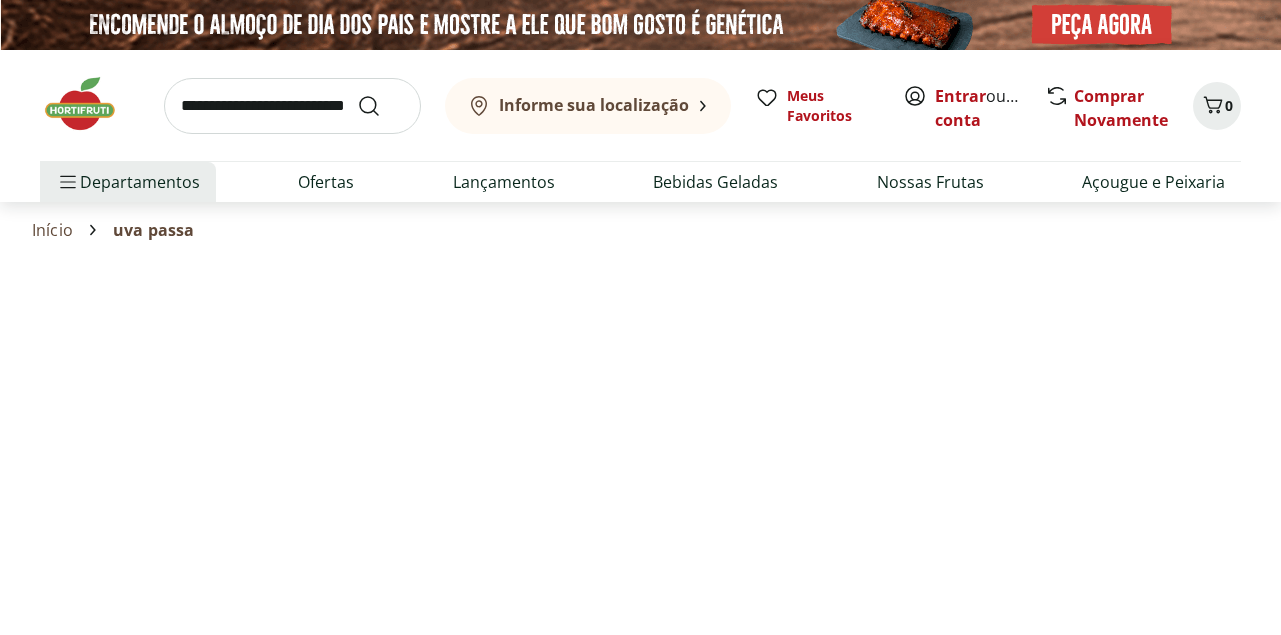 select on "**********" 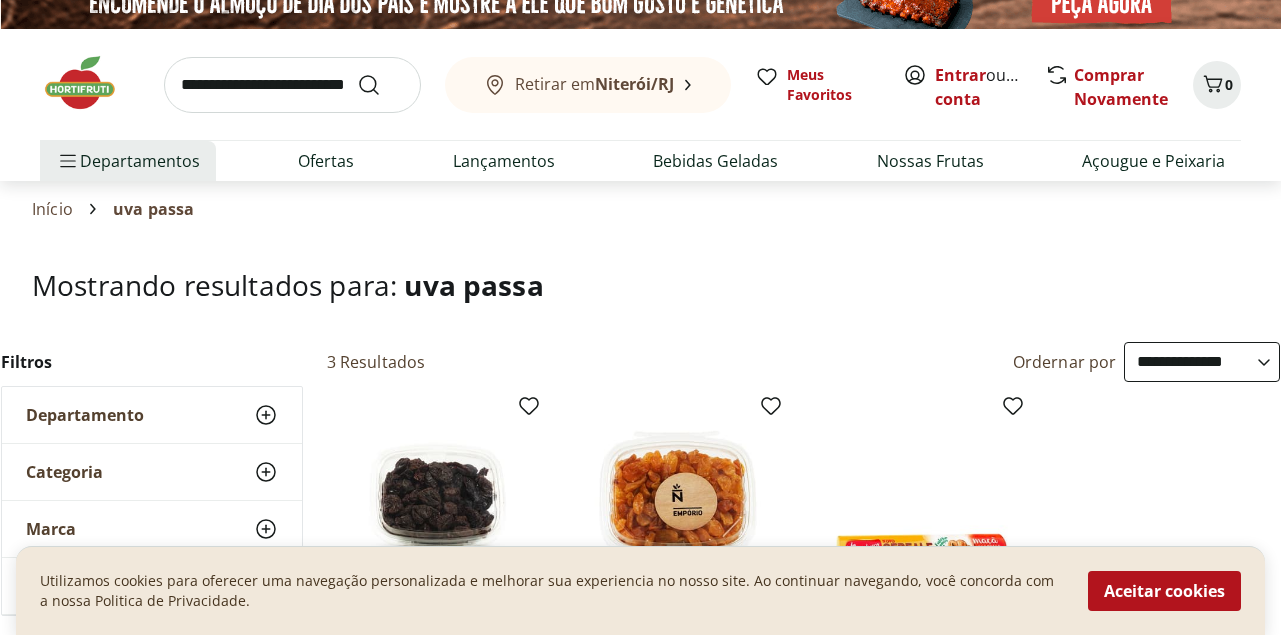 scroll, scrollTop: 0, scrollLeft: 0, axis: both 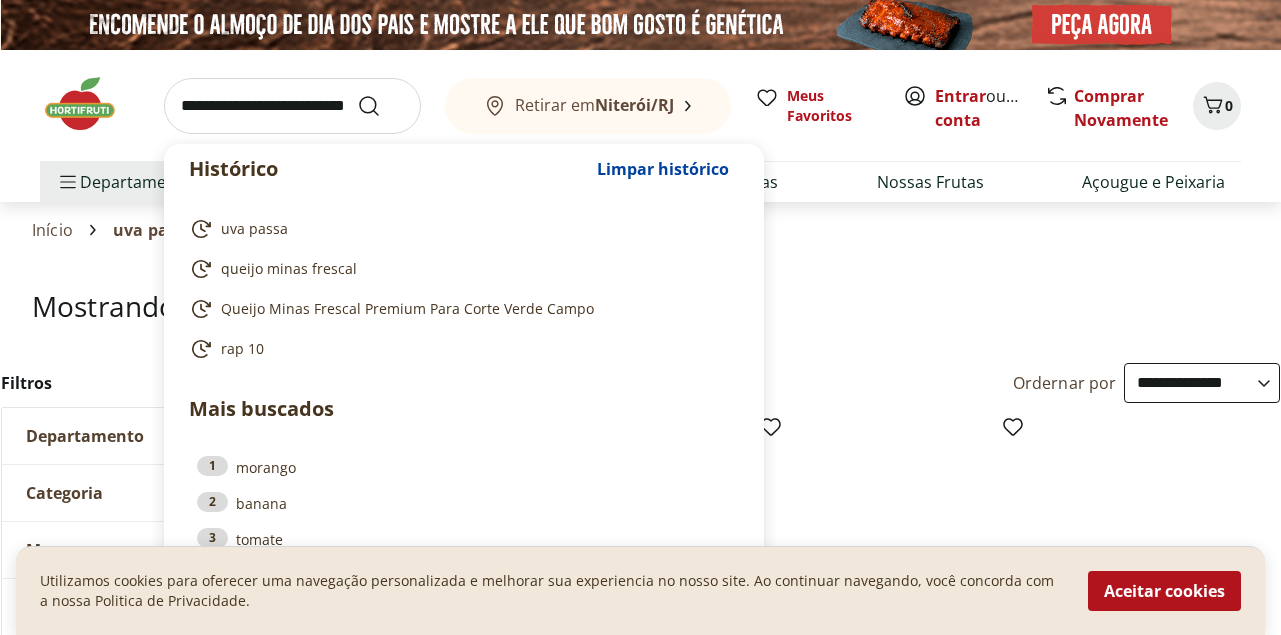 click at bounding box center [292, 106] 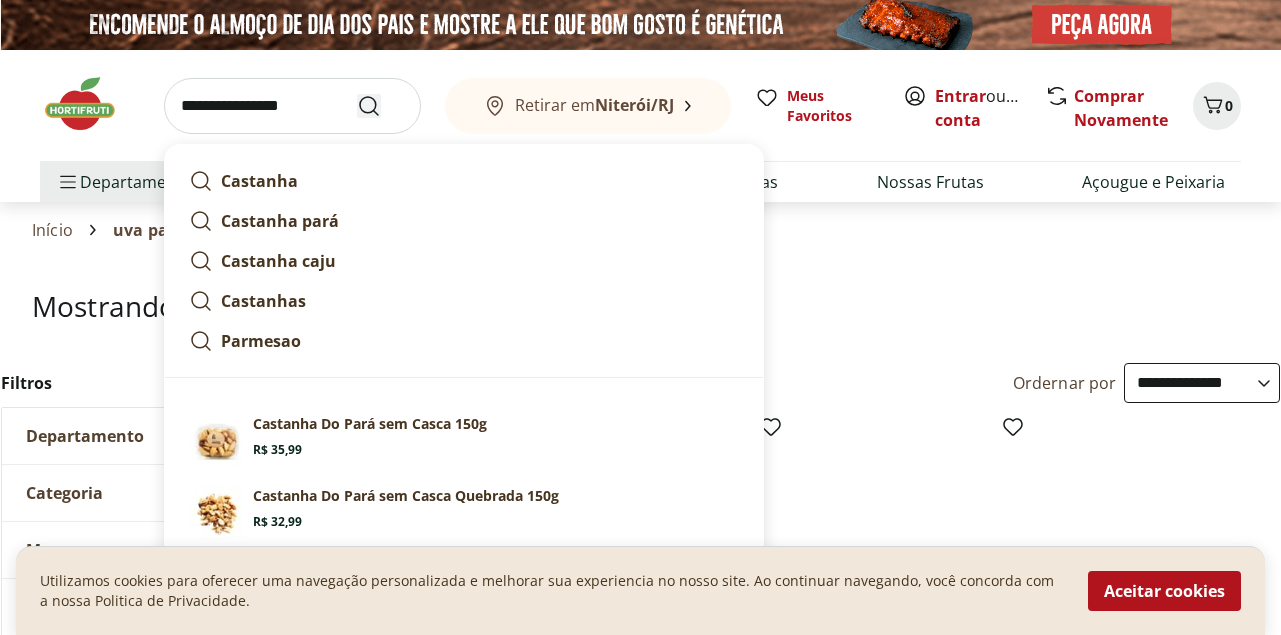 type on "**********" 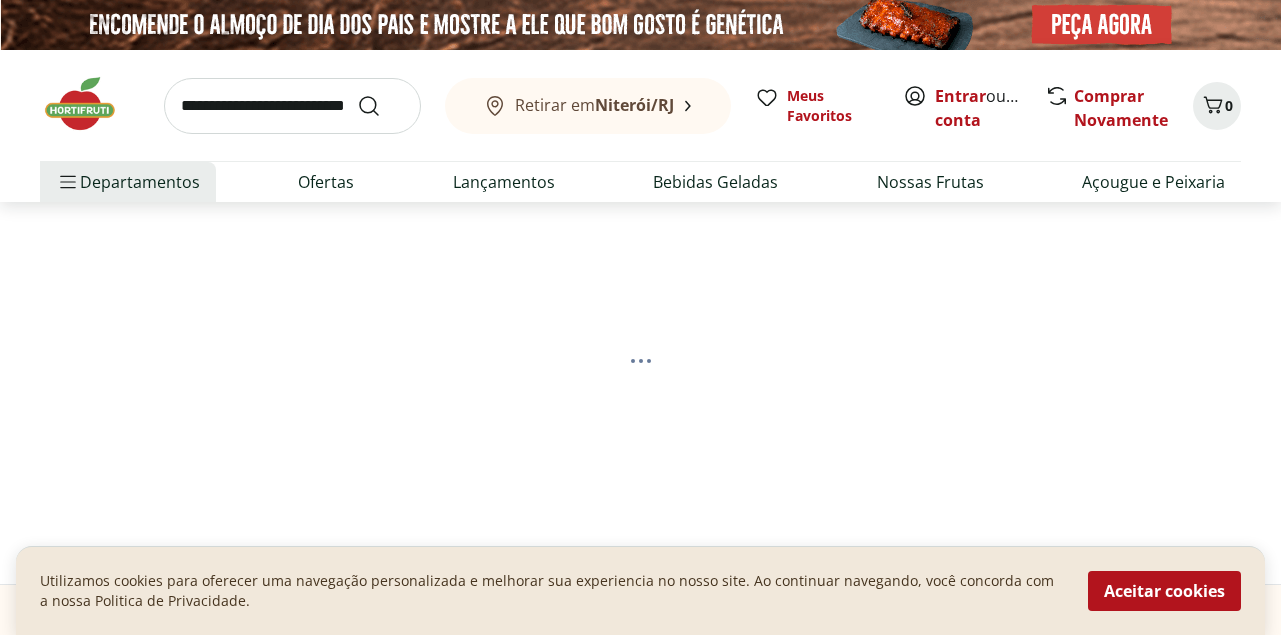 select on "**********" 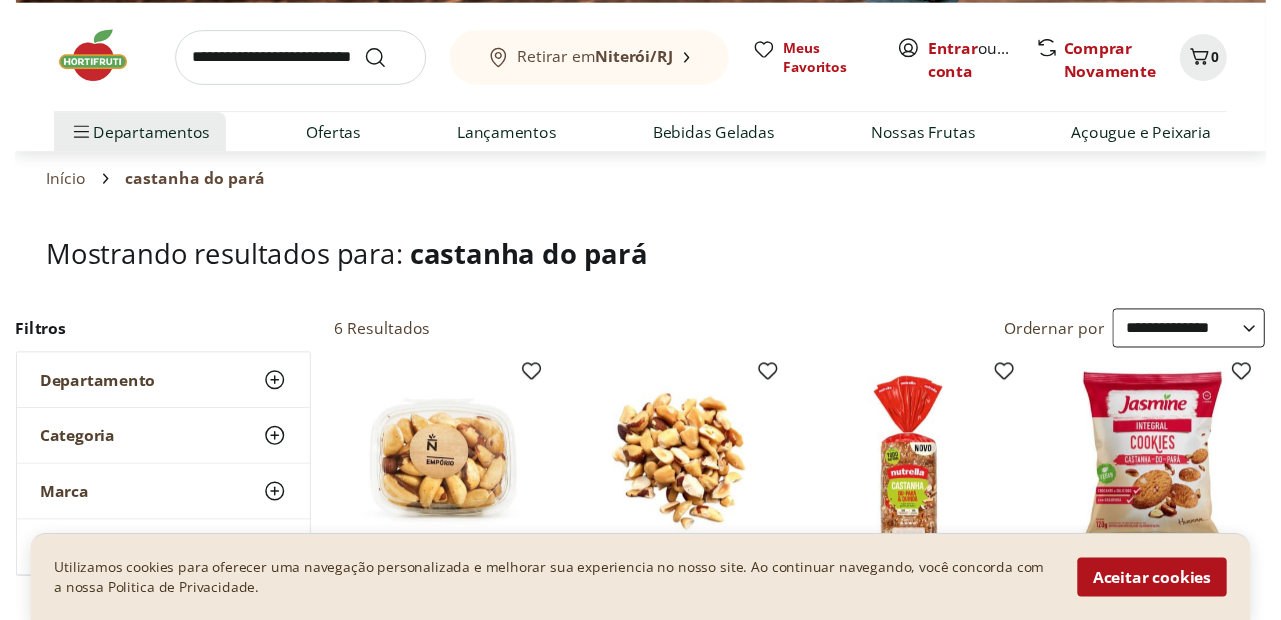 scroll, scrollTop: 0, scrollLeft: 0, axis: both 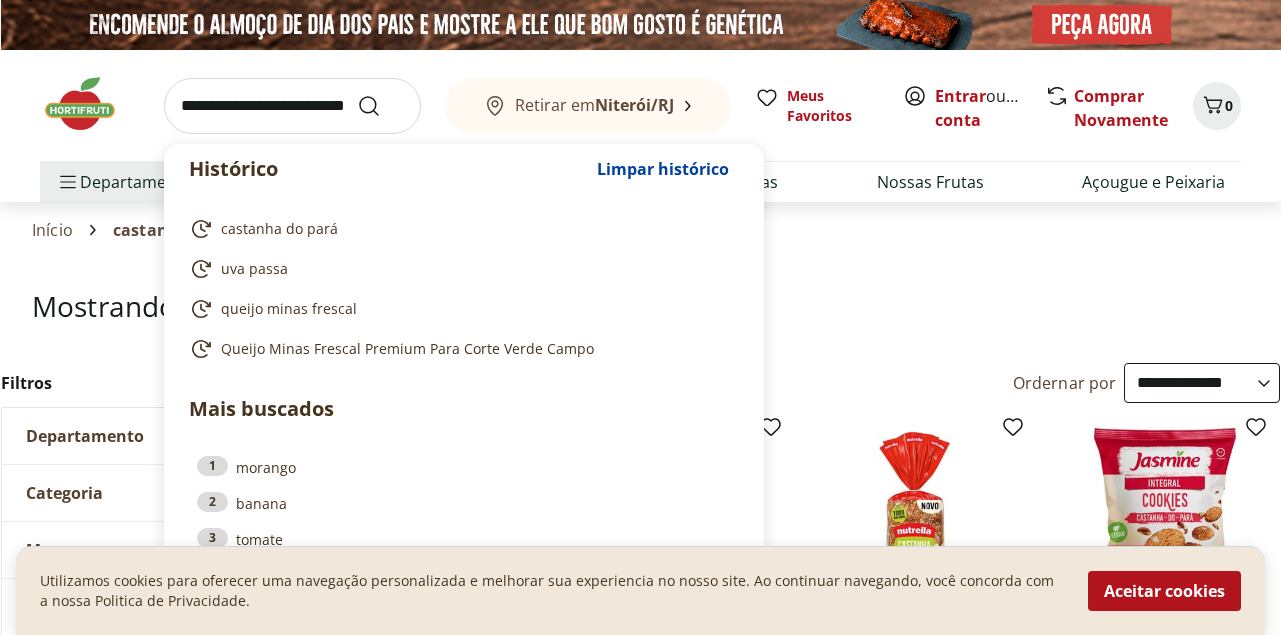 click at bounding box center [292, 106] 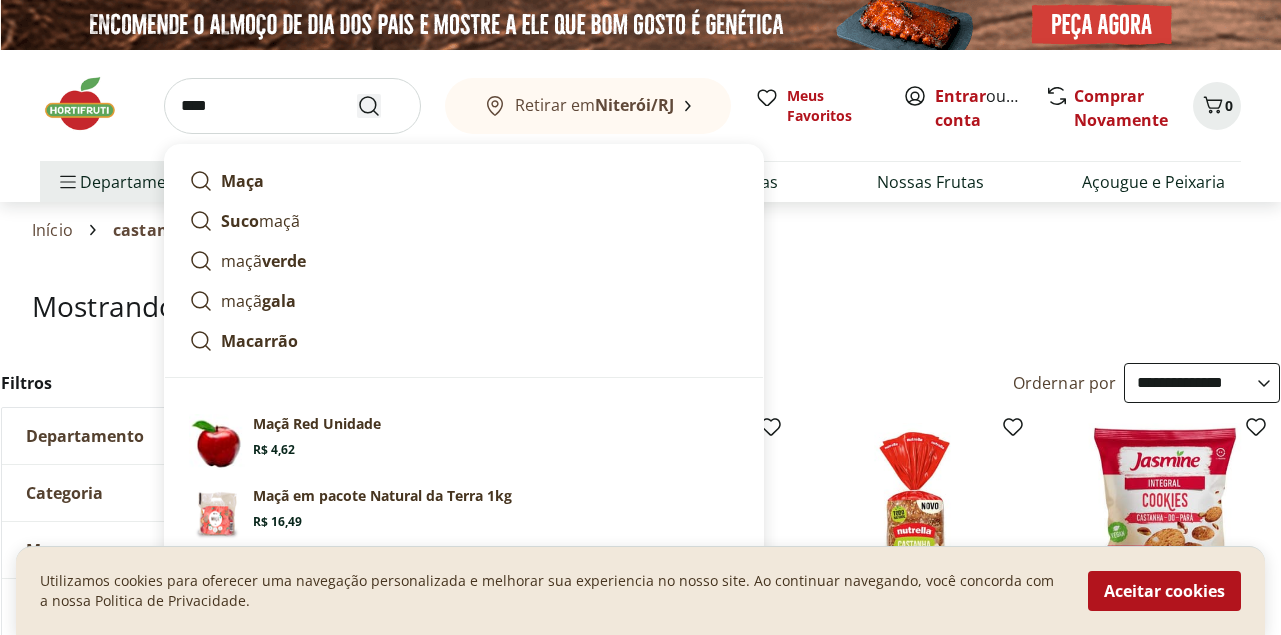 type on "****" 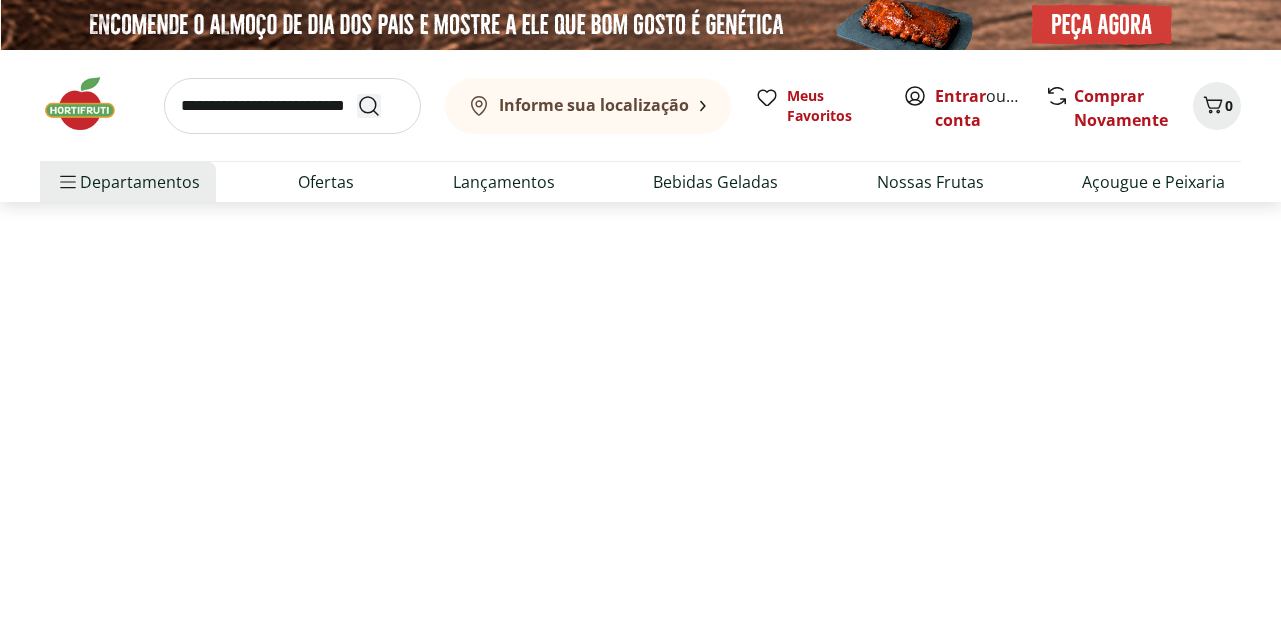 select on "**********" 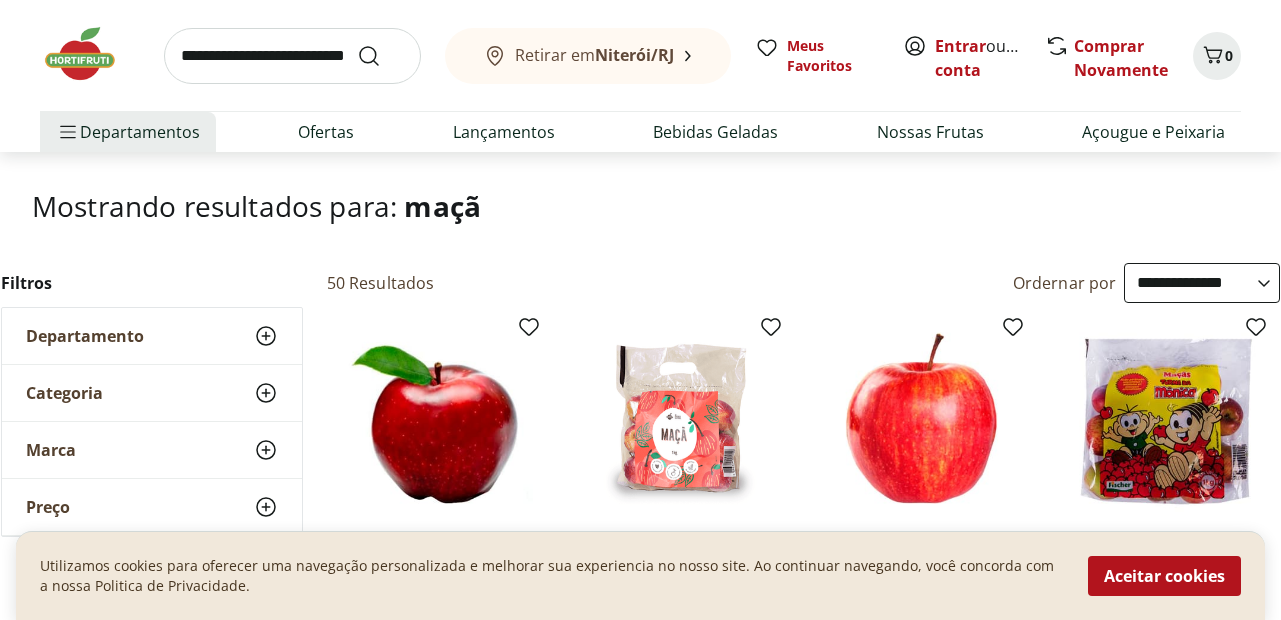 scroll, scrollTop: 0, scrollLeft: 0, axis: both 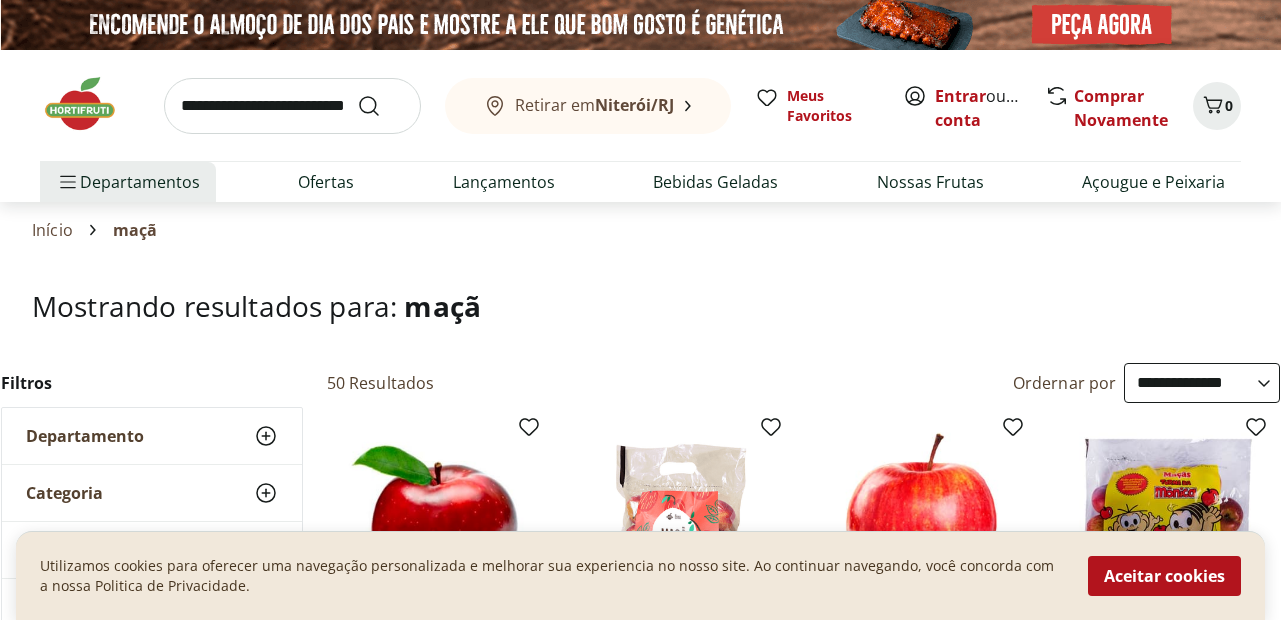 click at bounding box center (292, 106) 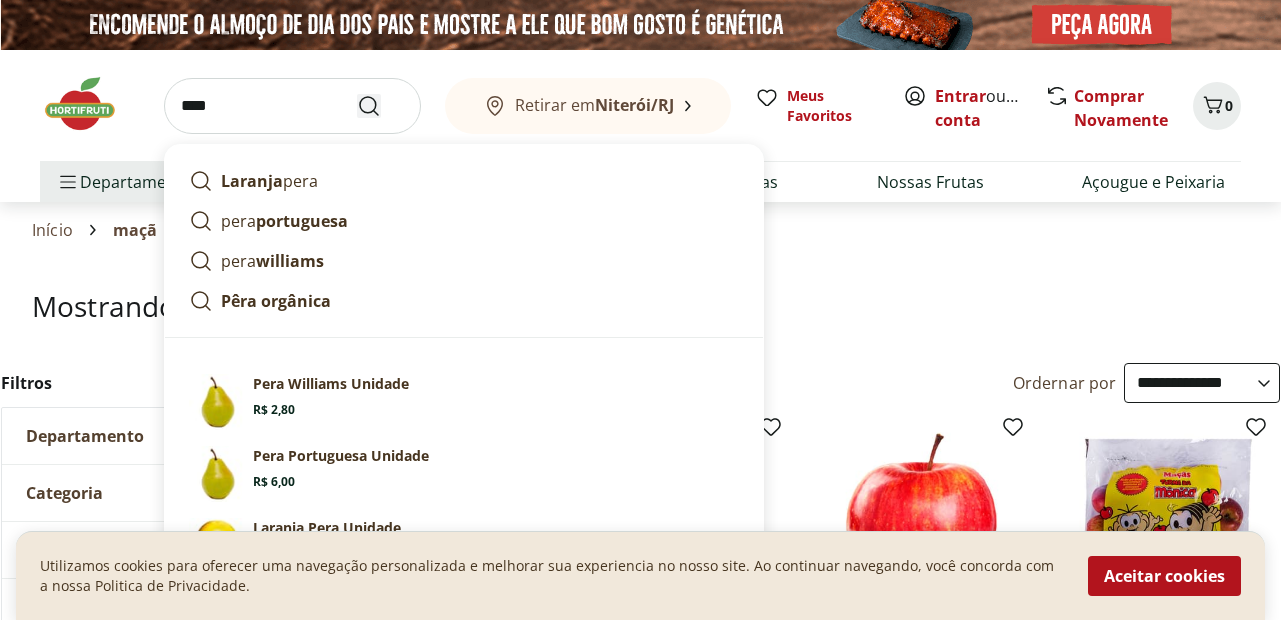 type on "****" 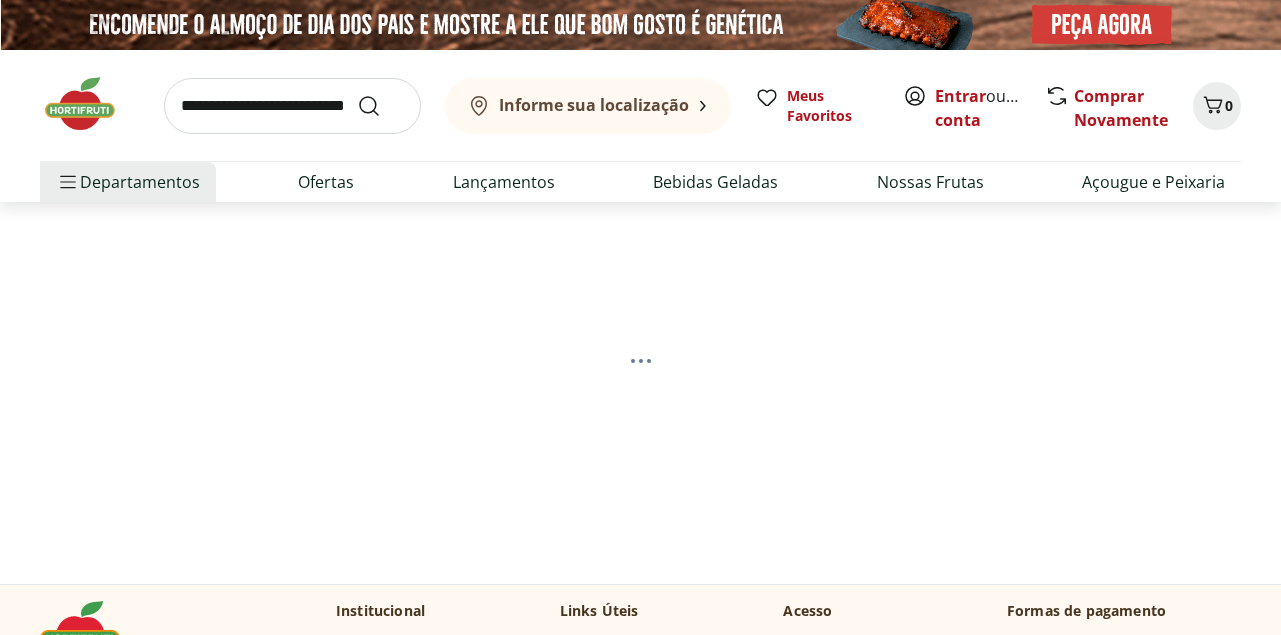 scroll, scrollTop: 0, scrollLeft: 0, axis: both 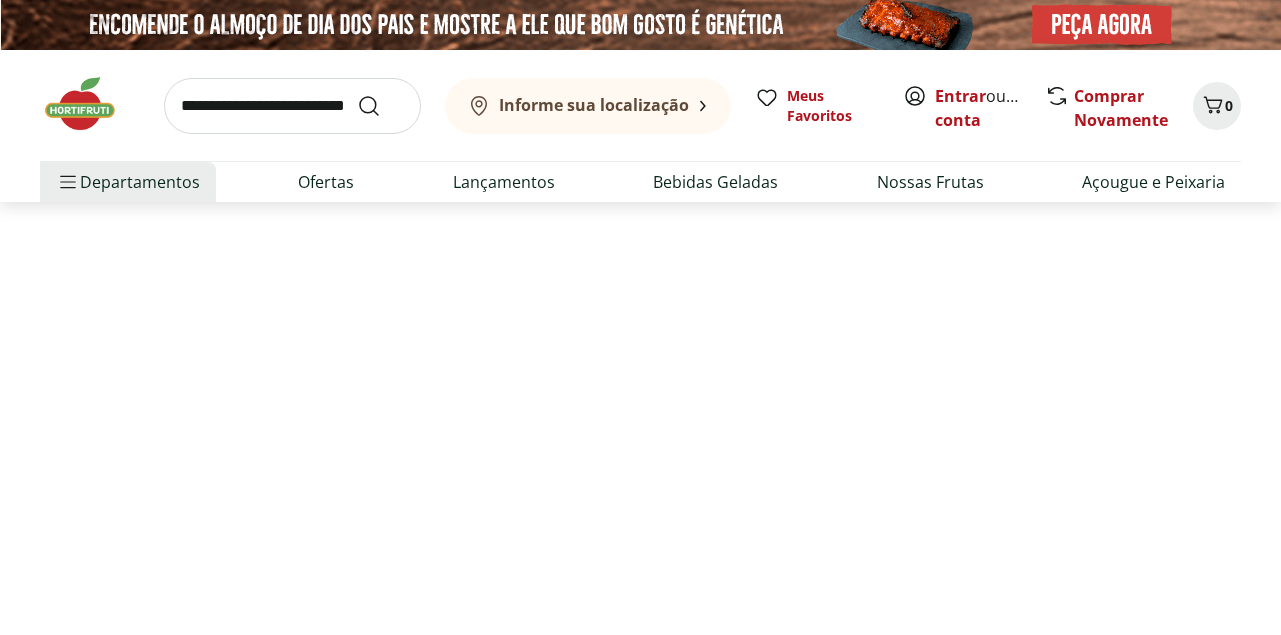 select on "**********" 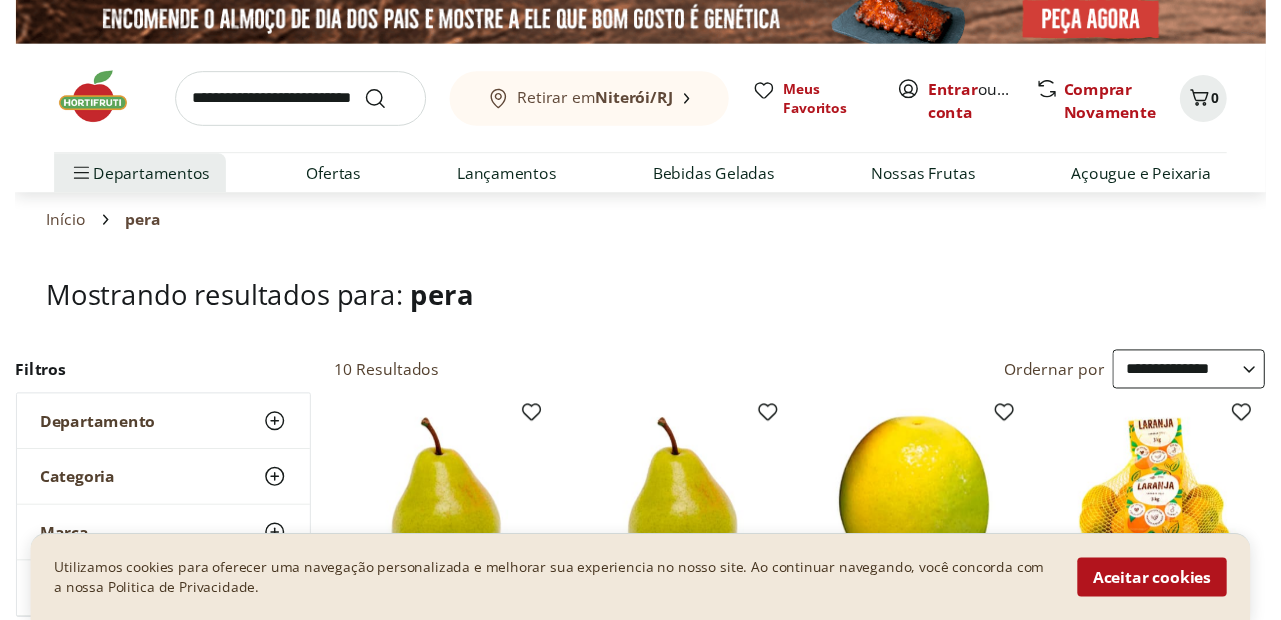 scroll, scrollTop: 0, scrollLeft: 0, axis: both 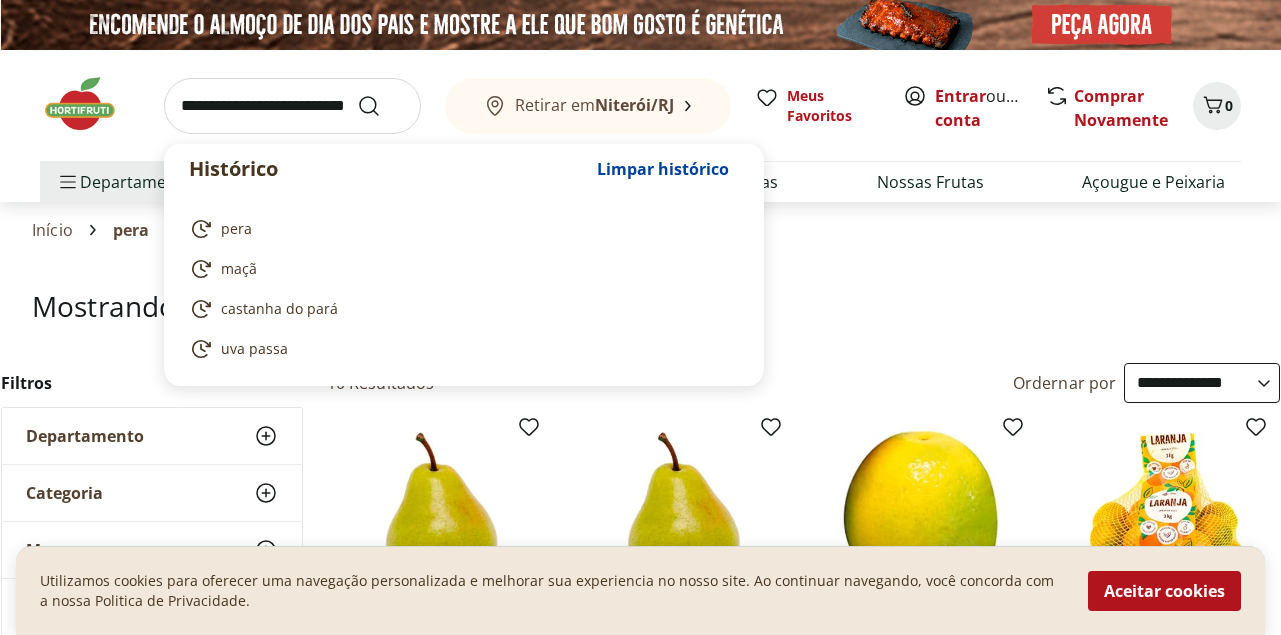 click at bounding box center (292, 106) 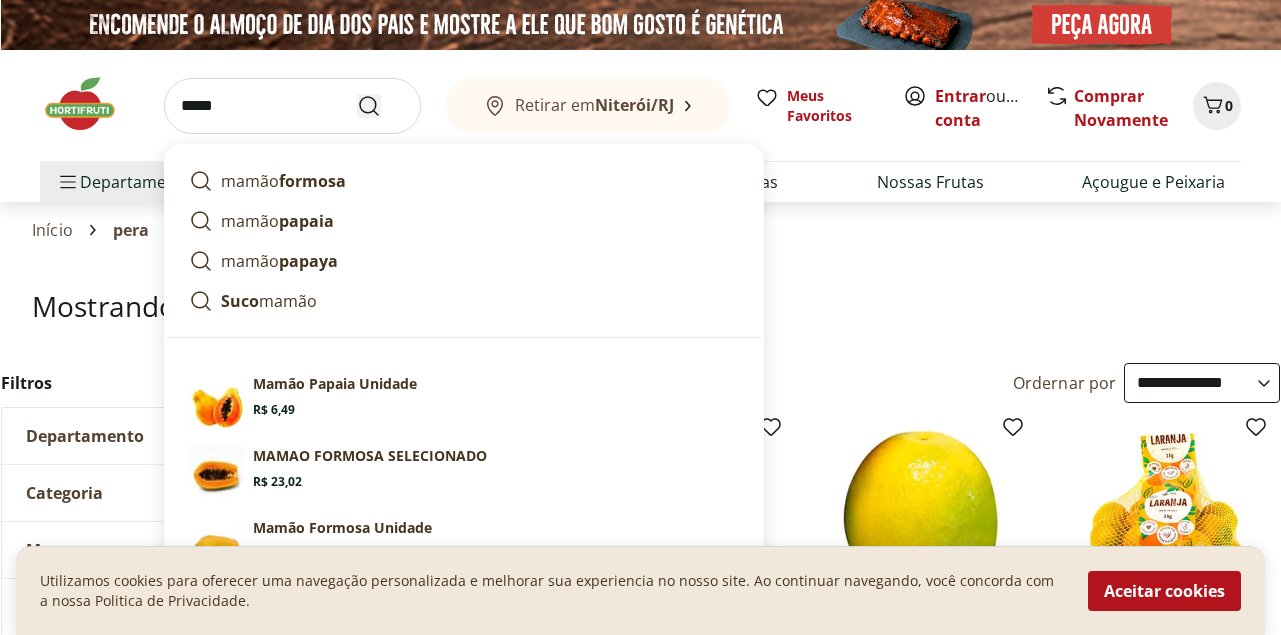 type on "*****" 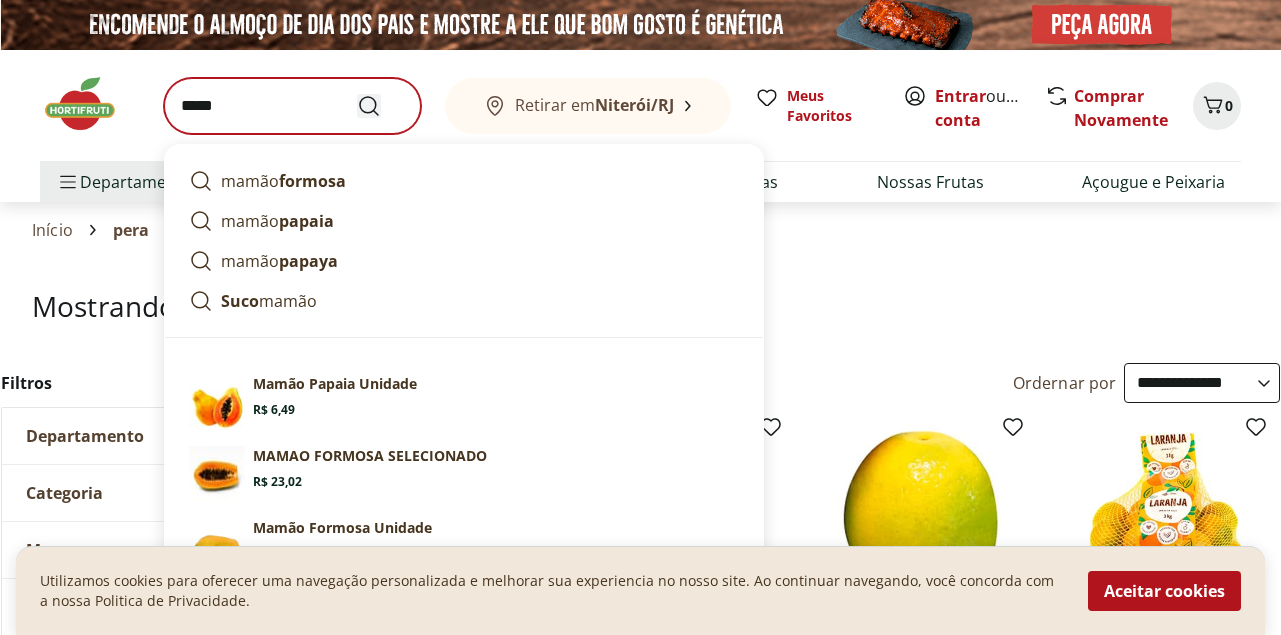 drag, startPoint x: 364, startPoint y: 100, endPoint x: 355, endPoint y: 85, distance: 17.492855 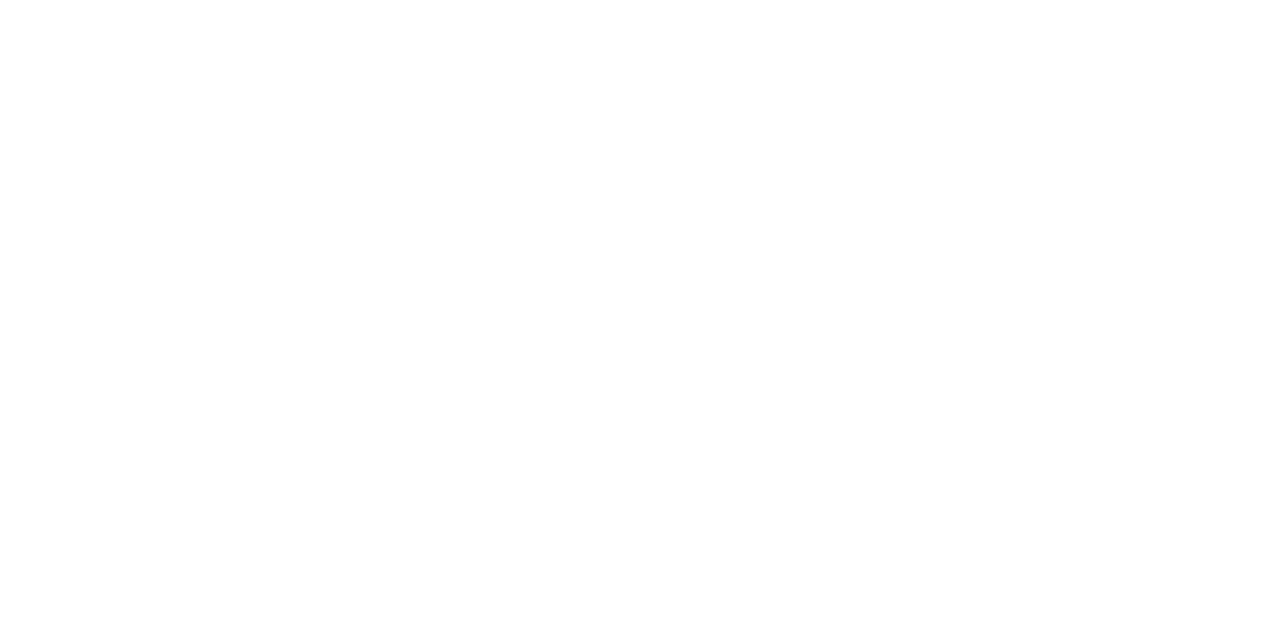 select on "**********" 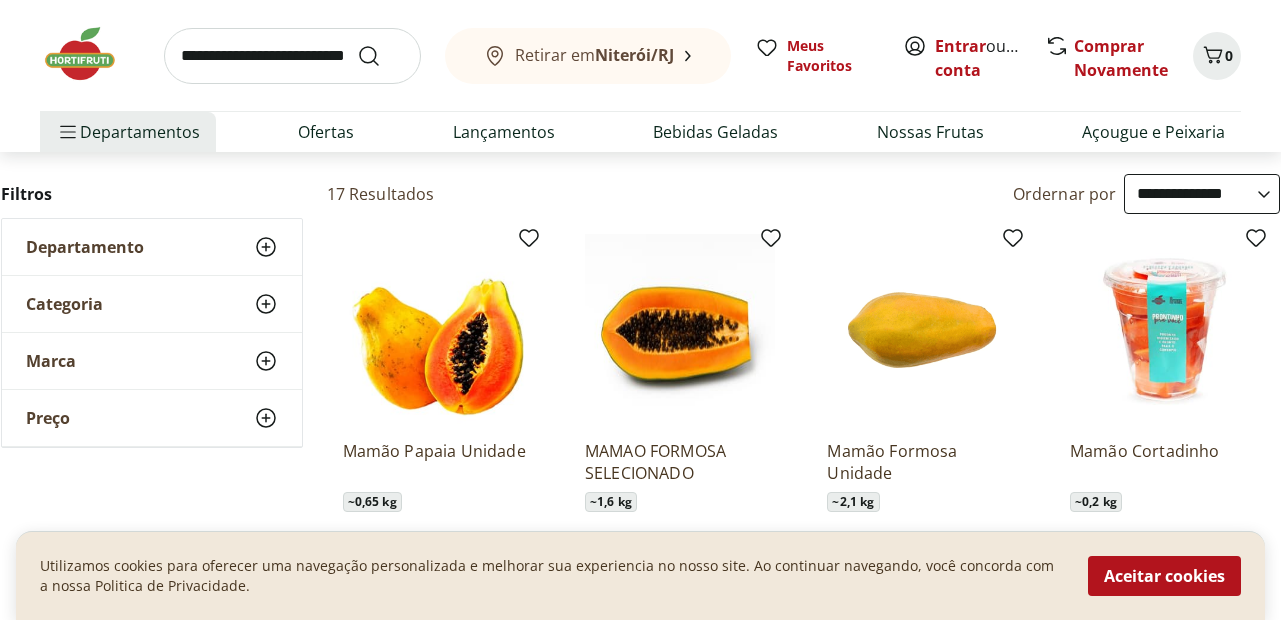 scroll, scrollTop: 0, scrollLeft: 0, axis: both 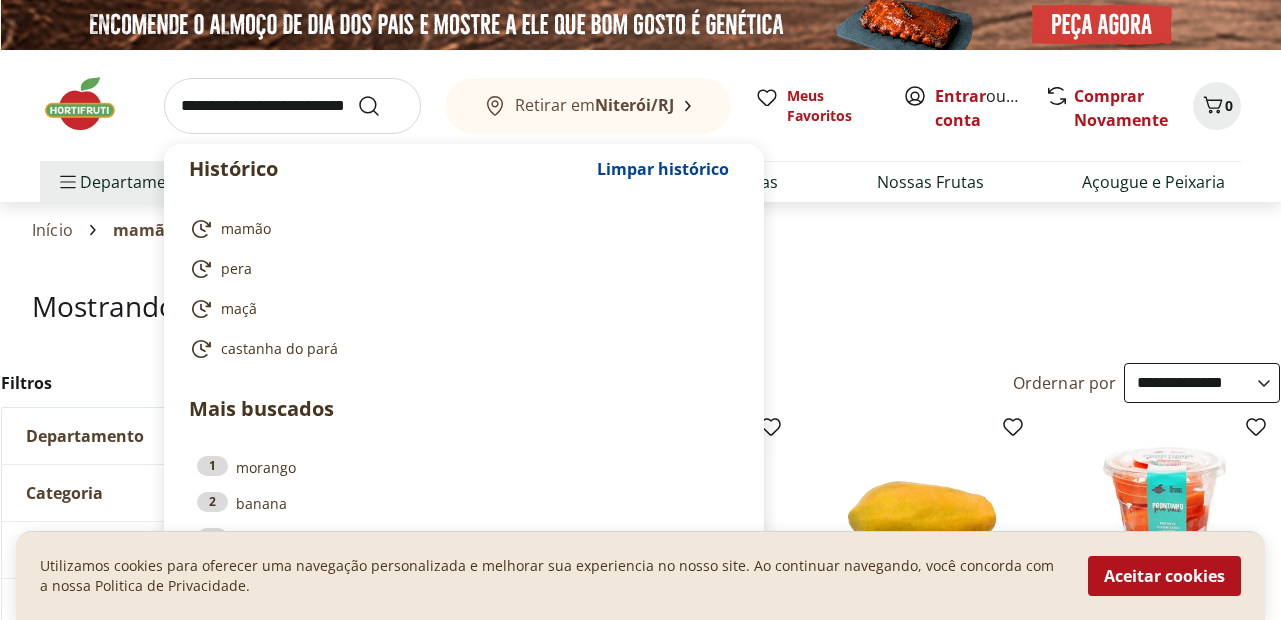 click at bounding box center (292, 106) 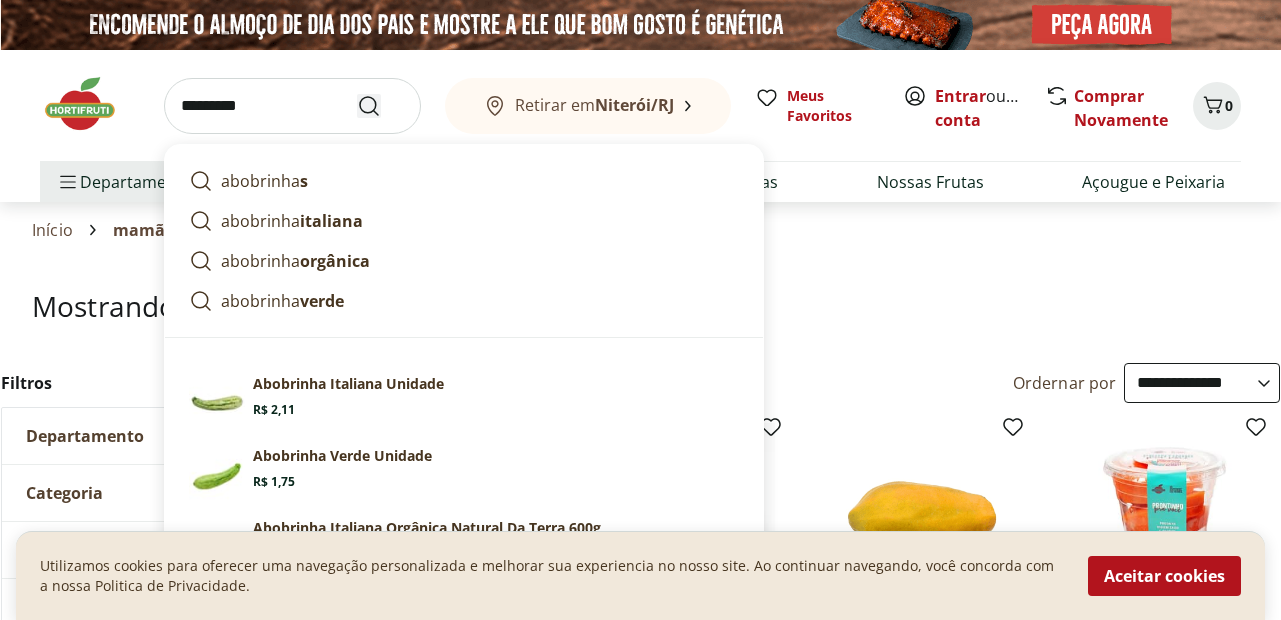 type on "*********" 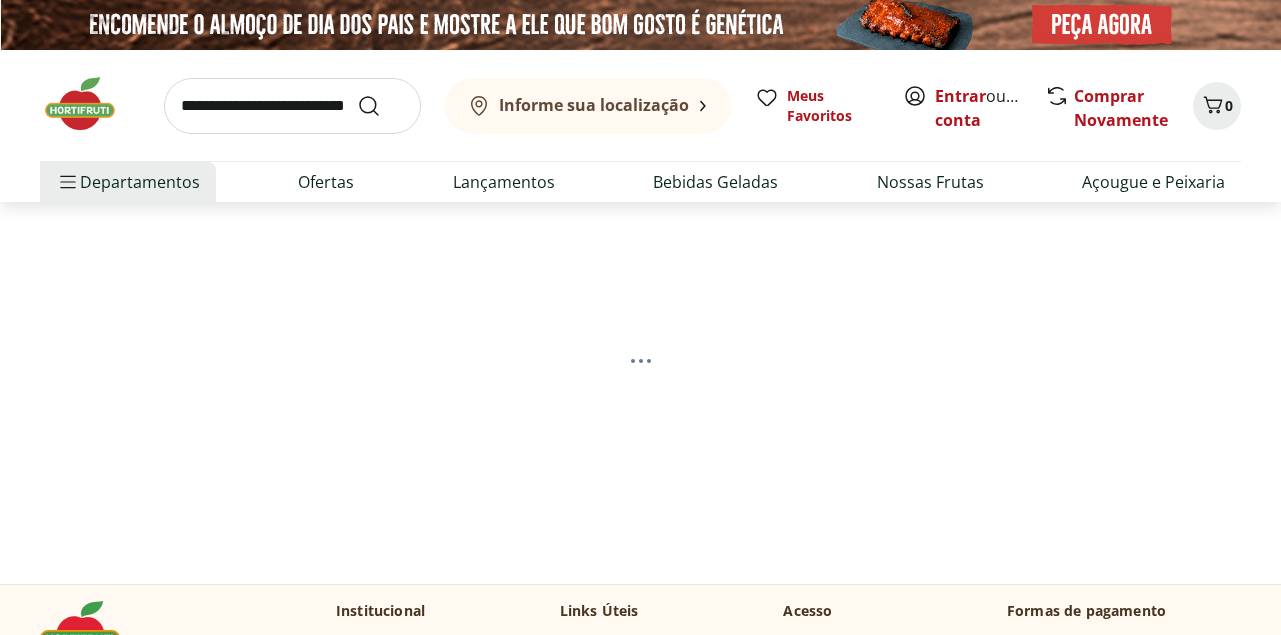 scroll, scrollTop: 0, scrollLeft: 0, axis: both 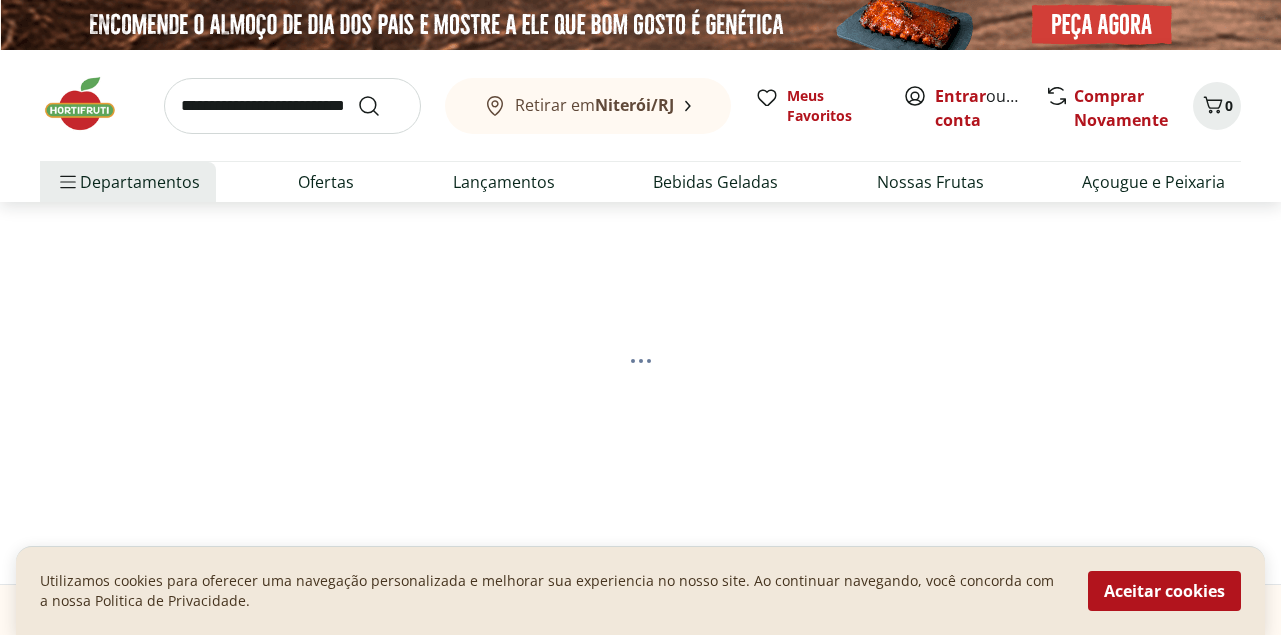 select on "**********" 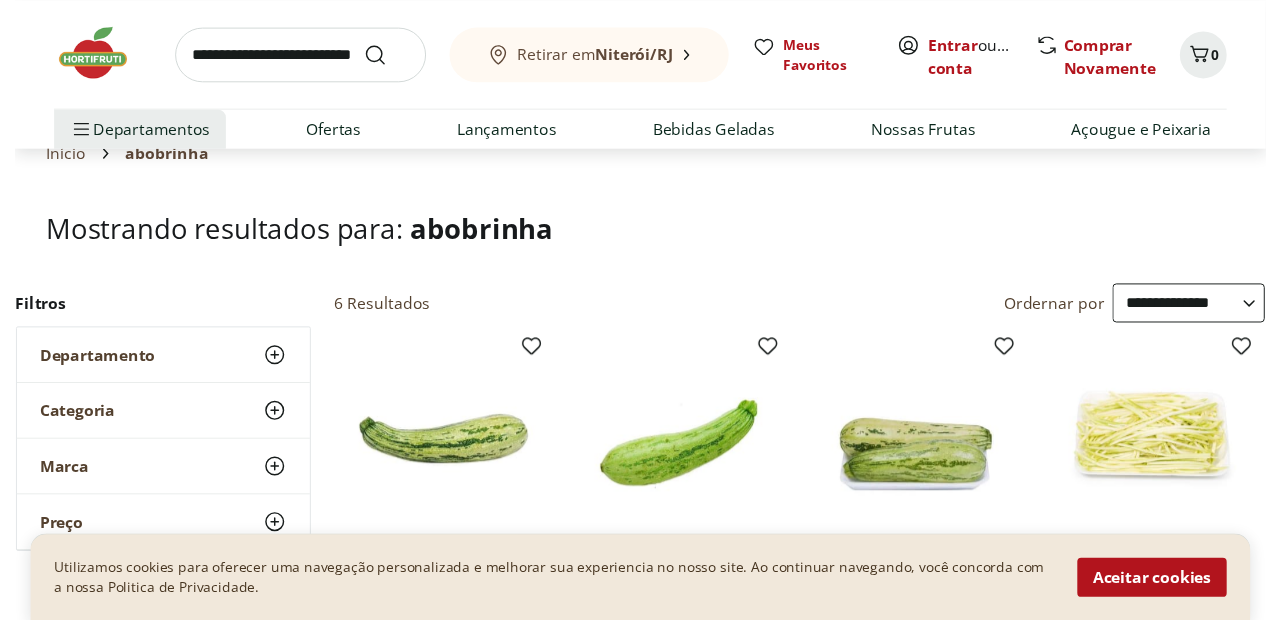 scroll, scrollTop: 0, scrollLeft: 0, axis: both 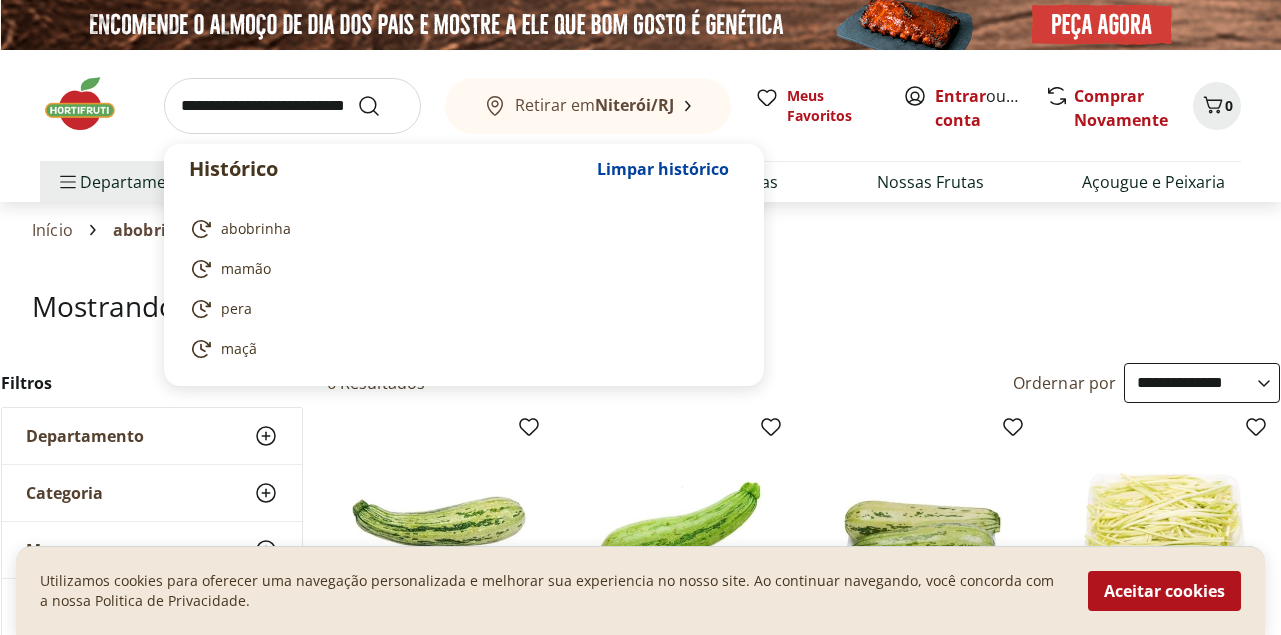 click at bounding box center (292, 106) 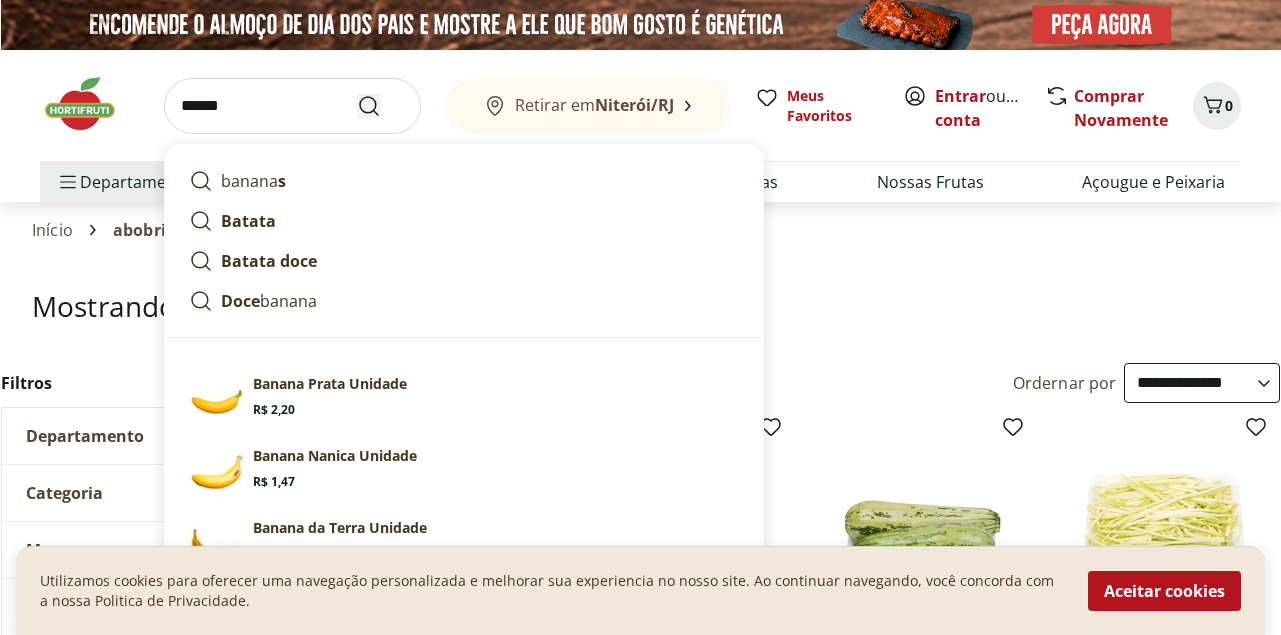 type on "******" 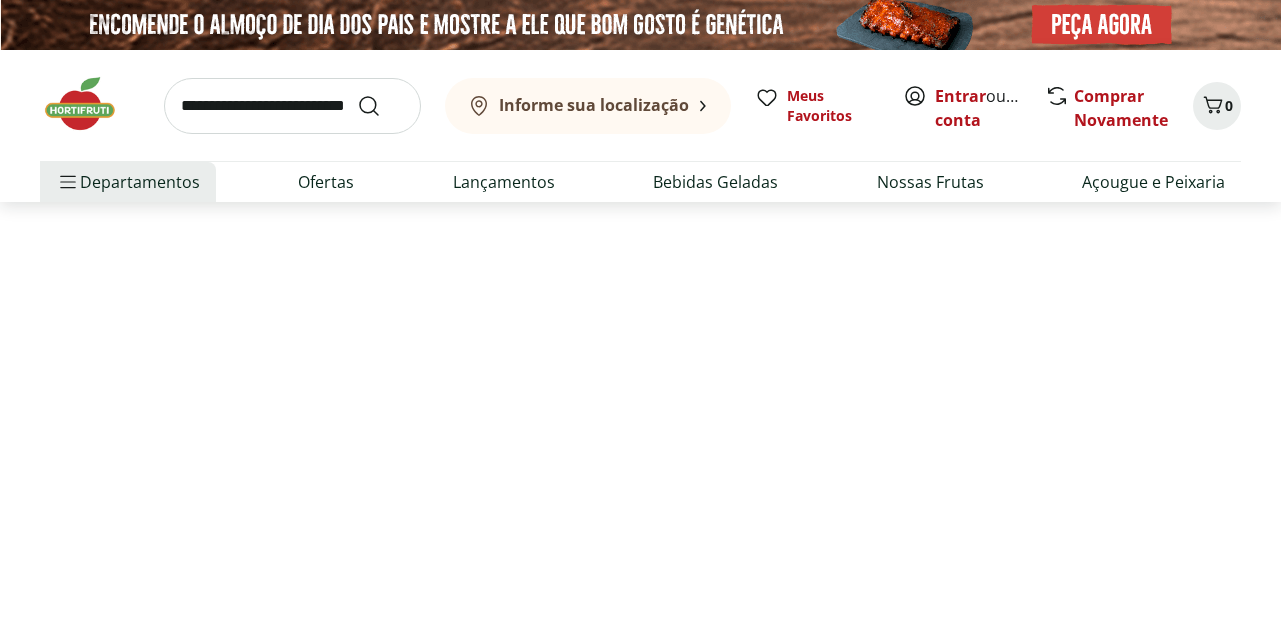 select on "**********" 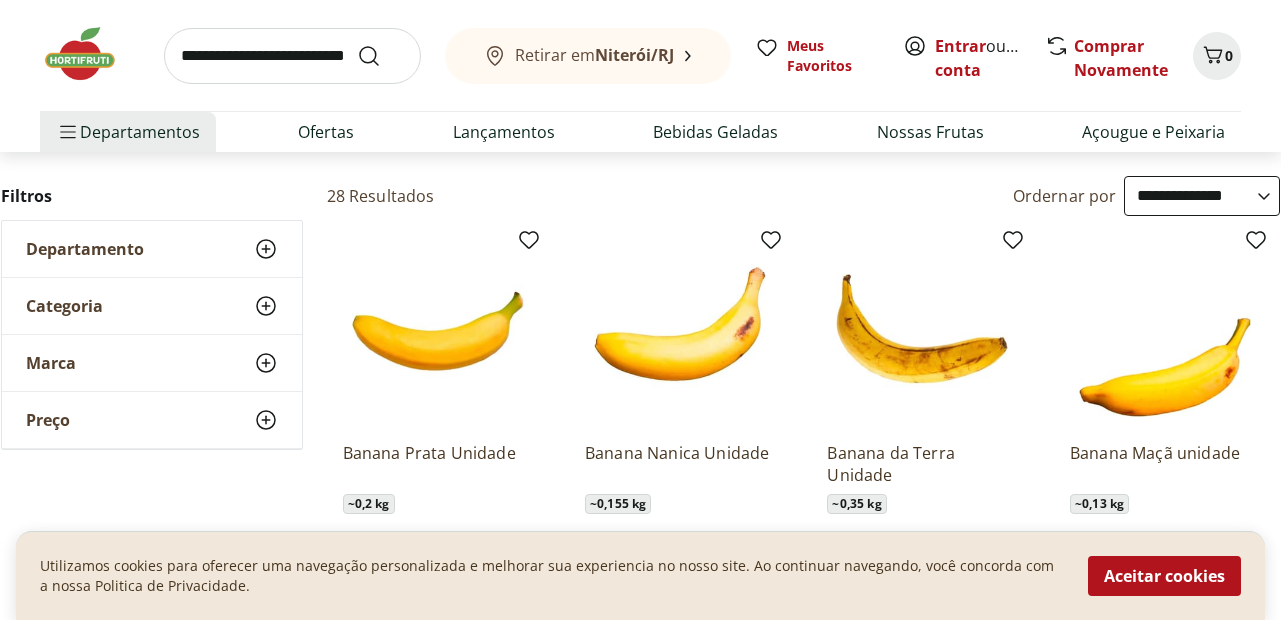 scroll, scrollTop: 0, scrollLeft: 0, axis: both 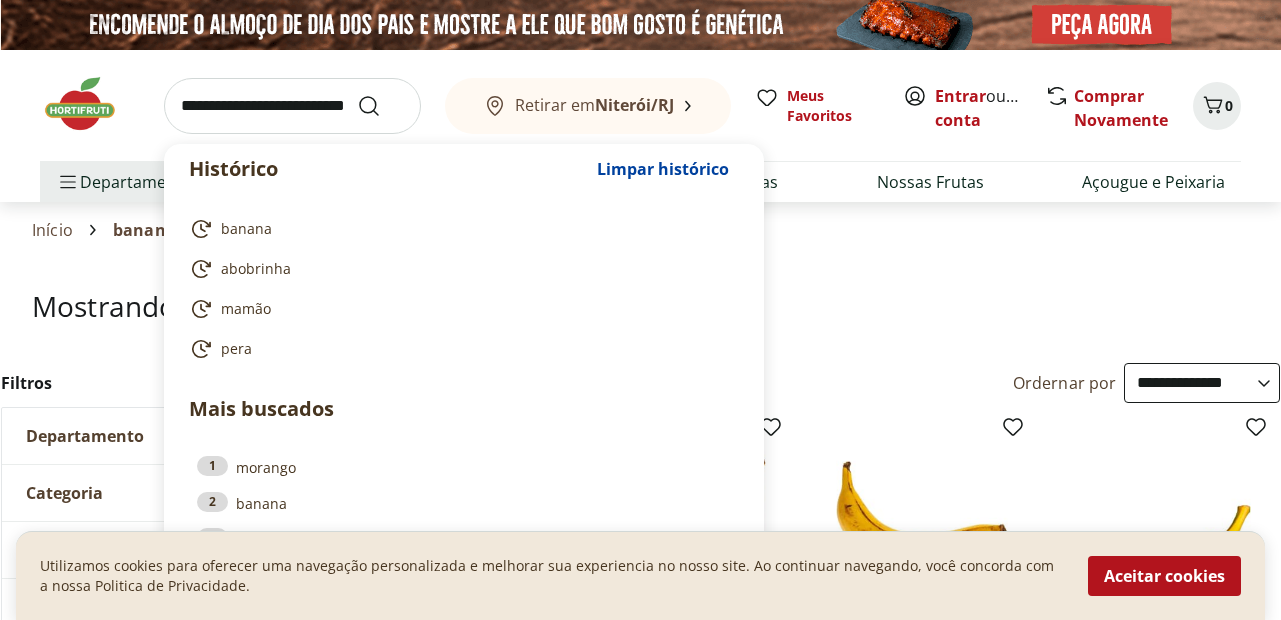 click at bounding box center (292, 106) 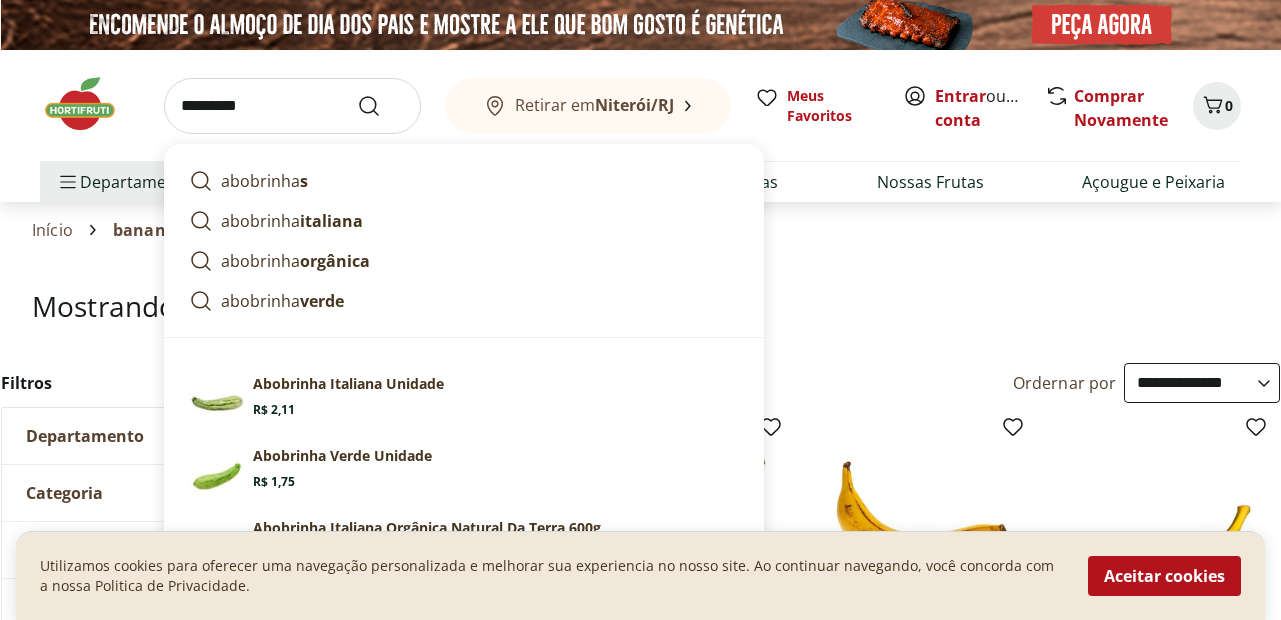 type on "*********" 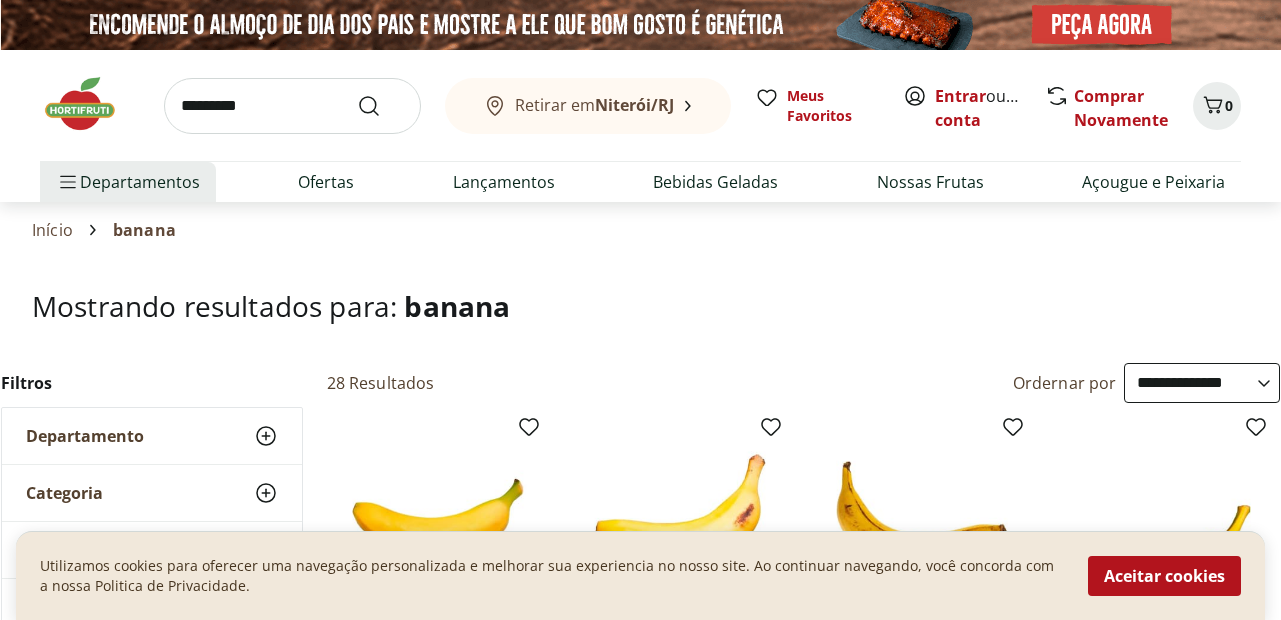 click on "********* Retirar em  Niterói/RJ Meus Favoritos Entrar  ou  Criar conta Comprar Novamente 0  Departamentos Nossa Marca Nossa Marca Ver tudo do departamento Açougue & Peixaria Congelados e Refrigerados Frutas, Legumes e Verduras Orgânicos Mercearia Sorvetes Hortifruti Hortifruti Ver tudo do departamento Cogumelos Frutas Legumes Ovos Temperos Frescos Verduras Orgânicos Orgânicos Ver tudo do departamento Bebidas Orgânicas Frutas Orgânicas Legumes Orgânicos Ovos Orgânicos Perecíveis Orgânicos Verduras Orgânicas Temperos Frescos Açougue e Peixaria Açougue e Peixaria Ver tudo do departamento Aves Bovinos Exóticos Frutos do Mar Linguiça e Salsicha Peixes Salgados e Defumados Suínos Prontinhos Prontinhos Ver tudo do departamento Frutas Cortadinhas Pré Preparados Prontos para Consumo Saladas Sucos e Água de Coco Padaria Padaria Ver tudo do departamento Bolos e Mini Bolos Doces Pão Padaria Própria Salgados Torradas Bebidas Bebidas Ver tudo do departamento Água Água de Coco Cerveja Destilados Gelo" at bounding box center [640, 126] 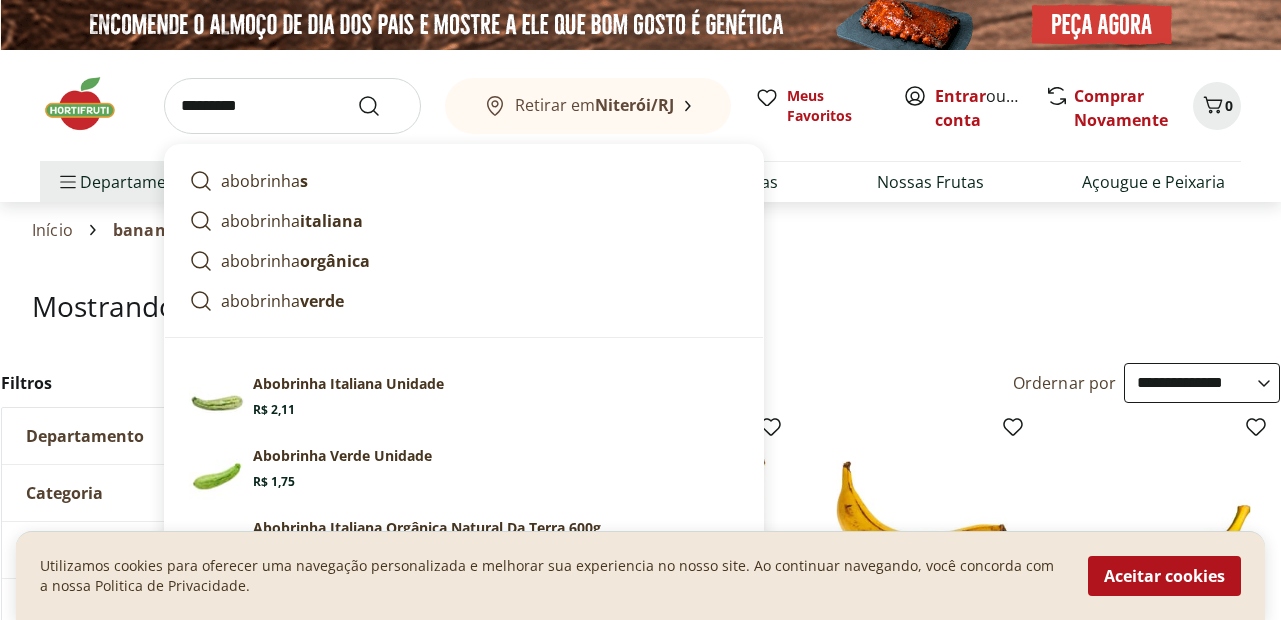 drag, startPoint x: 273, startPoint y: 100, endPoint x: 134, endPoint y: 88, distance: 139.51703 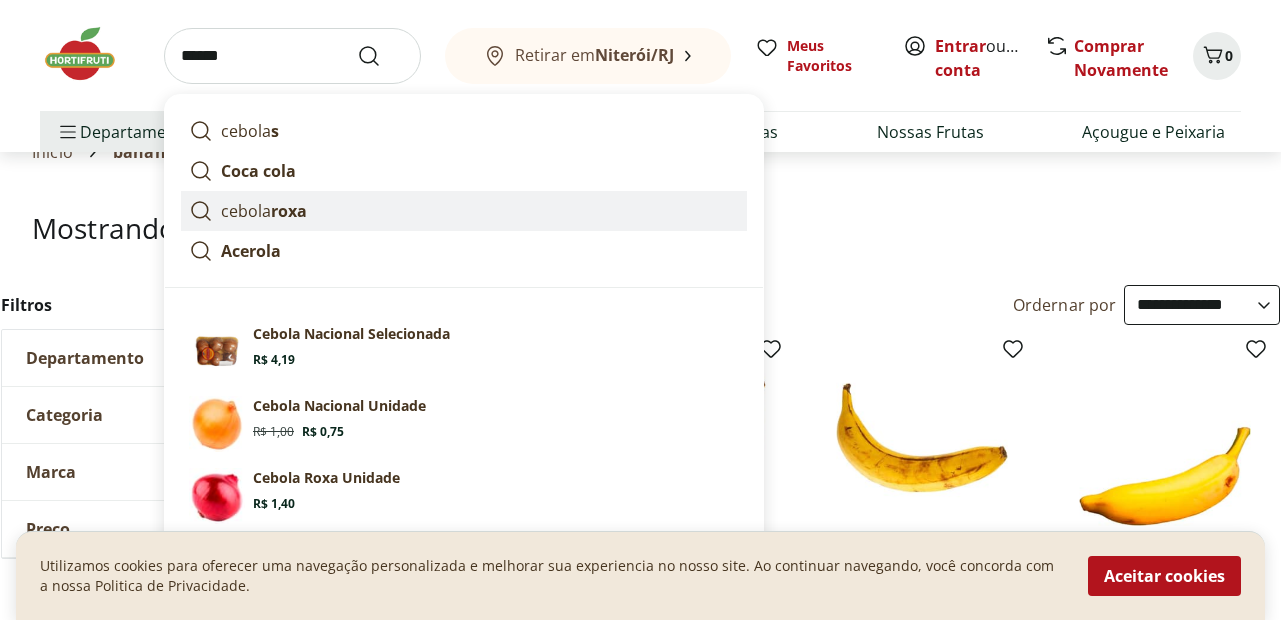 scroll, scrollTop: 100, scrollLeft: 0, axis: vertical 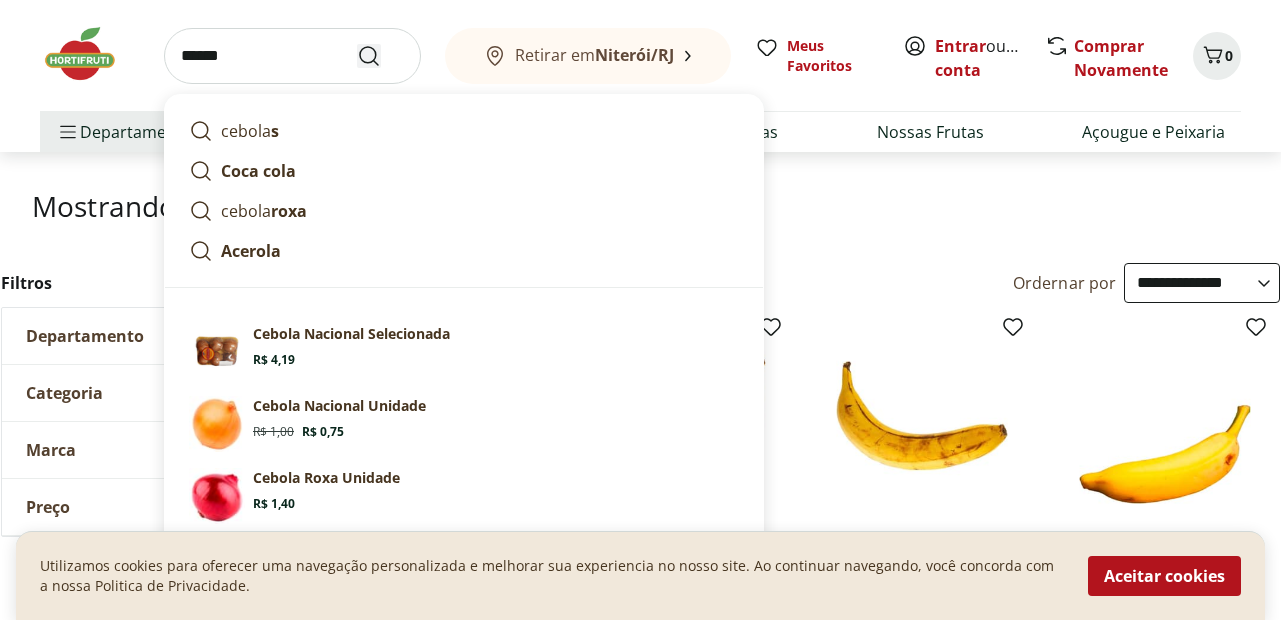 type on "******" 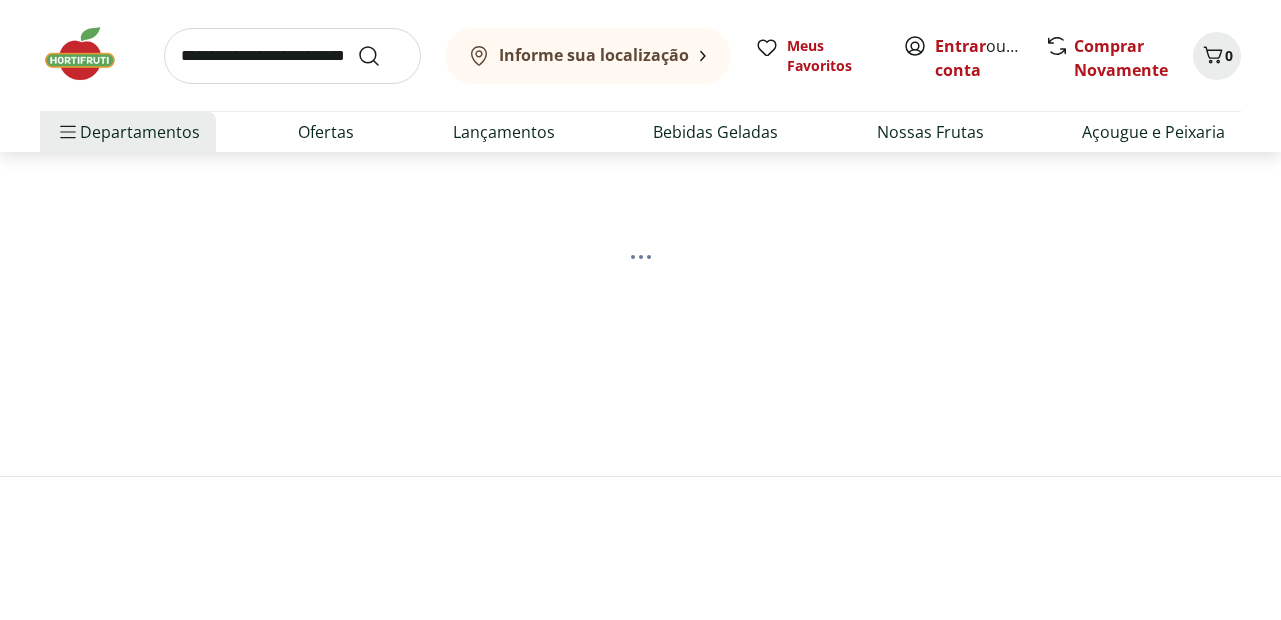 scroll, scrollTop: 0, scrollLeft: 0, axis: both 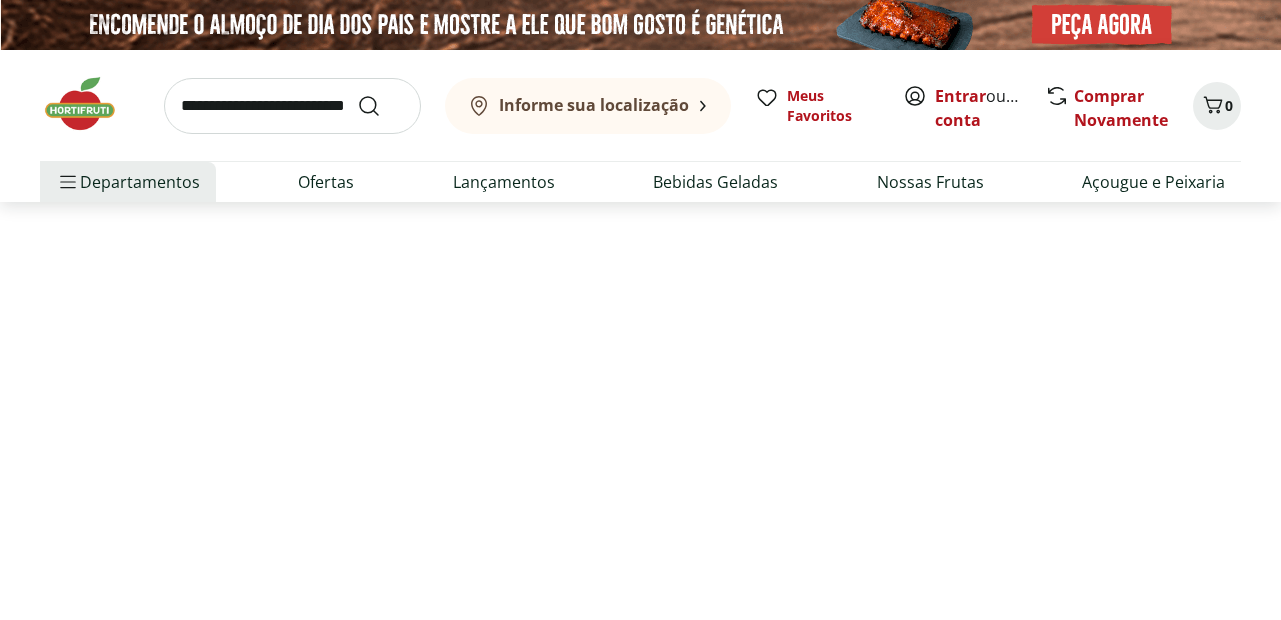 select on "**********" 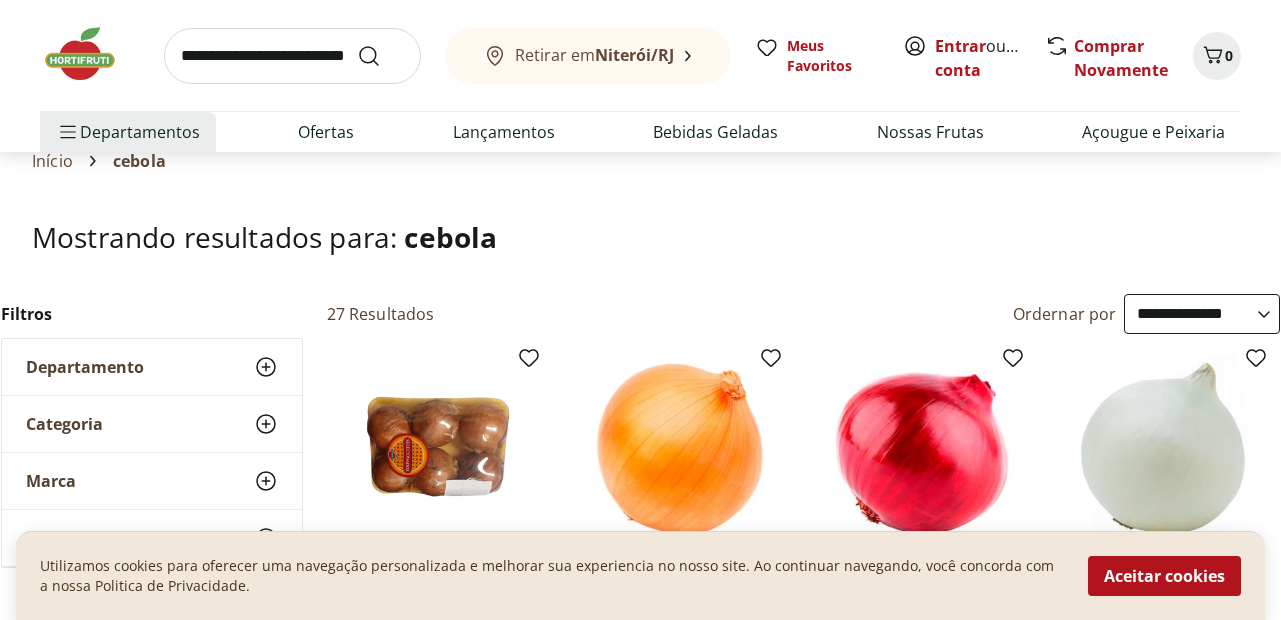 scroll, scrollTop: 0, scrollLeft: 0, axis: both 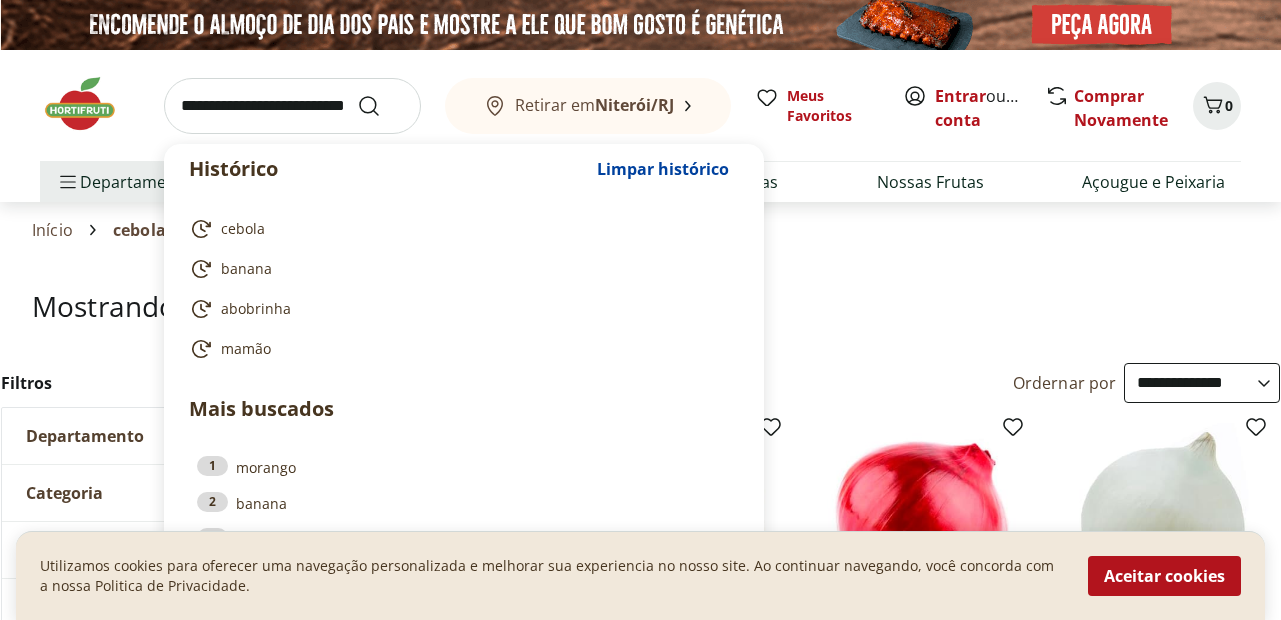 click at bounding box center [292, 106] 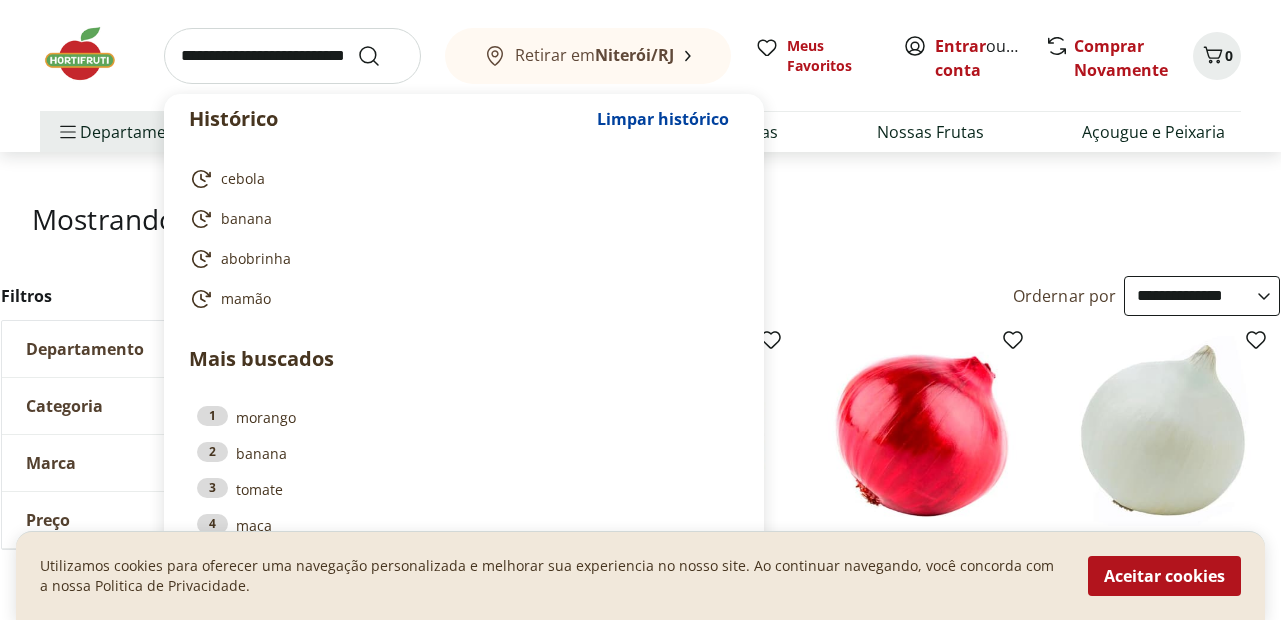 scroll, scrollTop: 0, scrollLeft: 0, axis: both 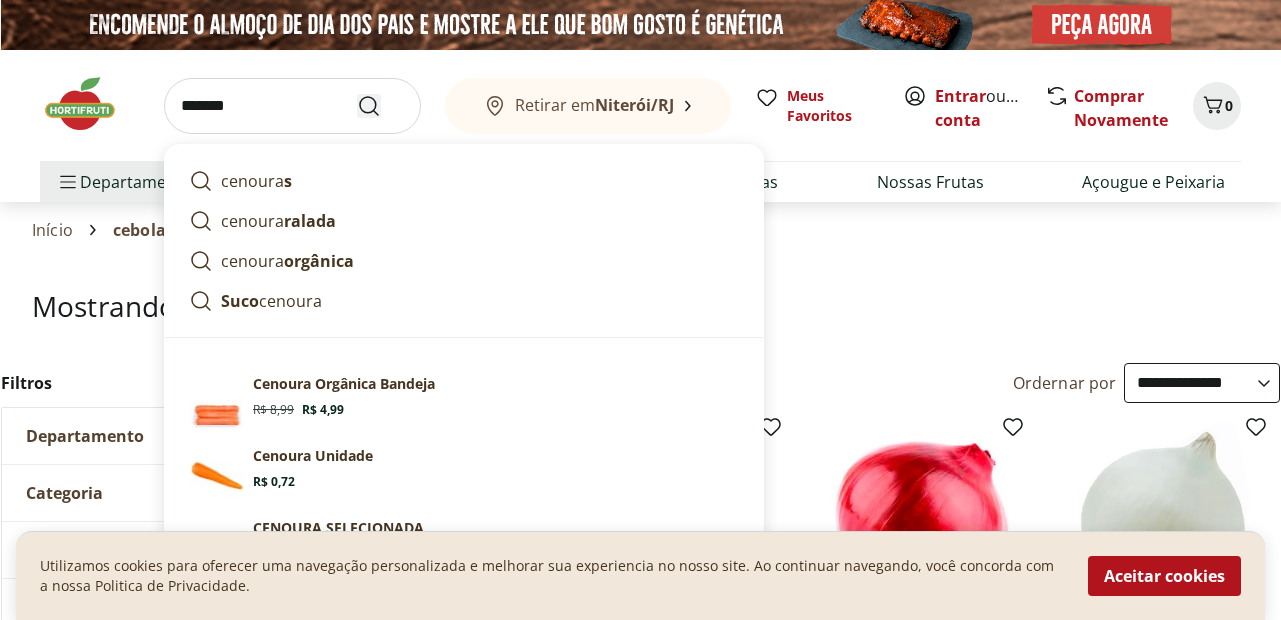 type on "*******" 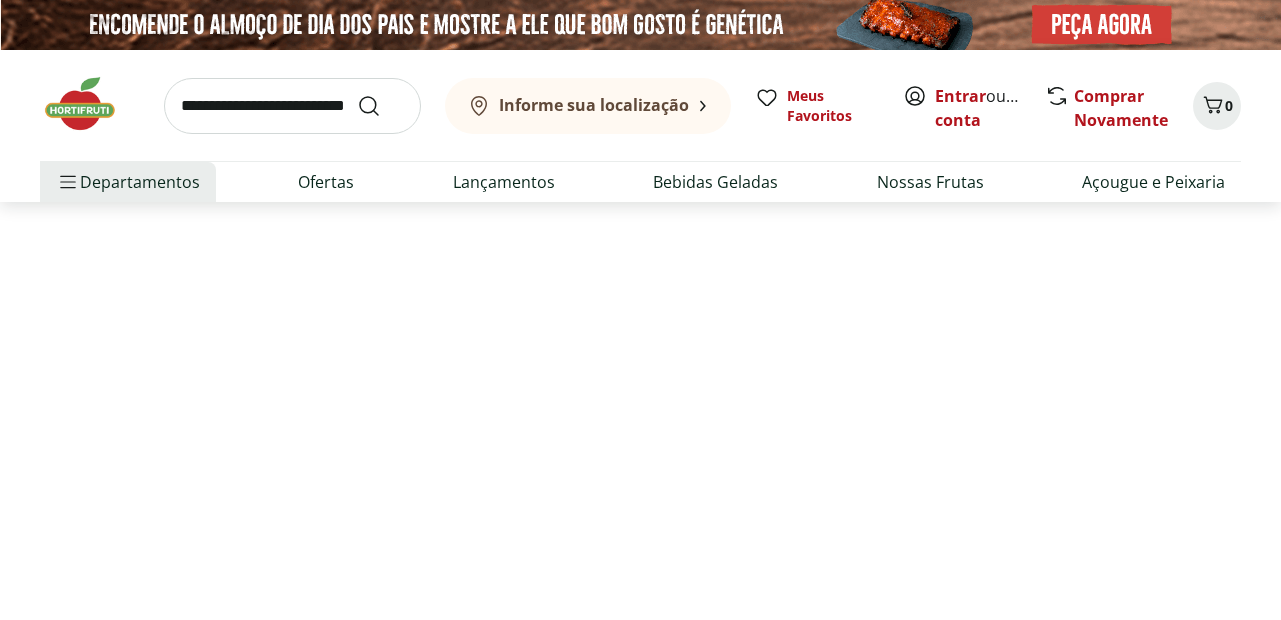 select on "**********" 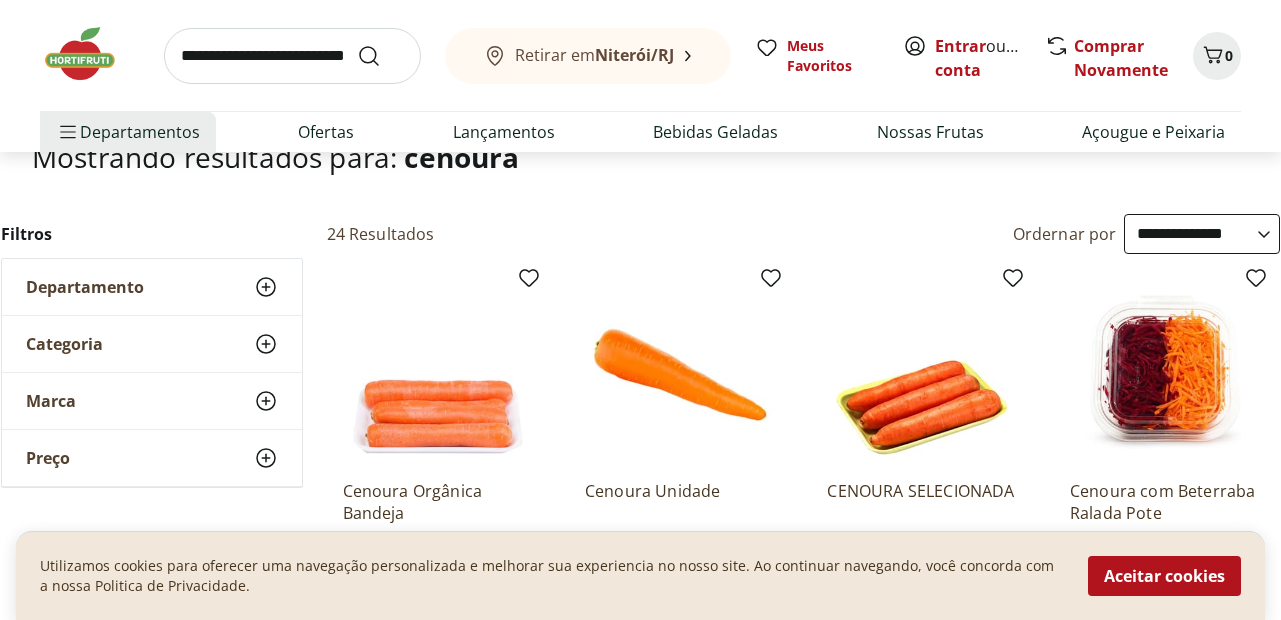 scroll, scrollTop: 0, scrollLeft: 0, axis: both 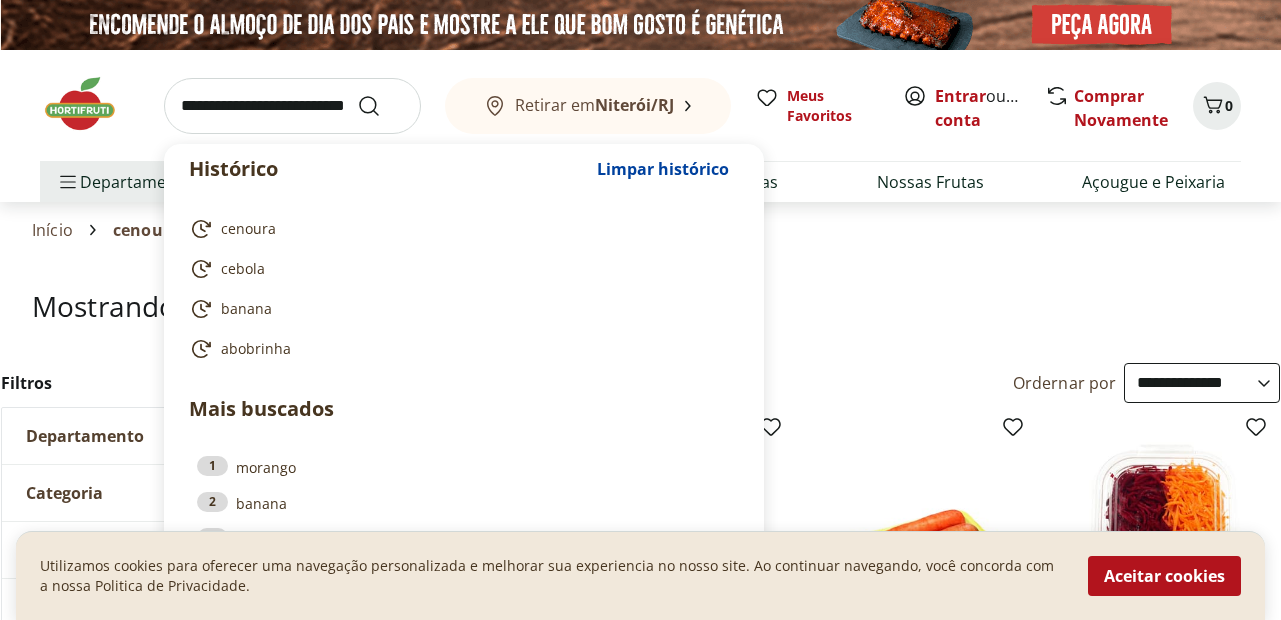 click at bounding box center [292, 106] 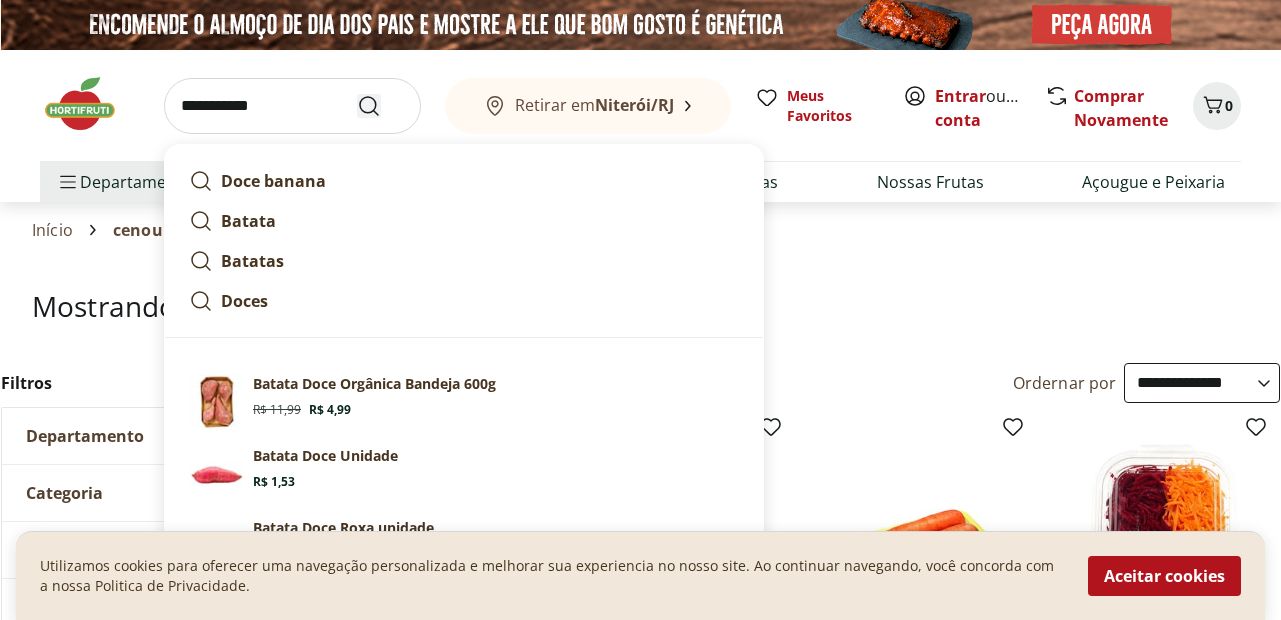 type on "**********" 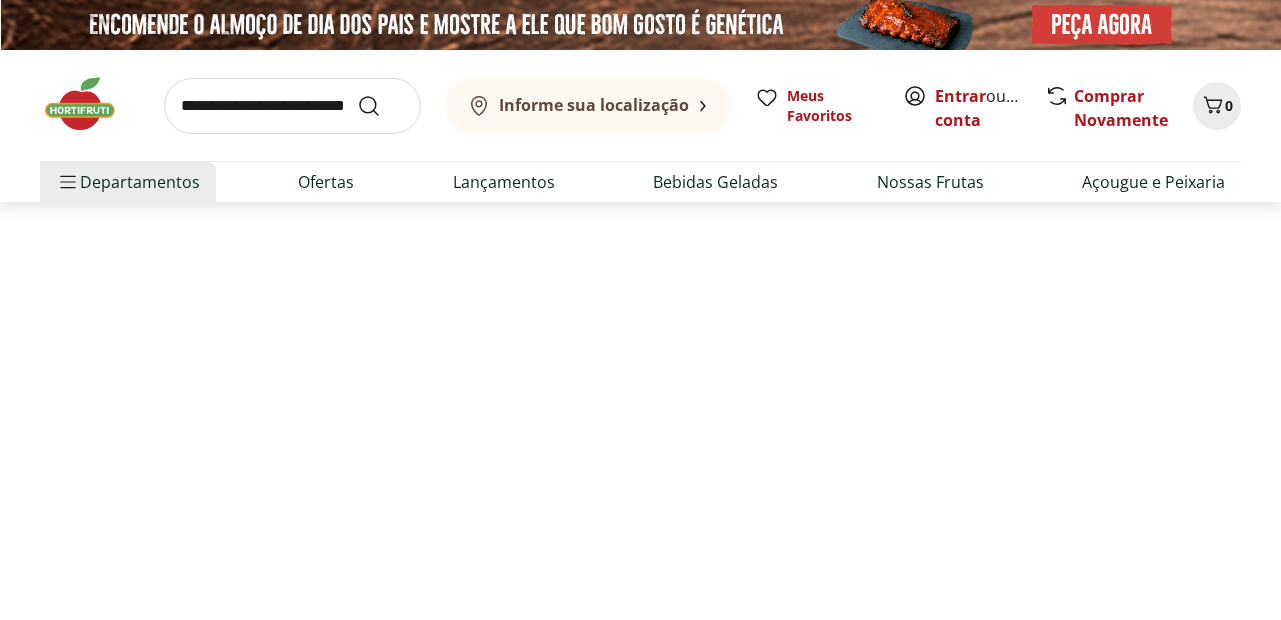 select on "**********" 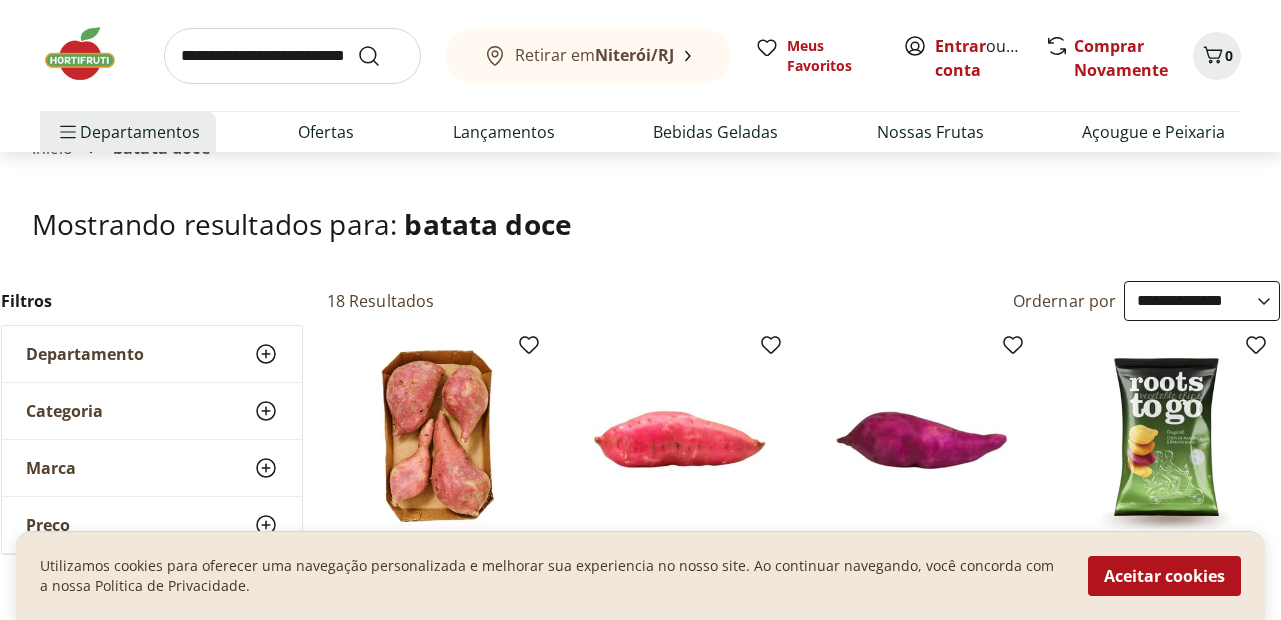 scroll, scrollTop: 0, scrollLeft: 0, axis: both 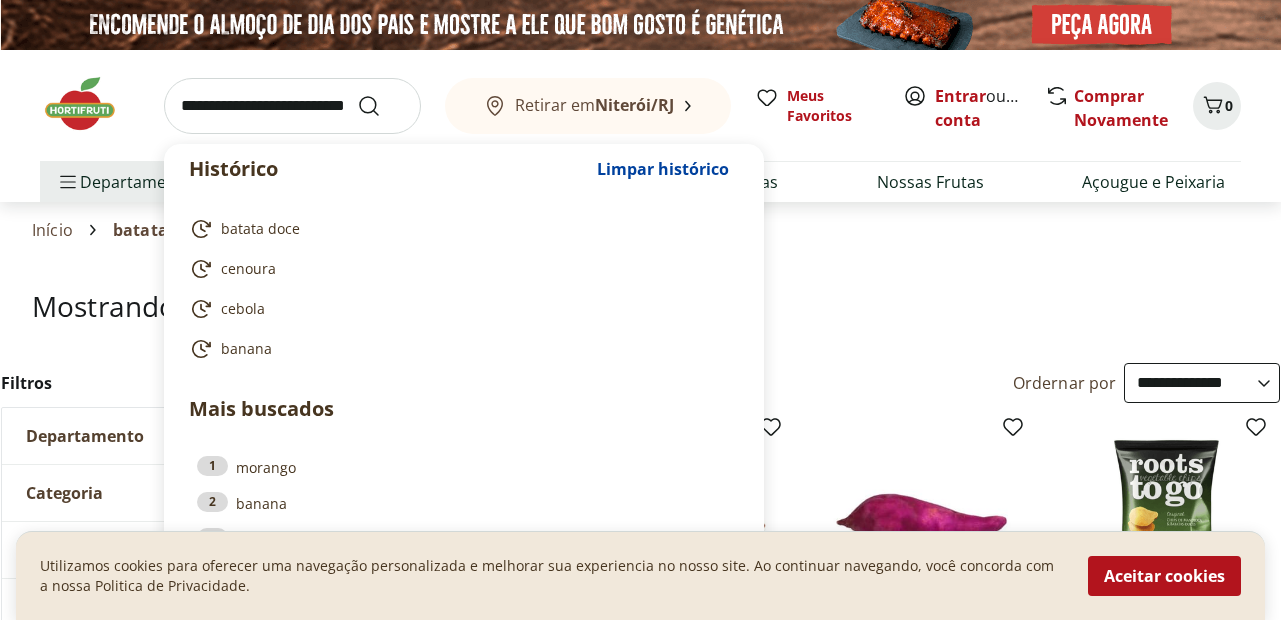 click at bounding box center [292, 106] 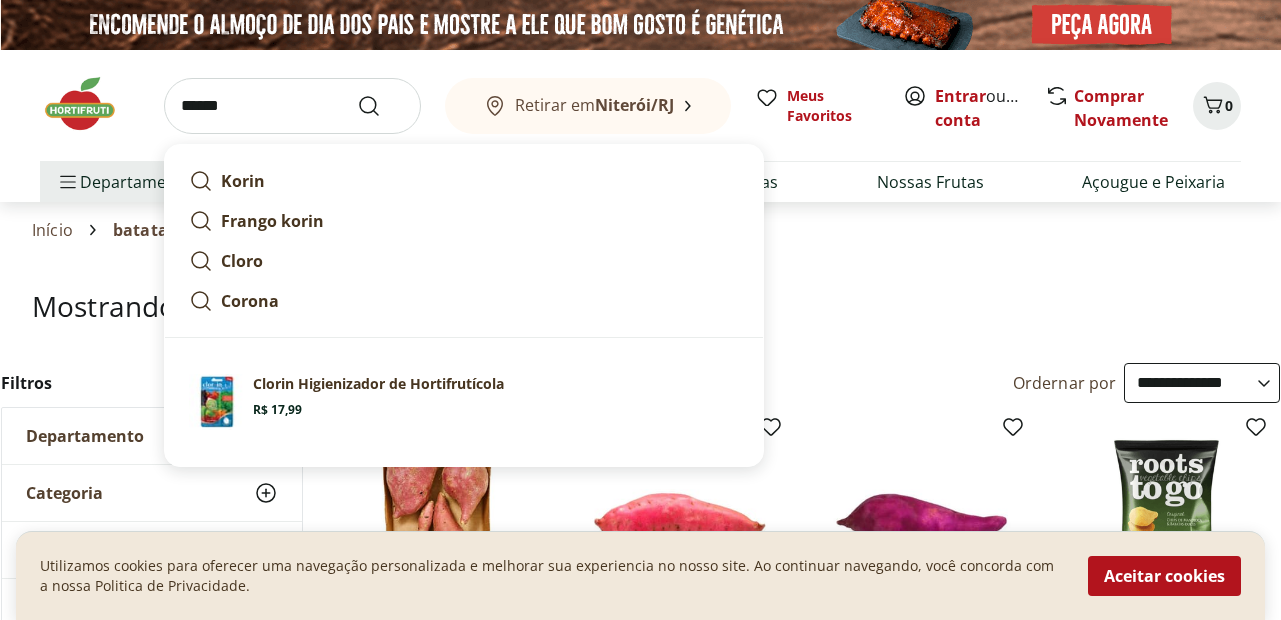 drag, startPoint x: 253, startPoint y: 110, endPoint x: 166, endPoint y: 106, distance: 87.0919 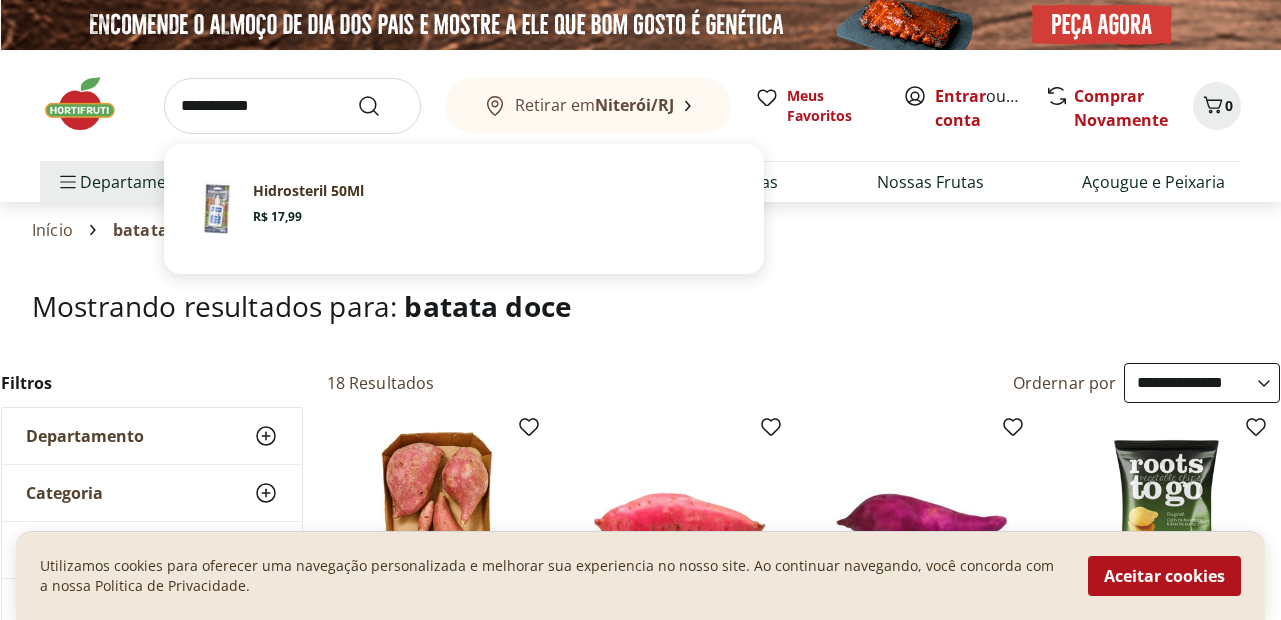 drag, startPoint x: 271, startPoint y: 107, endPoint x: 148, endPoint y: 111, distance: 123.065025 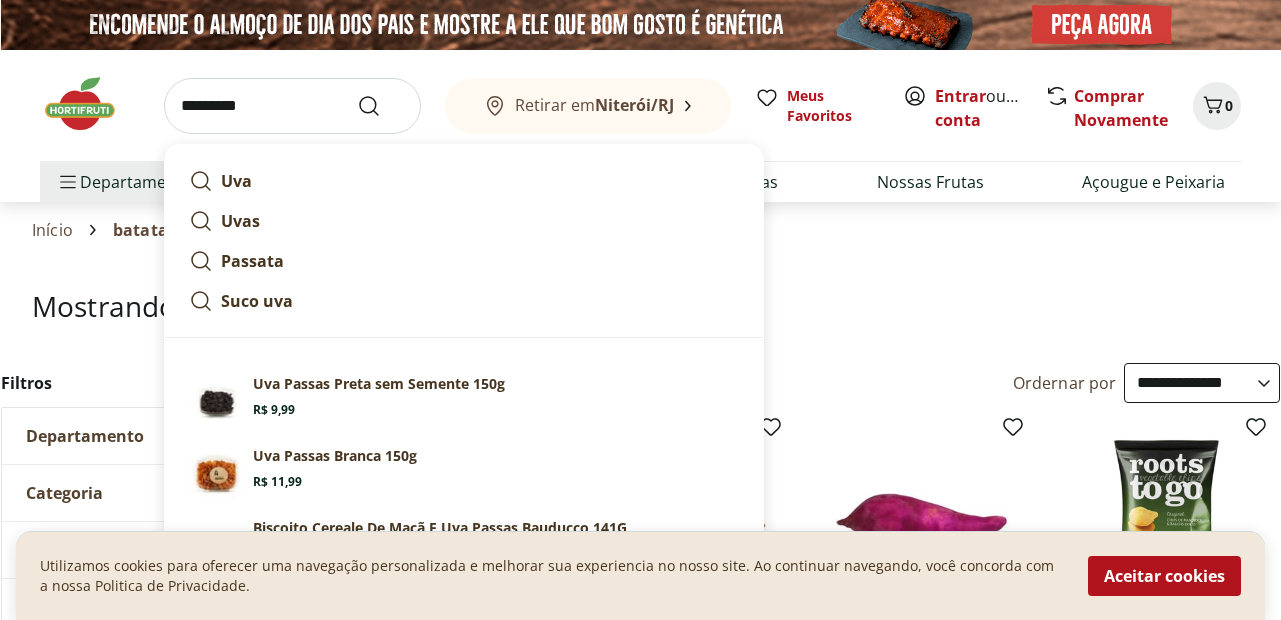 drag, startPoint x: 279, startPoint y: 114, endPoint x: 159, endPoint y: 112, distance: 120.01666 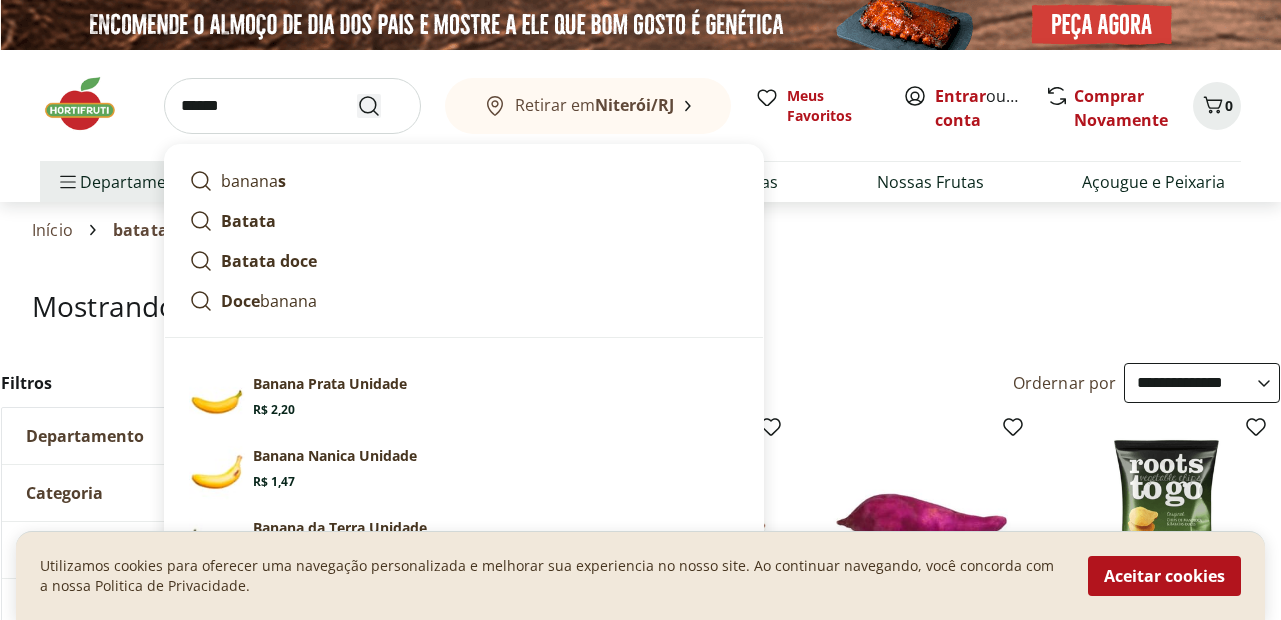 type on "******" 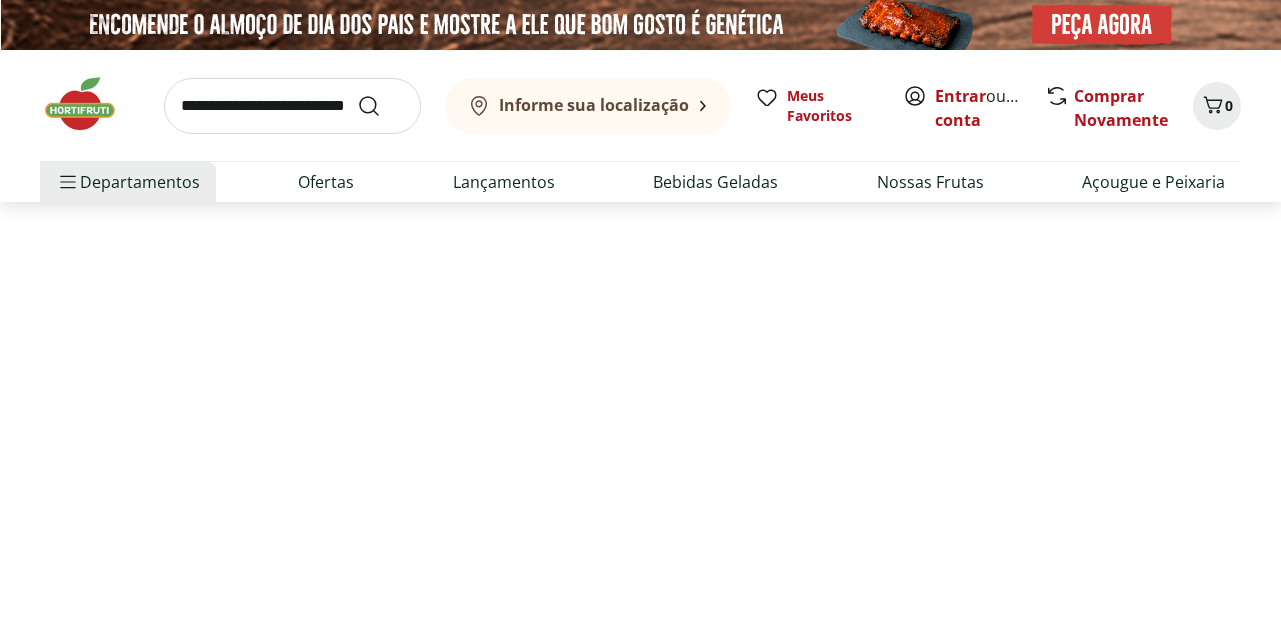 select on "**********" 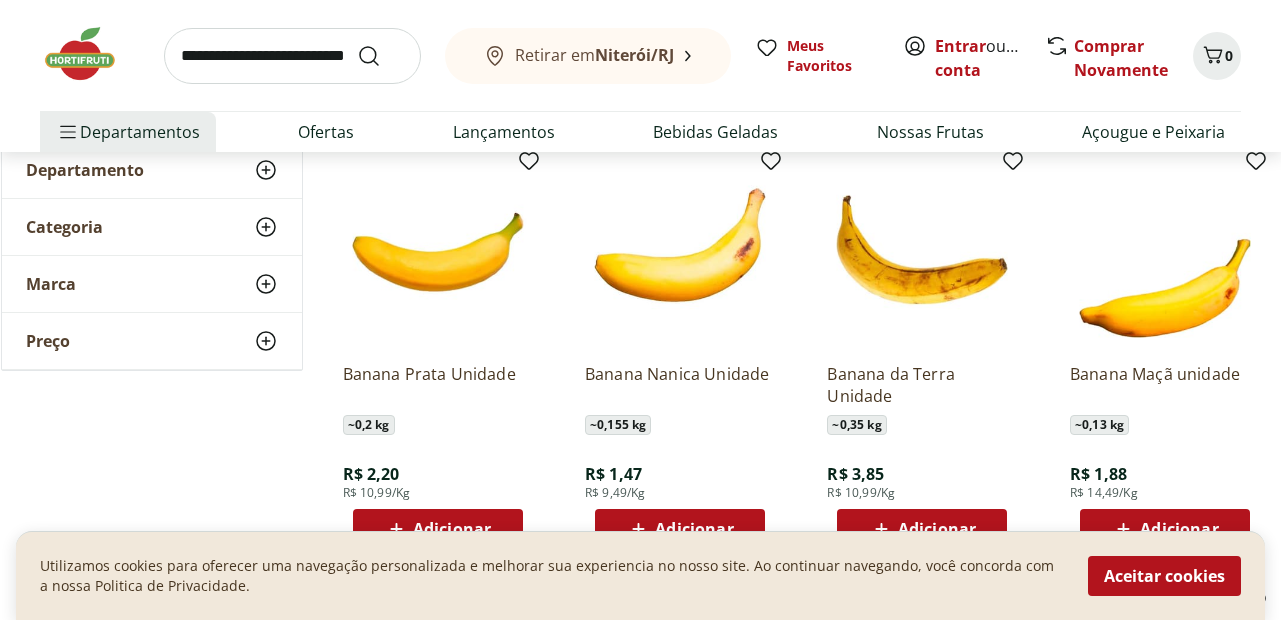 scroll, scrollTop: 300, scrollLeft: 0, axis: vertical 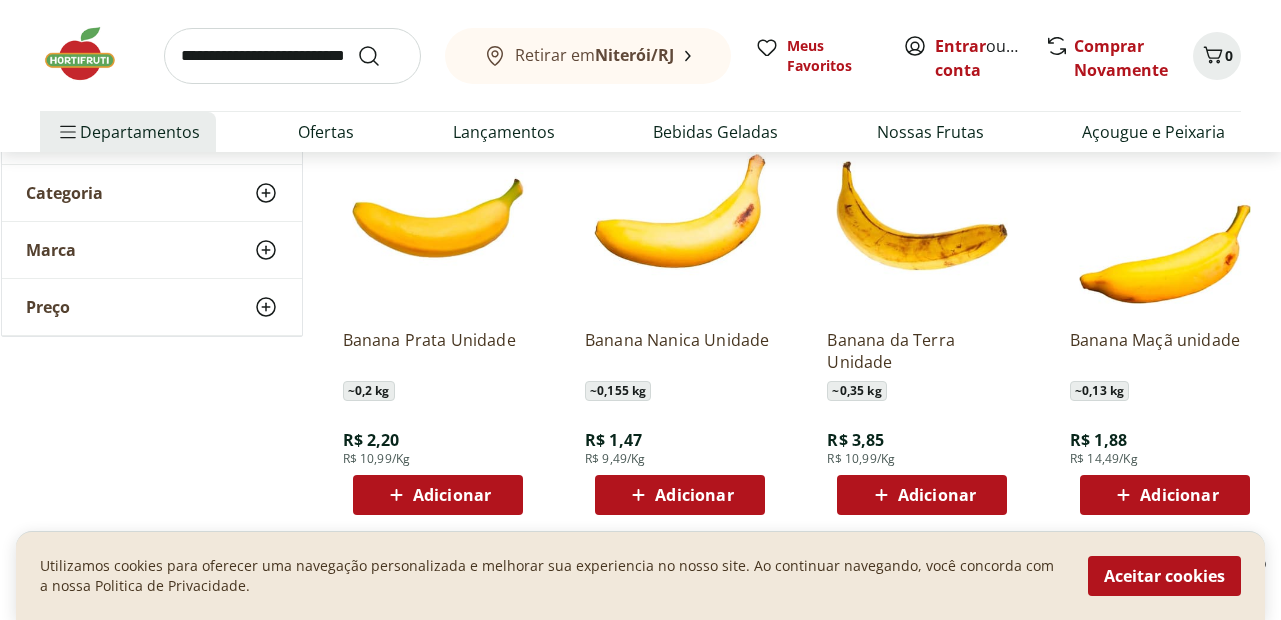click at bounding box center (292, 56) 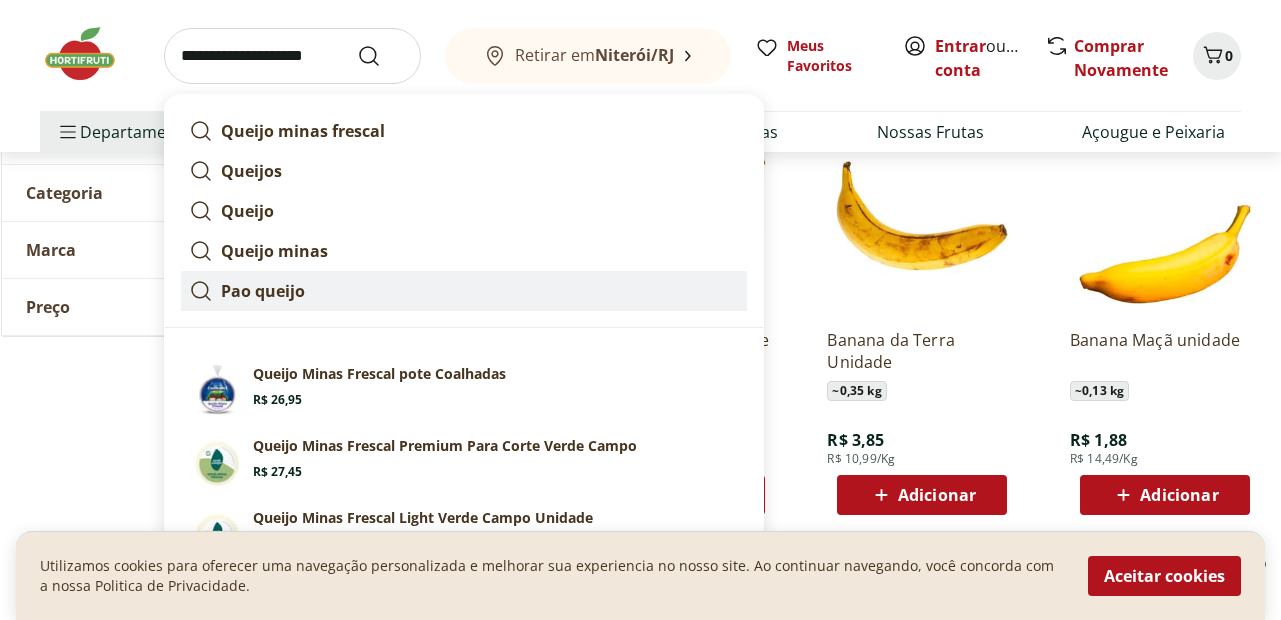 scroll, scrollTop: 400, scrollLeft: 0, axis: vertical 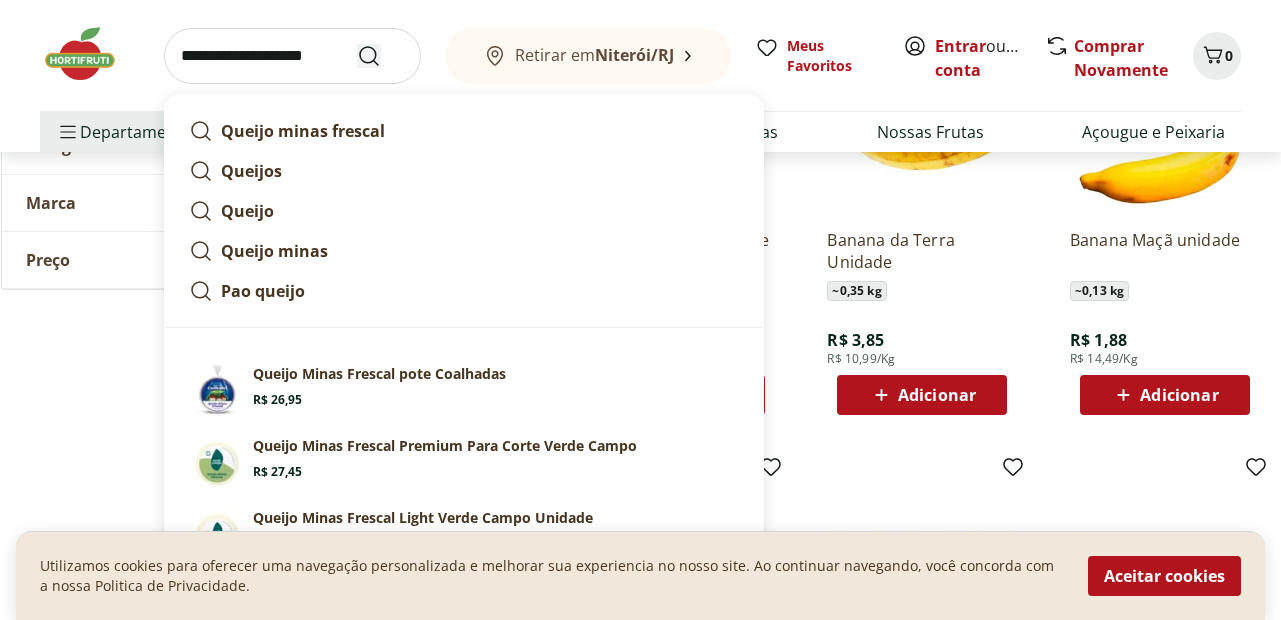 type on "**********" 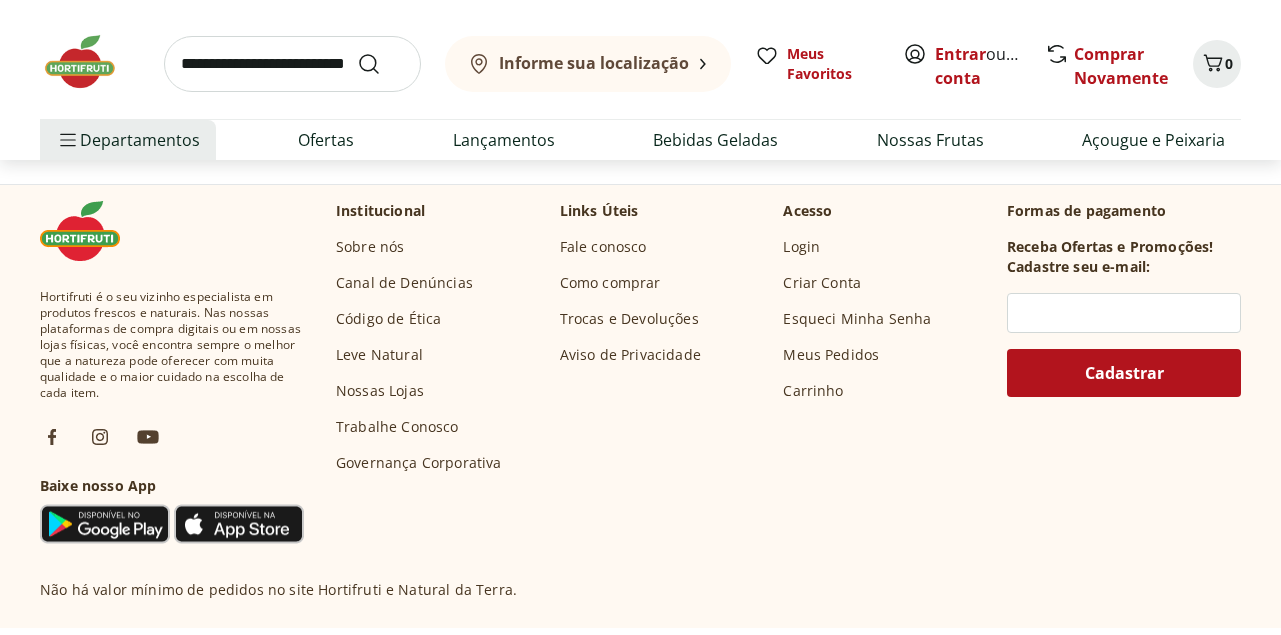 scroll, scrollTop: 0, scrollLeft: 0, axis: both 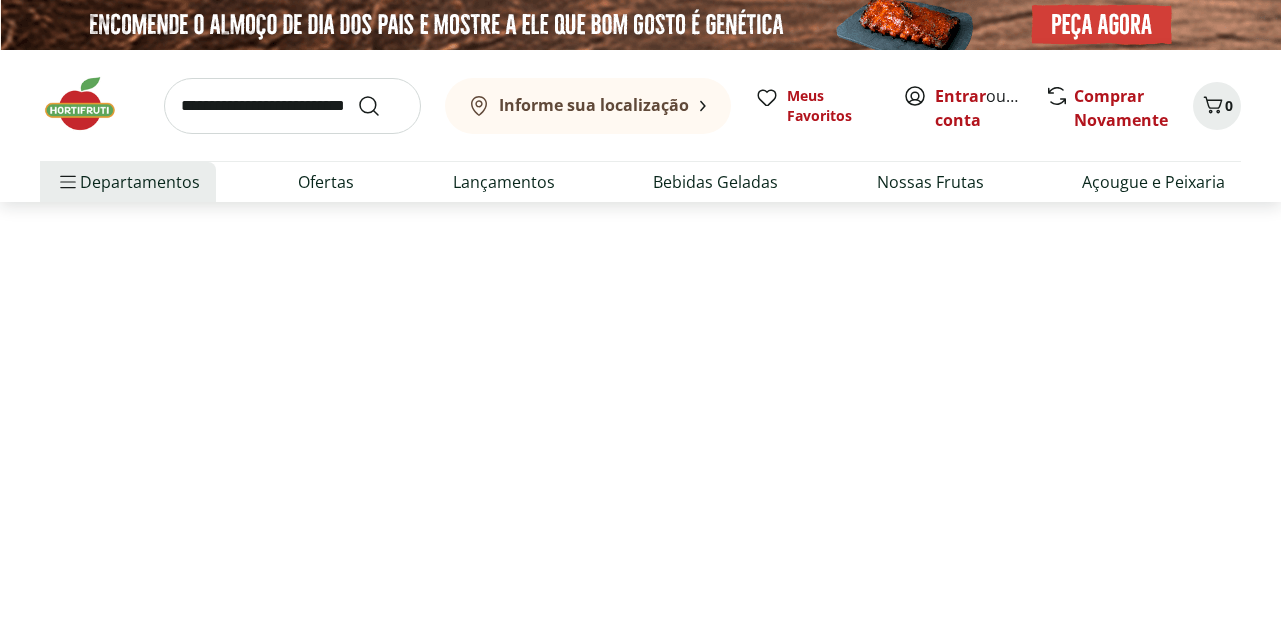 select on "**********" 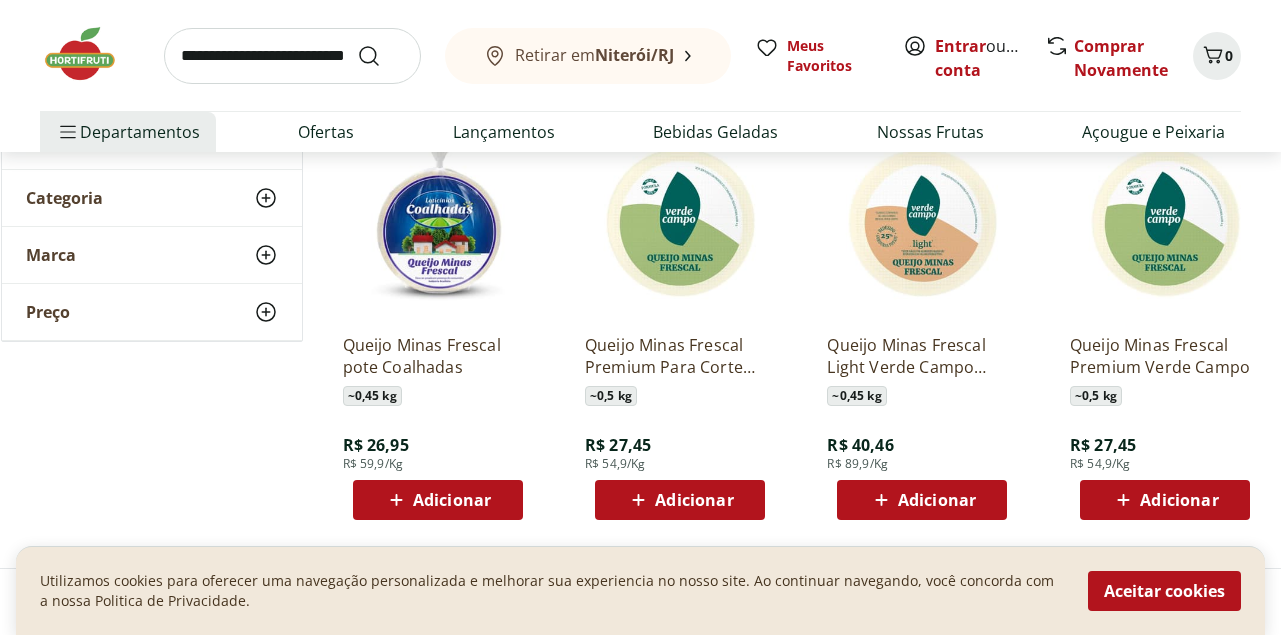 scroll, scrollTop: 300, scrollLeft: 0, axis: vertical 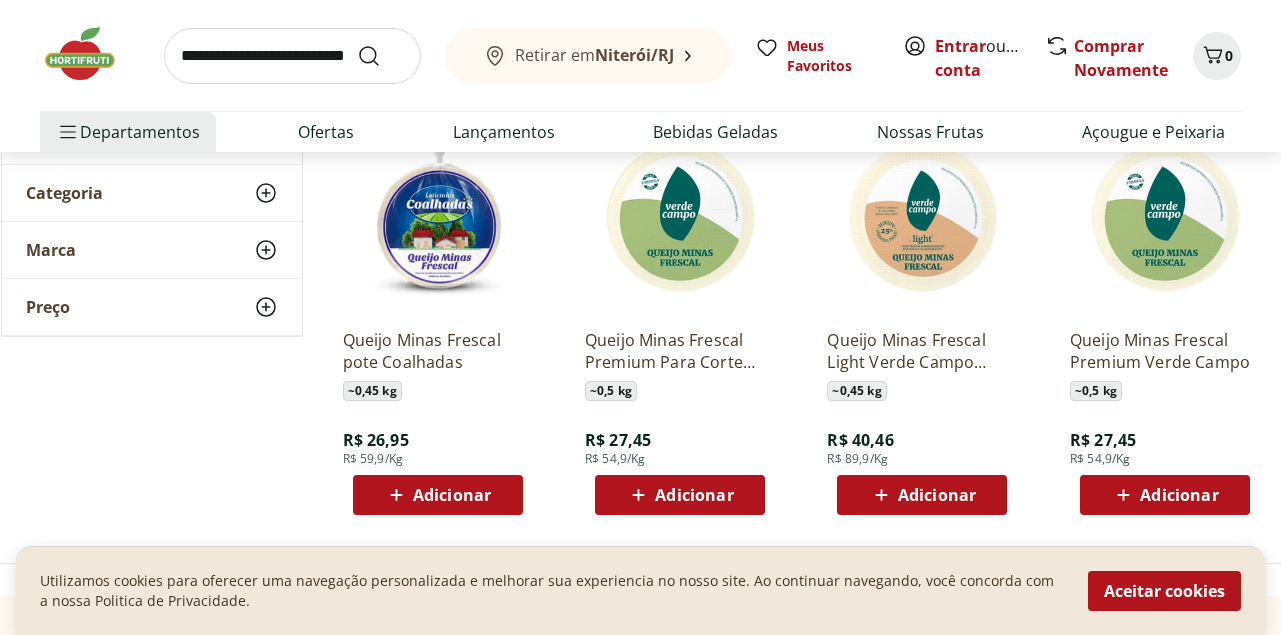 click at bounding box center (292, 56) 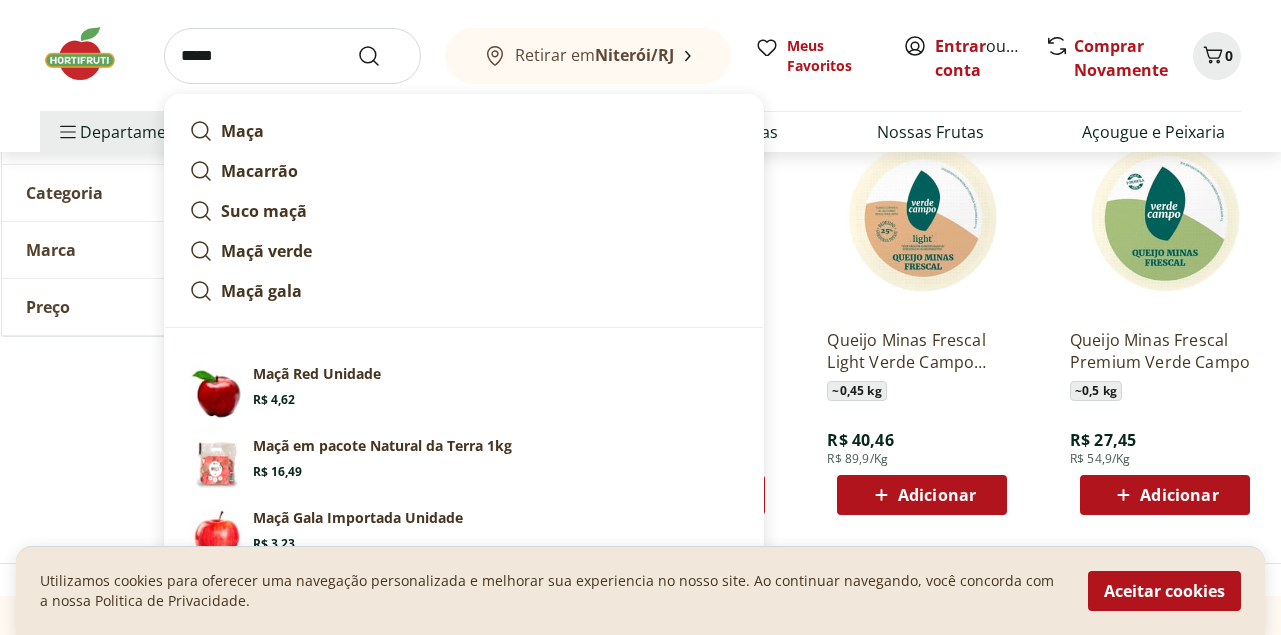 drag, startPoint x: 245, startPoint y: 56, endPoint x: 139, endPoint y: 59, distance: 106.04244 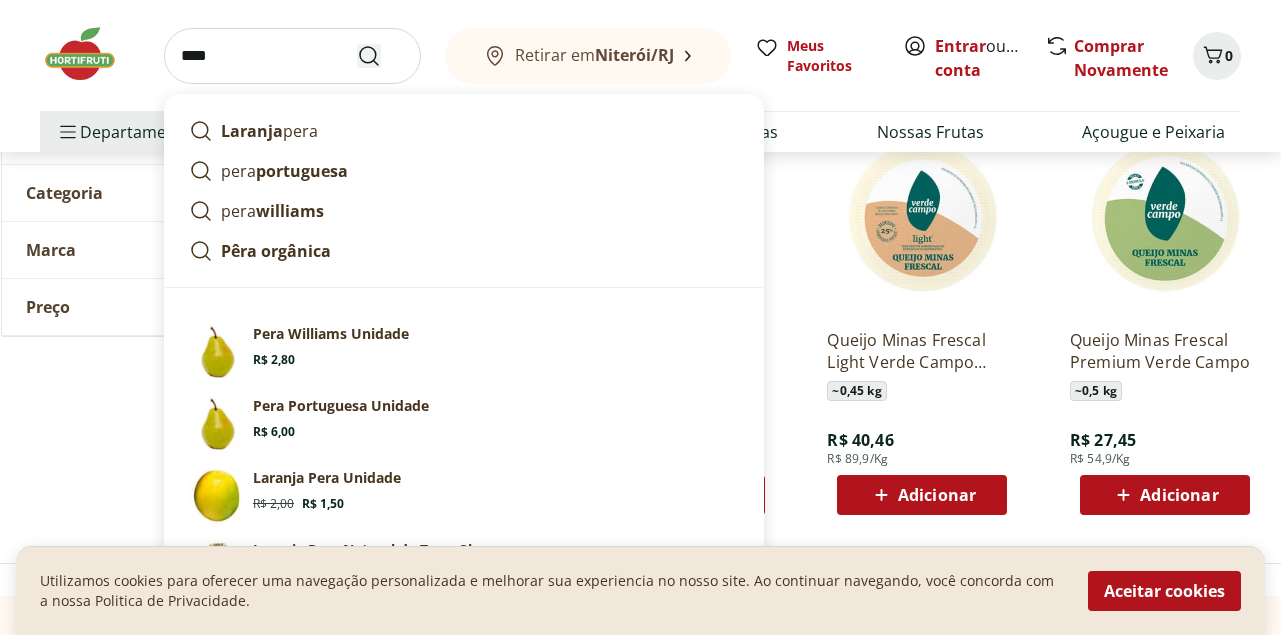 type on "****" 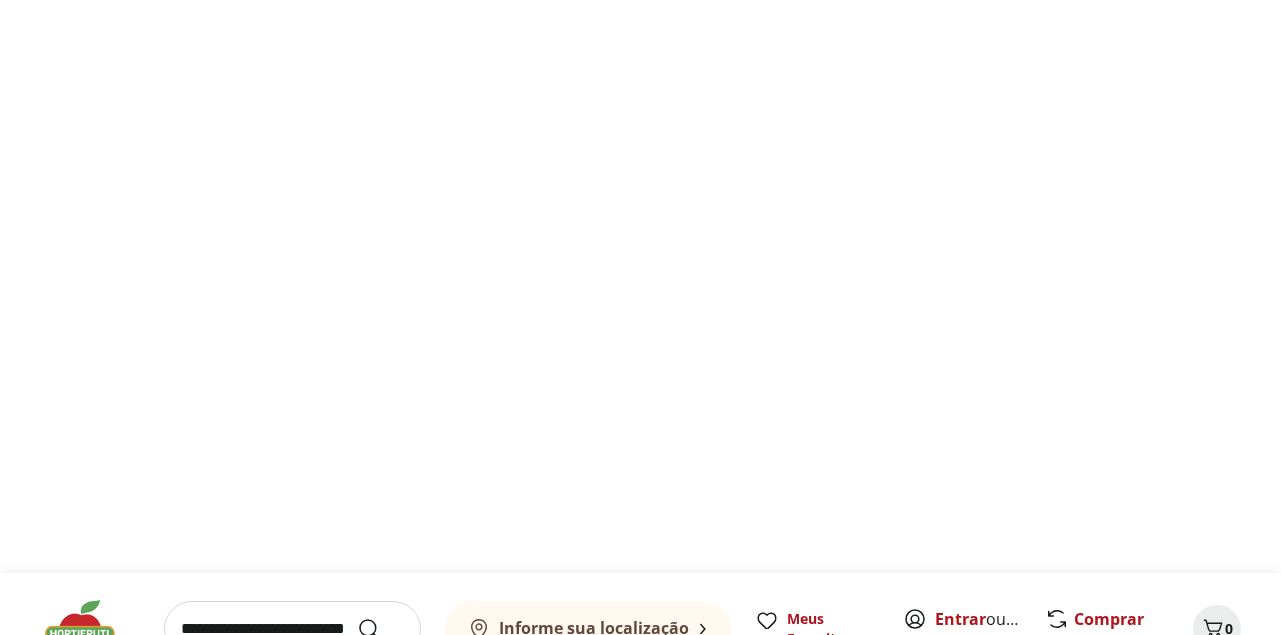 scroll, scrollTop: 0, scrollLeft: 0, axis: both 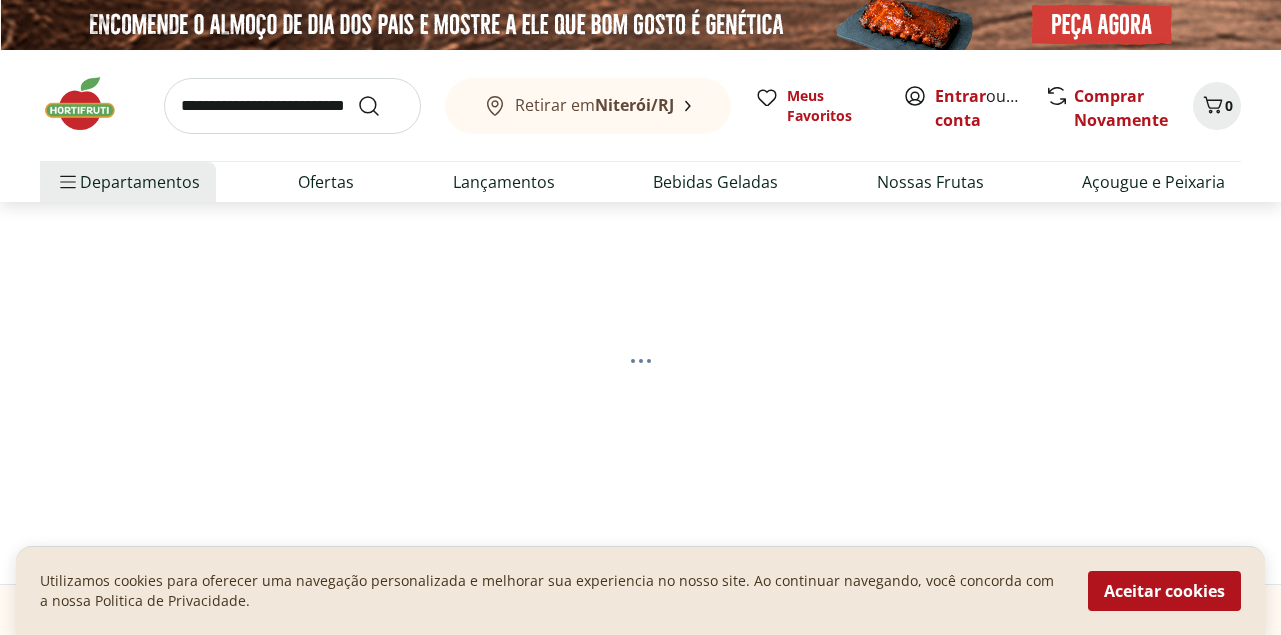 select on "**********" 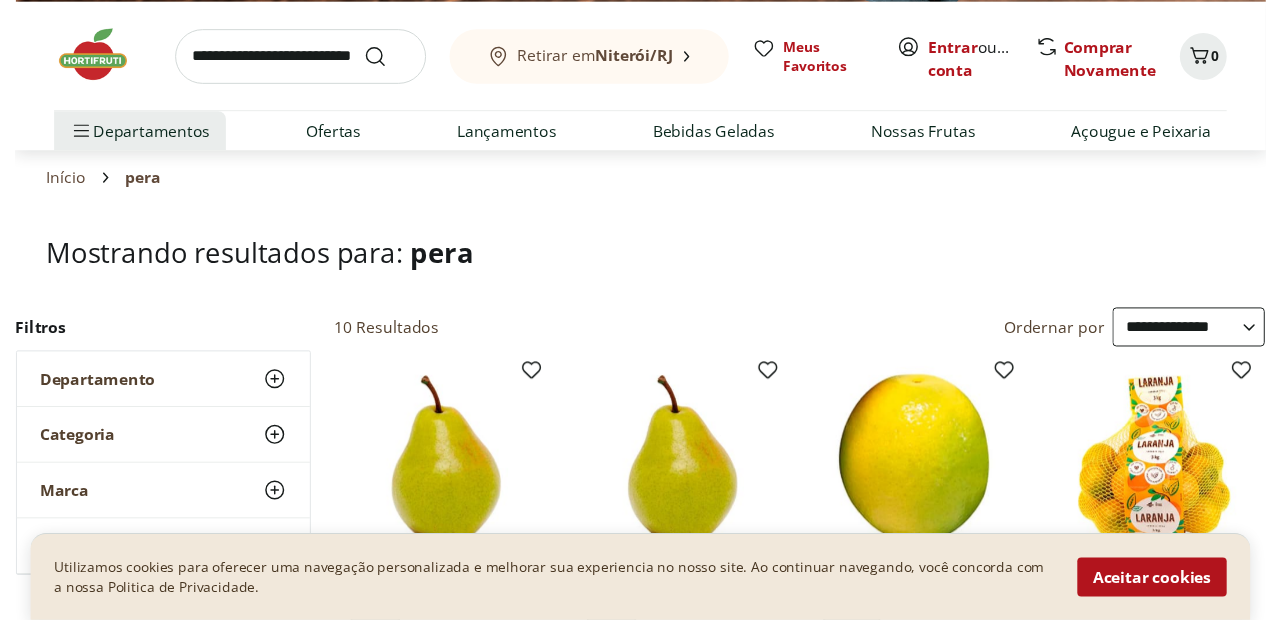 scroll, scrollTop: 0, scrollLeft: 0, axis: both 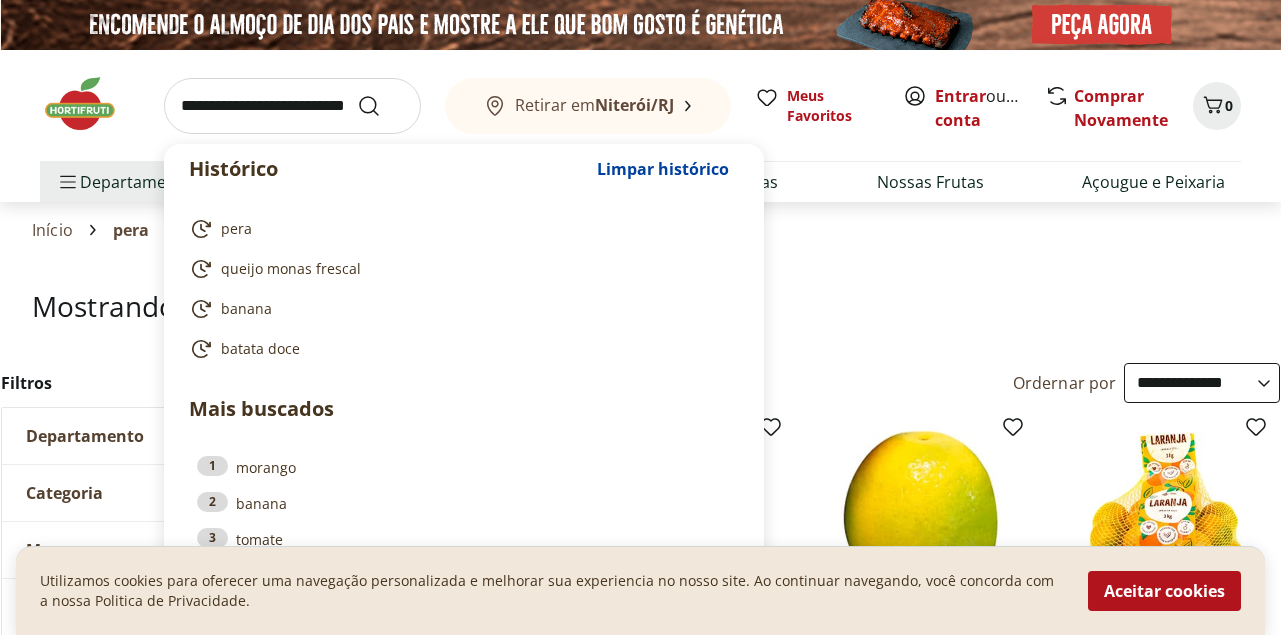 click at bounding box center [292, 106] 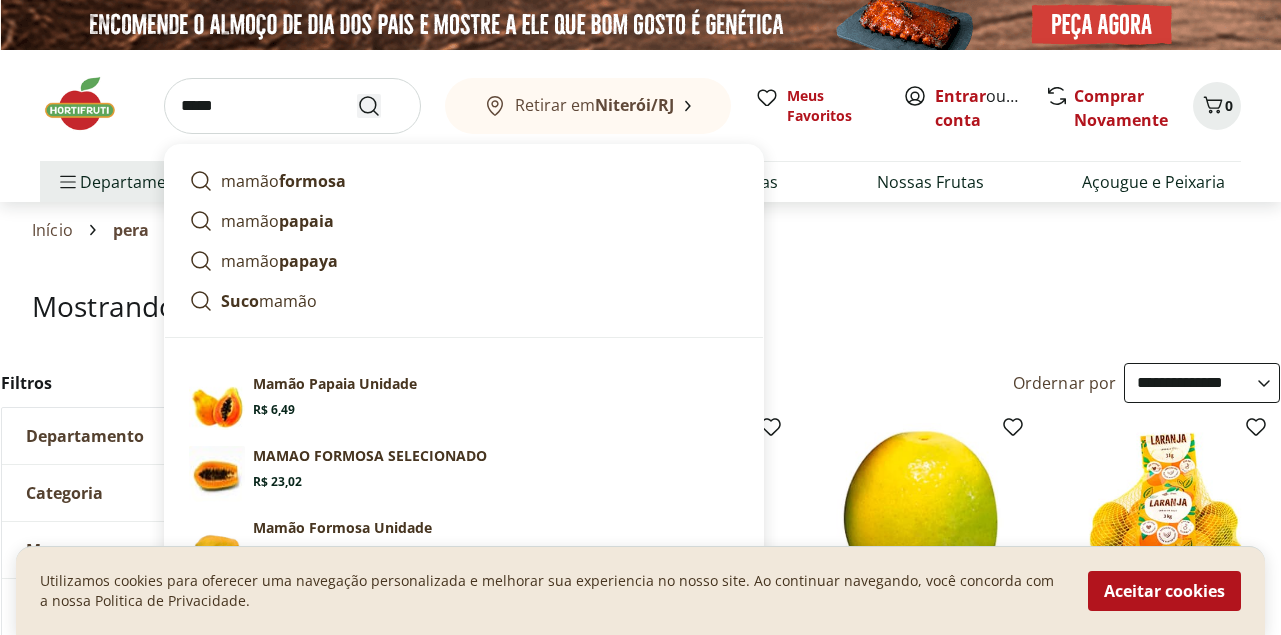 type on "*****" 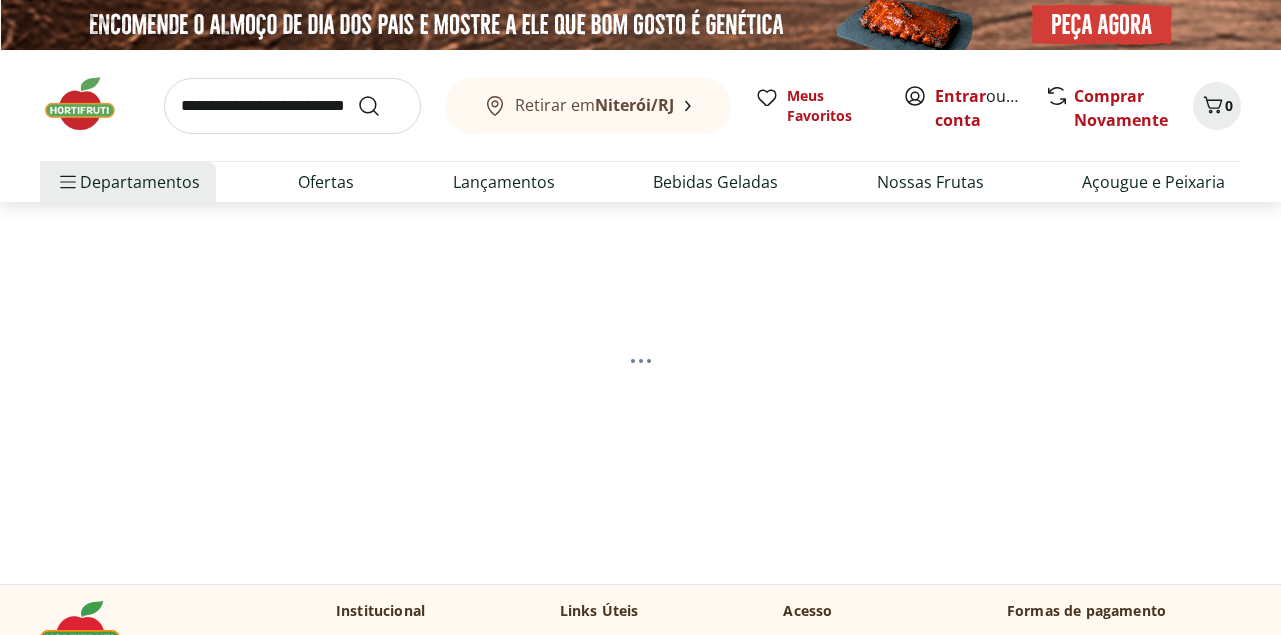 select on "**********" 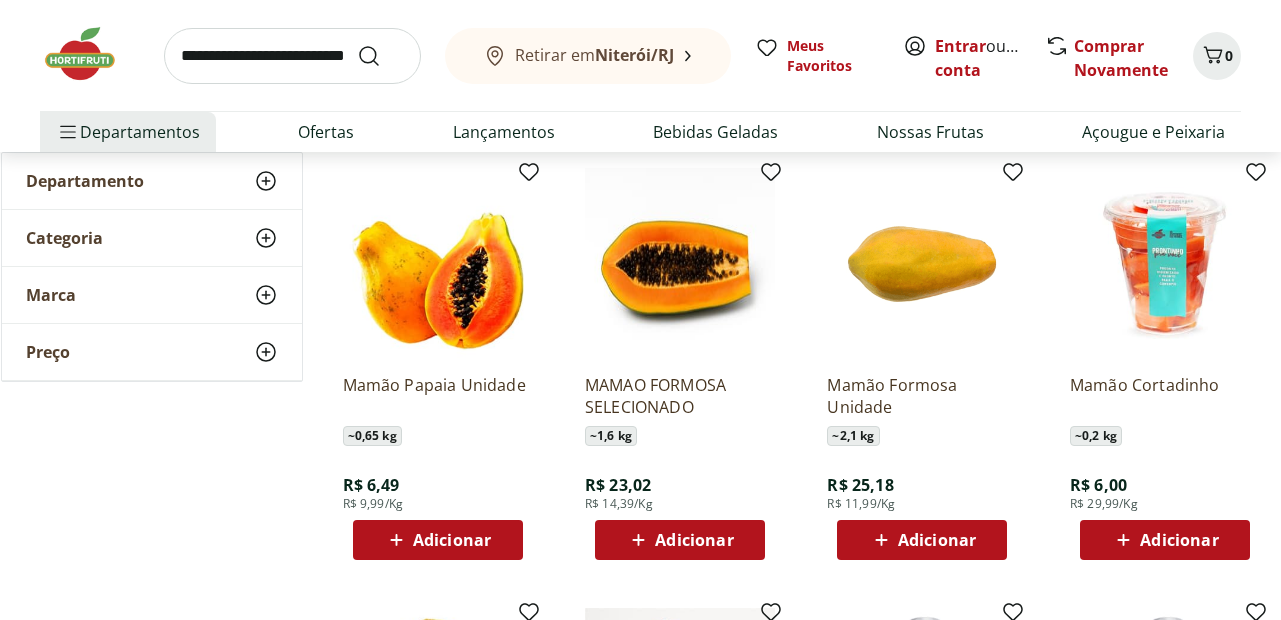 scroll, scrollTop: 300, scrollLeft: 0, axis: vertical 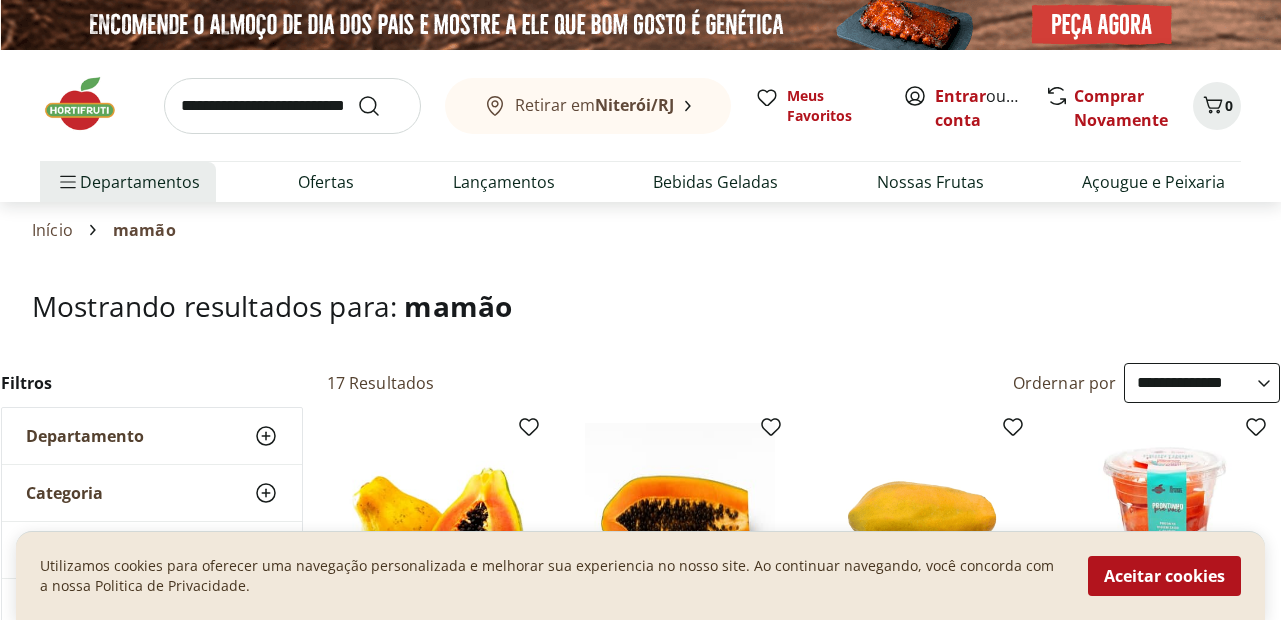 select on "**********" 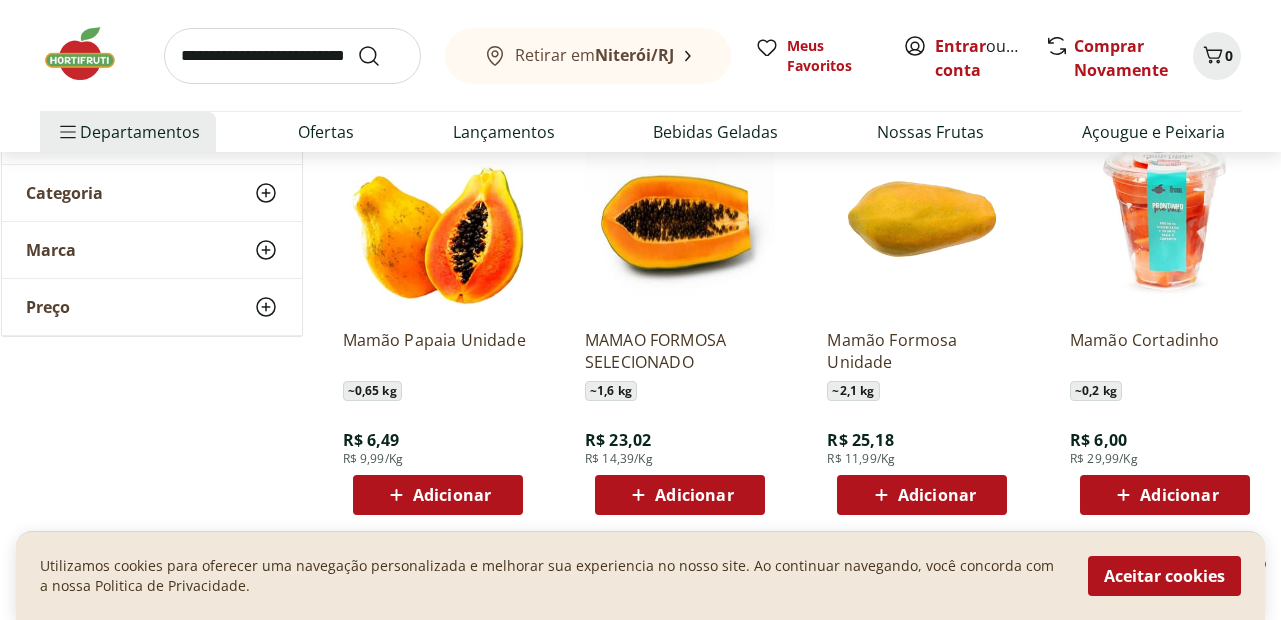 scroll, scrollTop: 0, scrollLeft: 0, axis: both 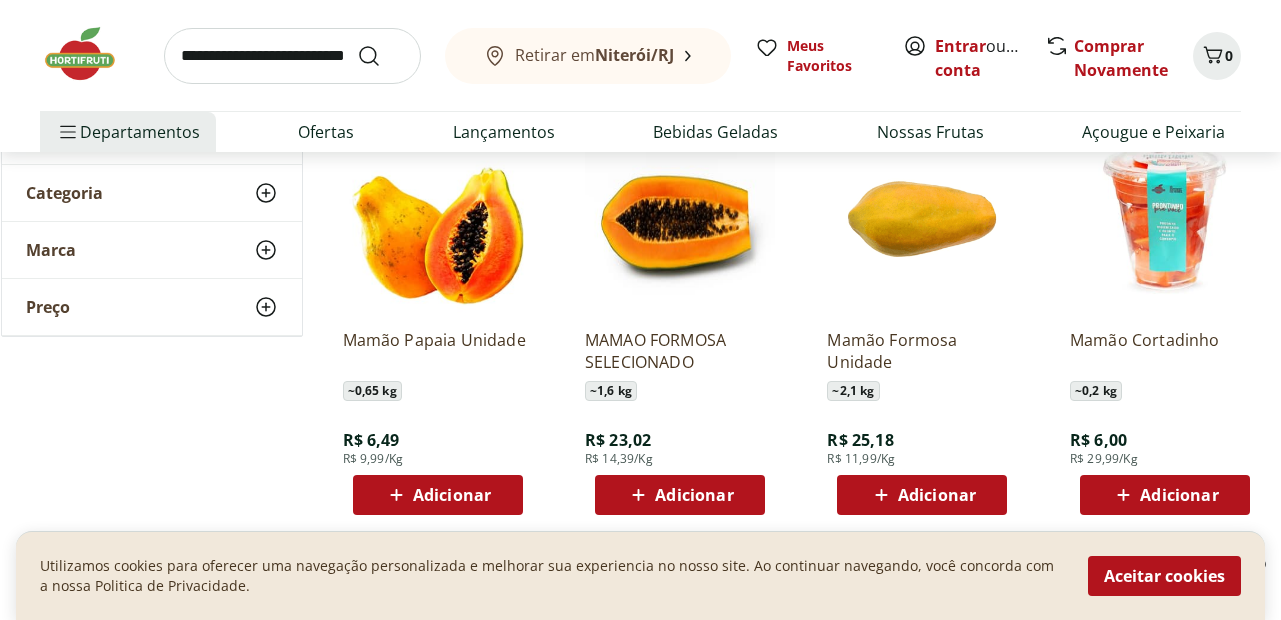 click at bounding box center [292, 56] 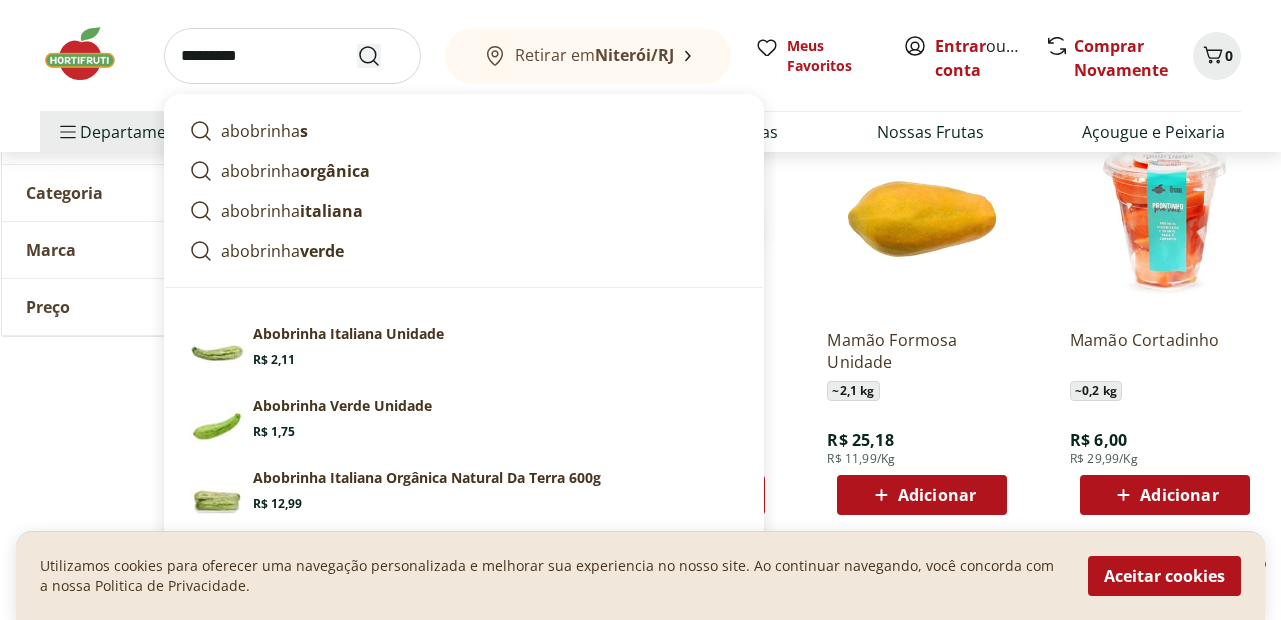 type on "*********" 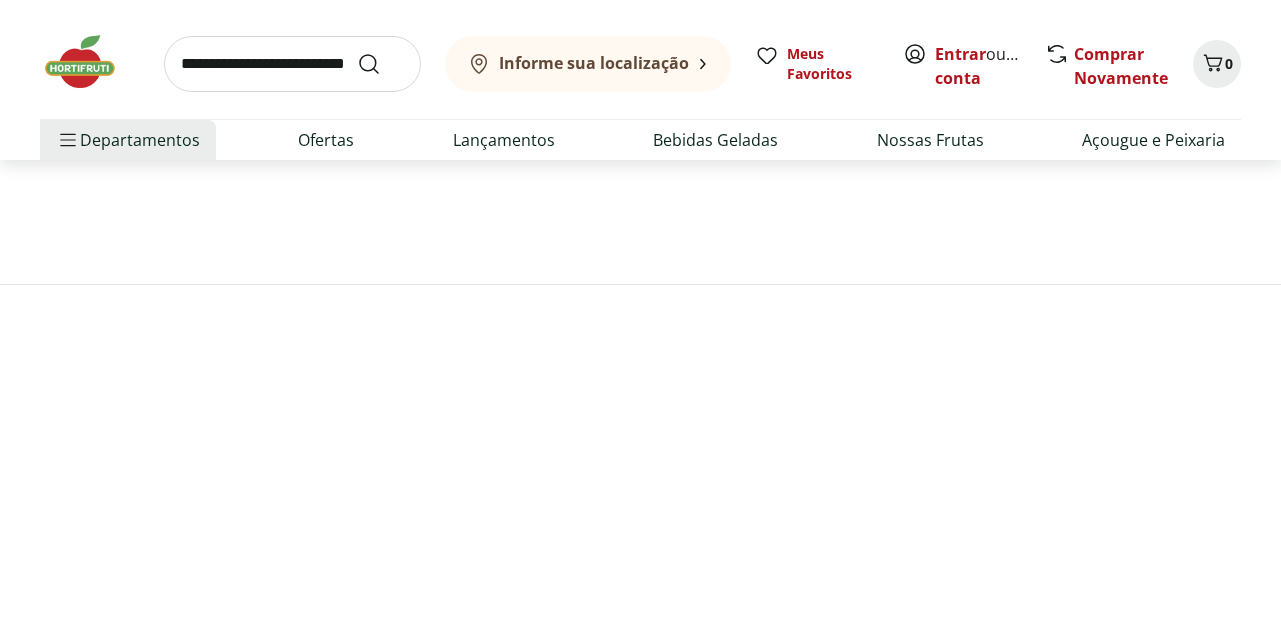 scroll, scrollTop: 0, scrollLeft: 0, axis: both 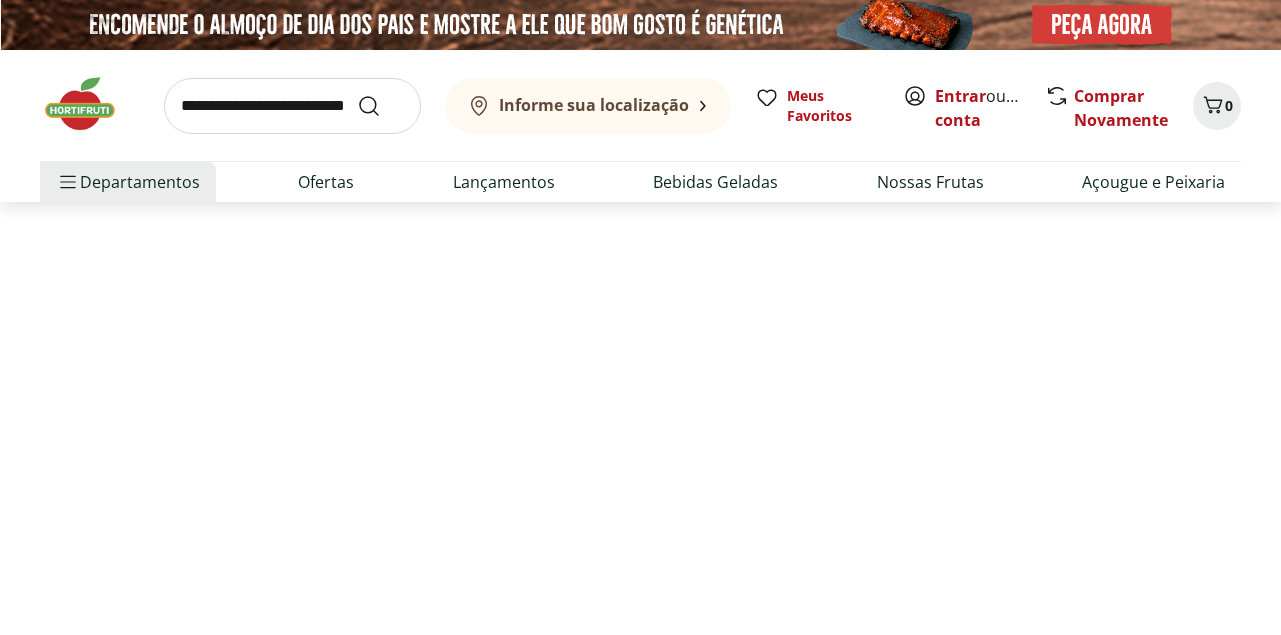 select on "**********" 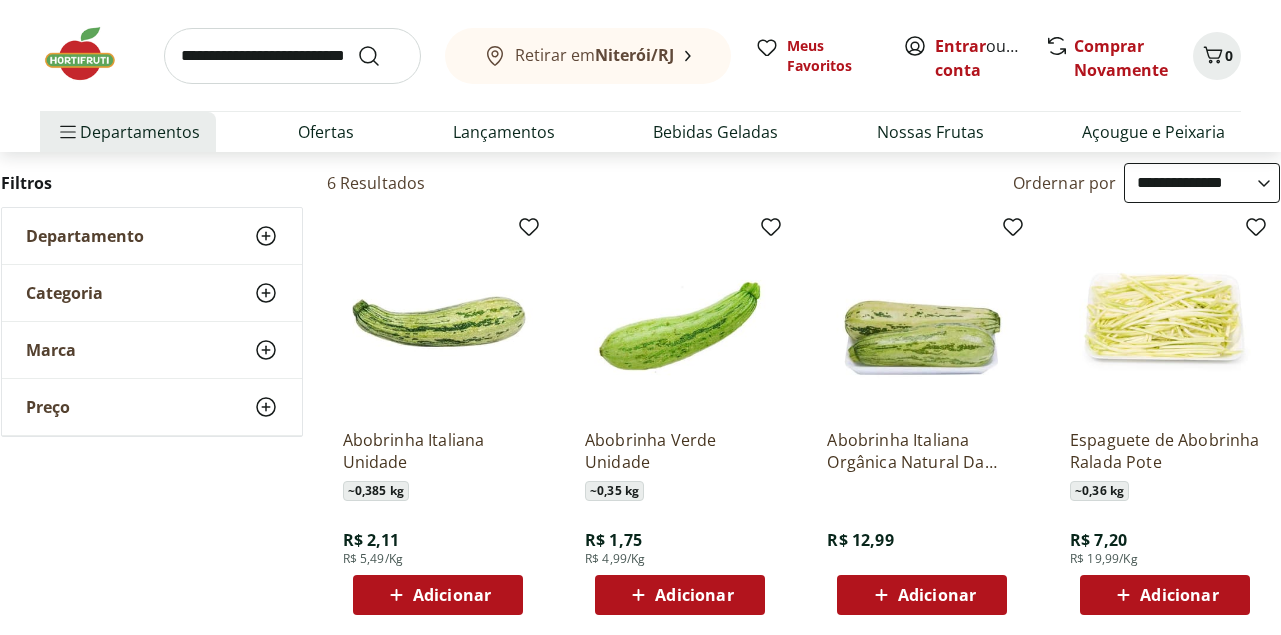 scroll, scrollTop: 300, scrollLeft: 0, axis: vertical 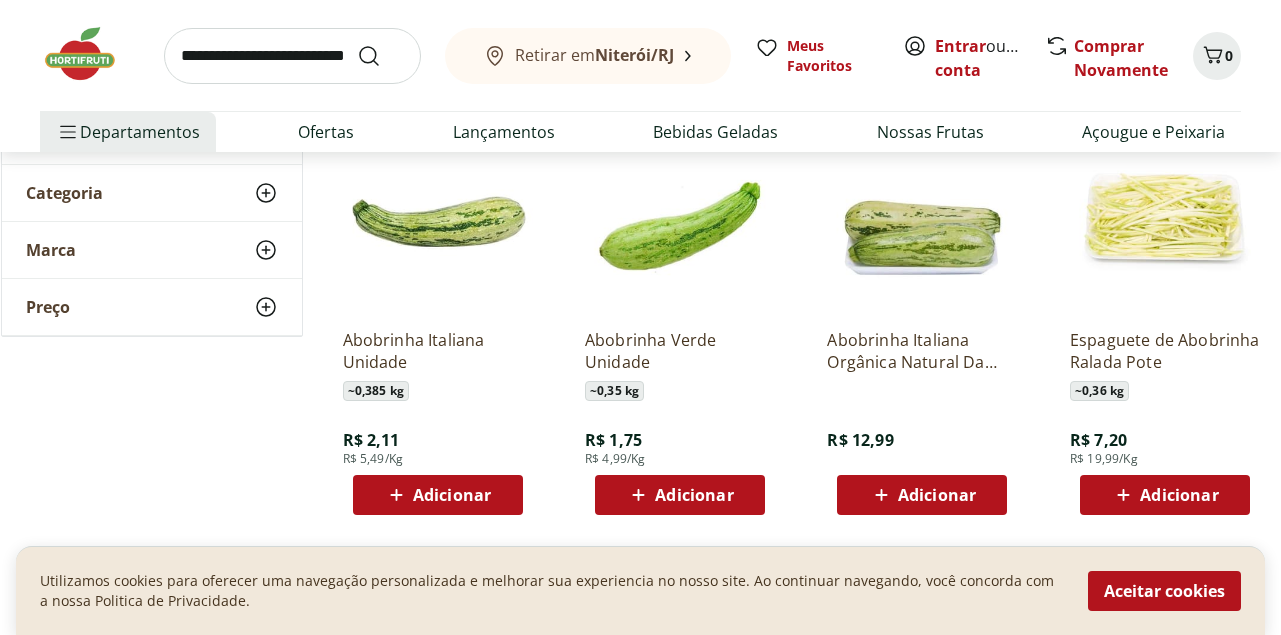 click at bounding box center (292, 56) 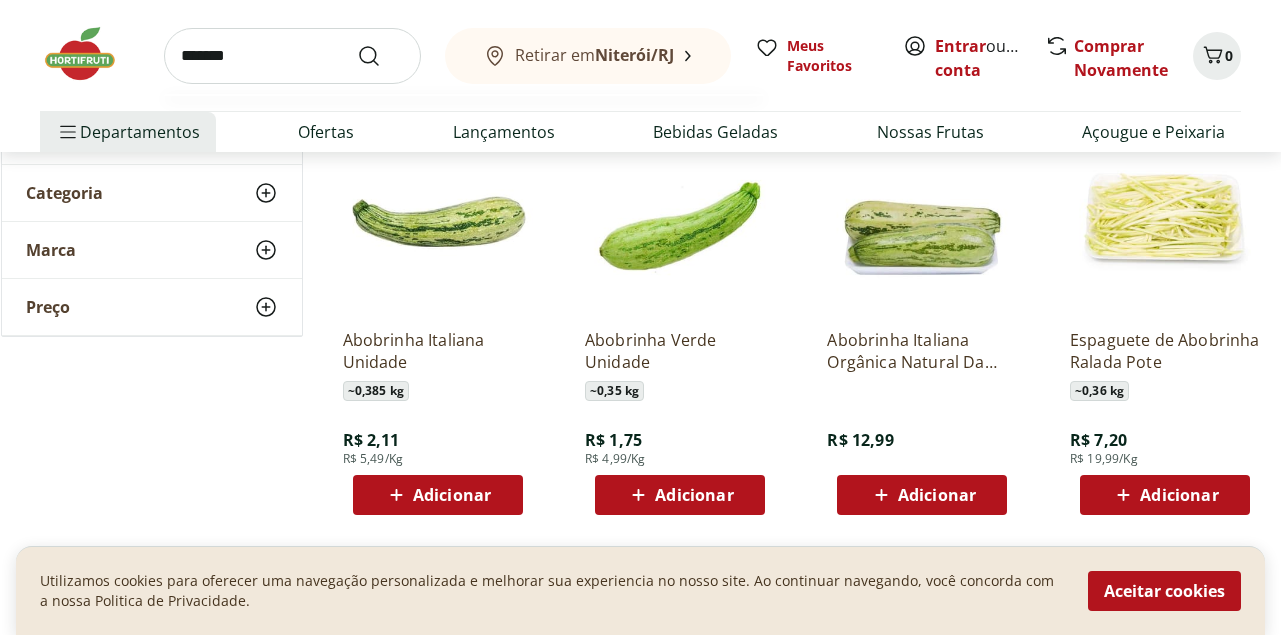 scroll, scrollTop: 200, scrollLeft: 0, axis: vertical 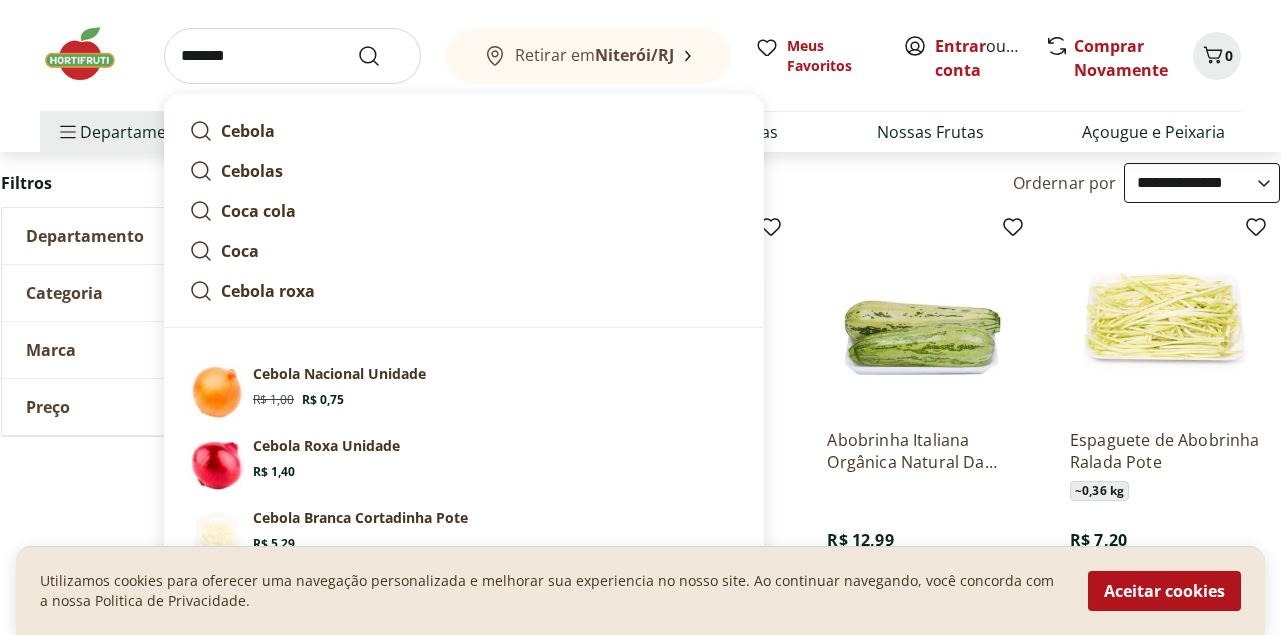 click on "******" at bounding box center [292, 56] 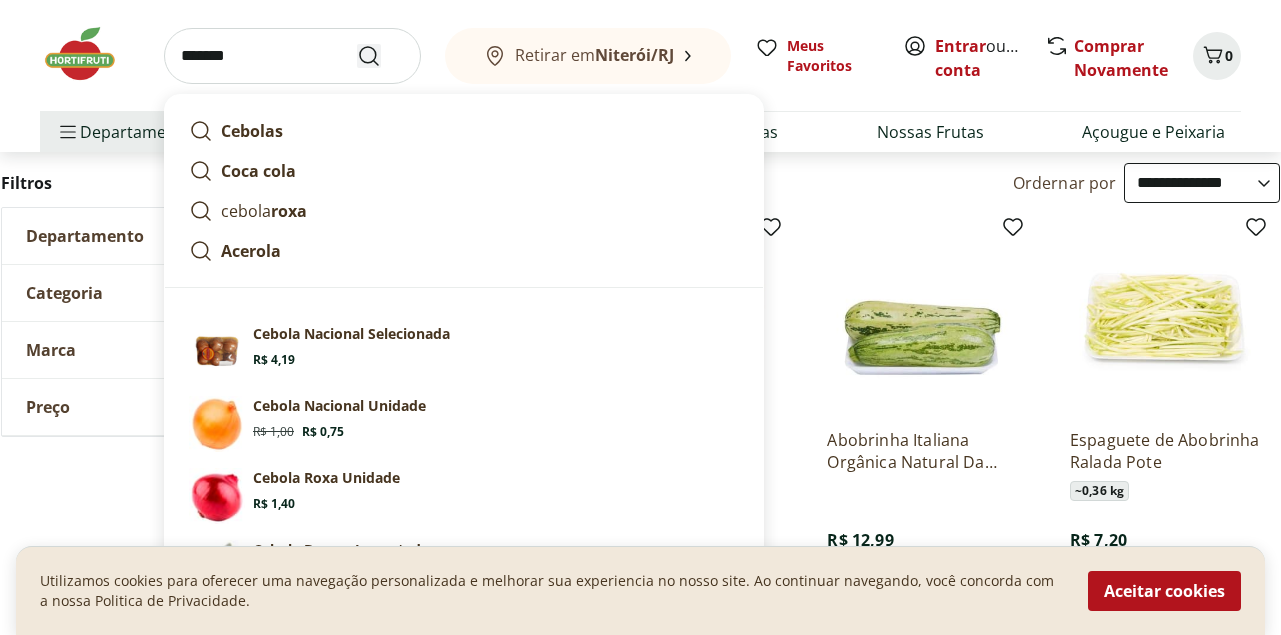 type on "******" 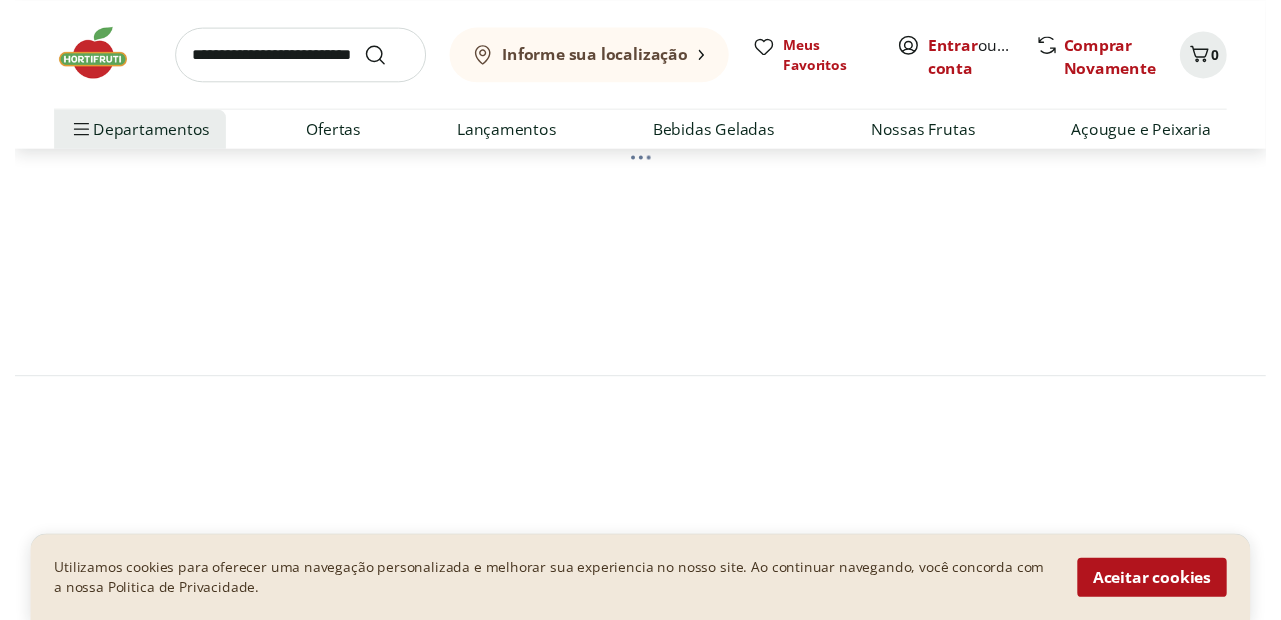 scroll, scrollTop: 0, scrollLeft: 0, axis: both 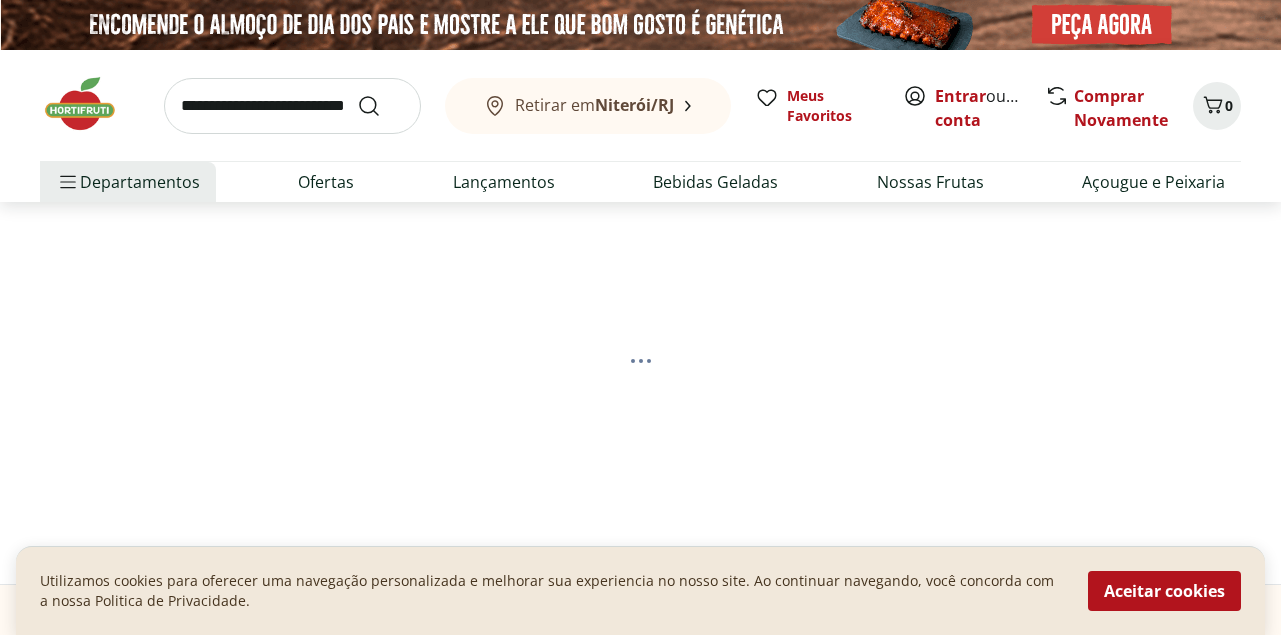 select on "**********" 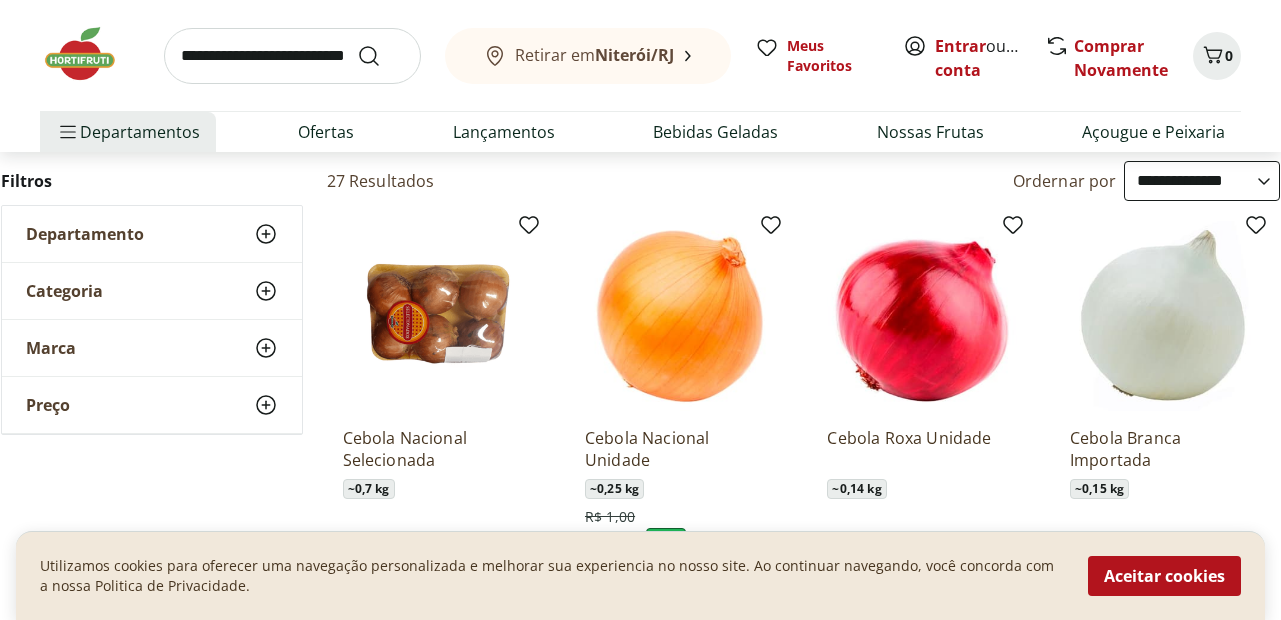 scroll, scrollTop: 0, scrollLeft: 0, axis: both 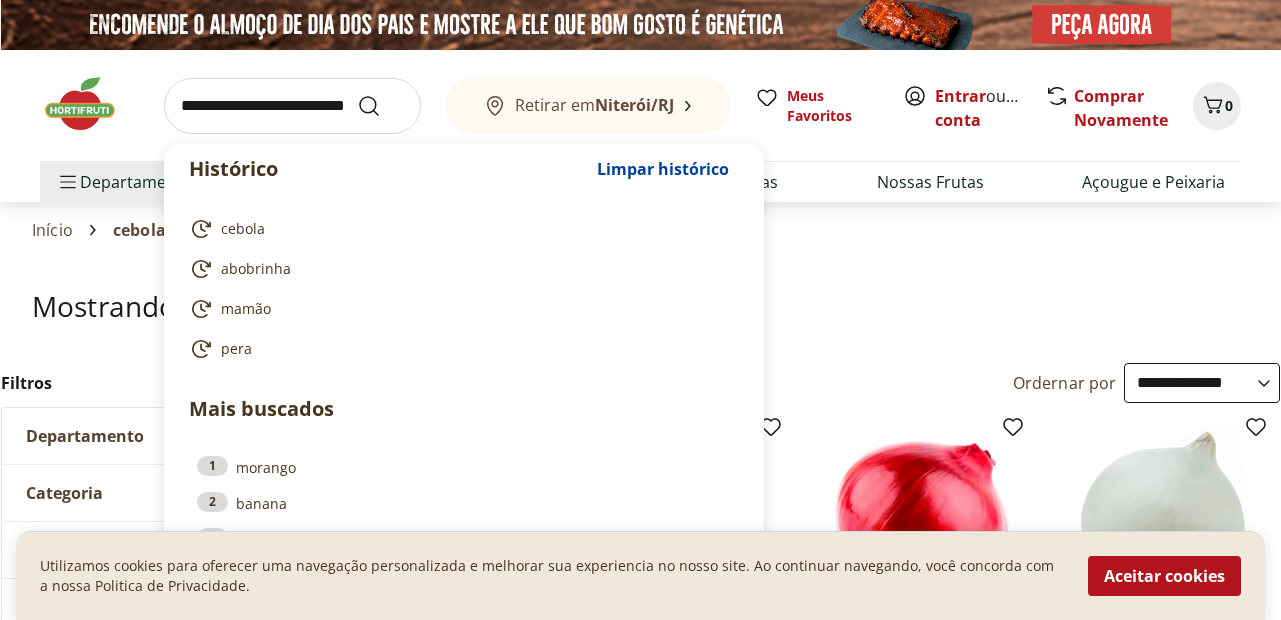 click at bounding box center [292, 106] 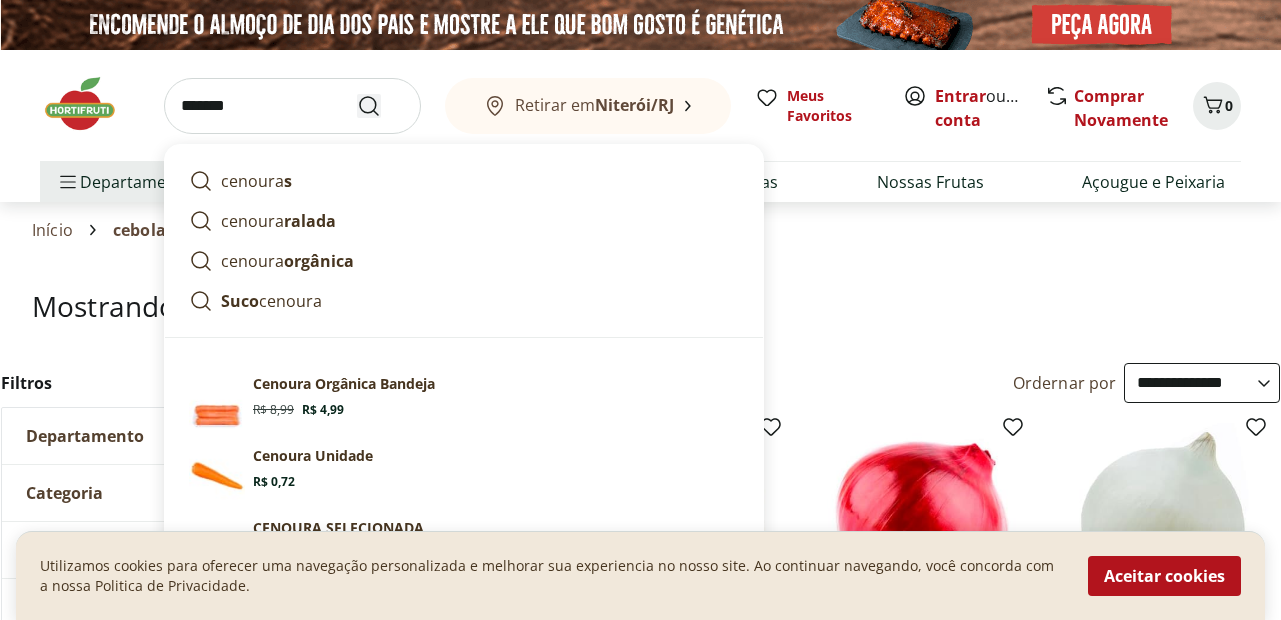 type on "*******" 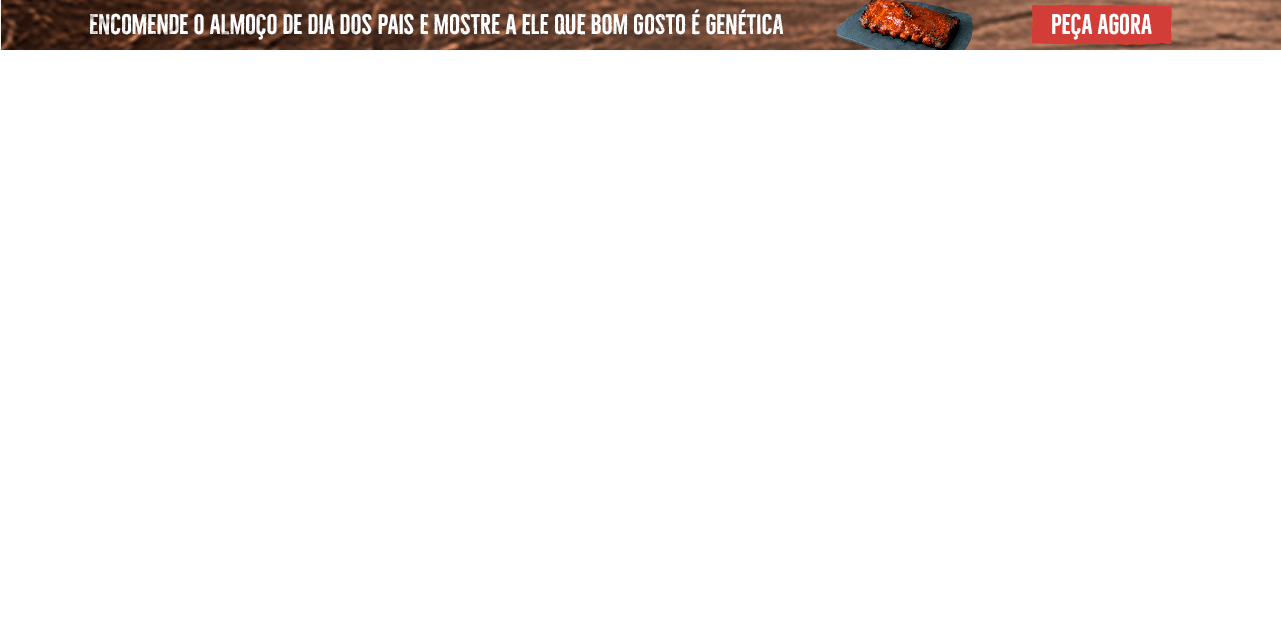 select on "**********" 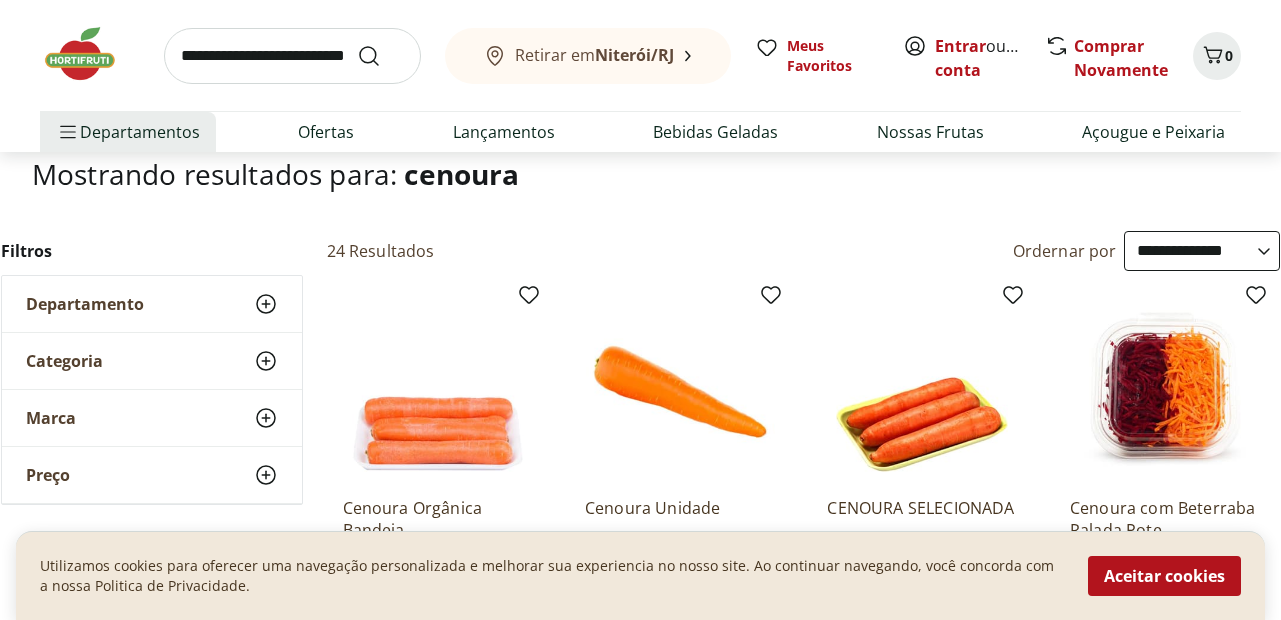 scroll, scrollTop: 0, scrollLeft: 0, axis: both 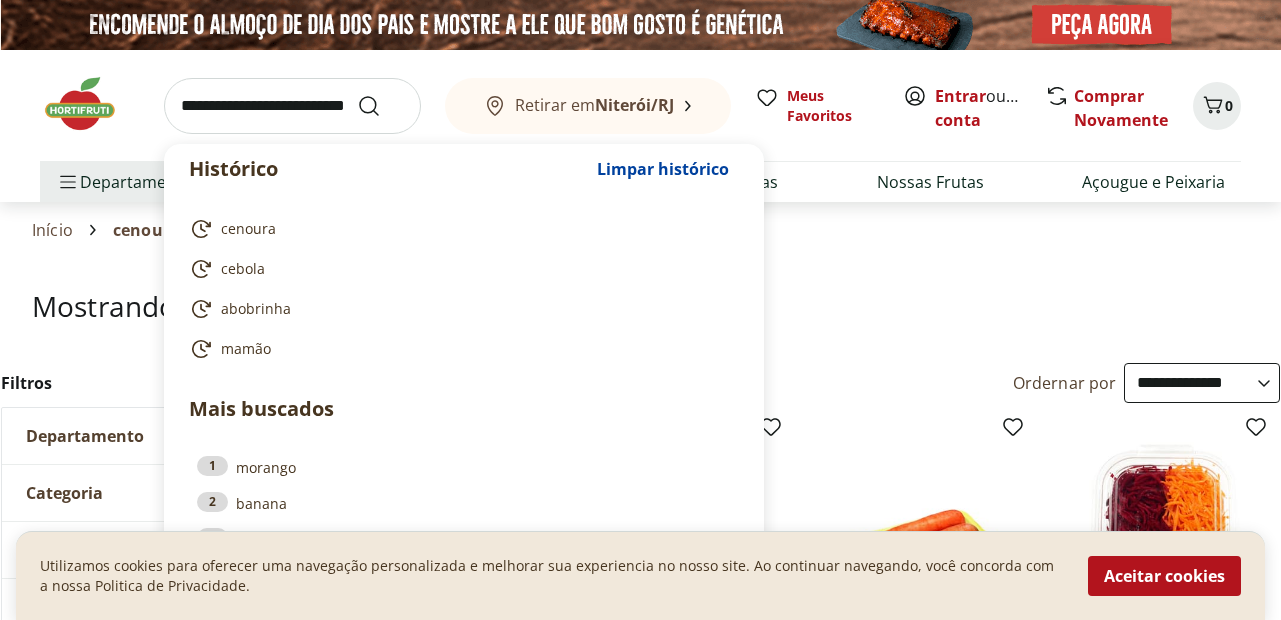click at bounding box center (292, 106) 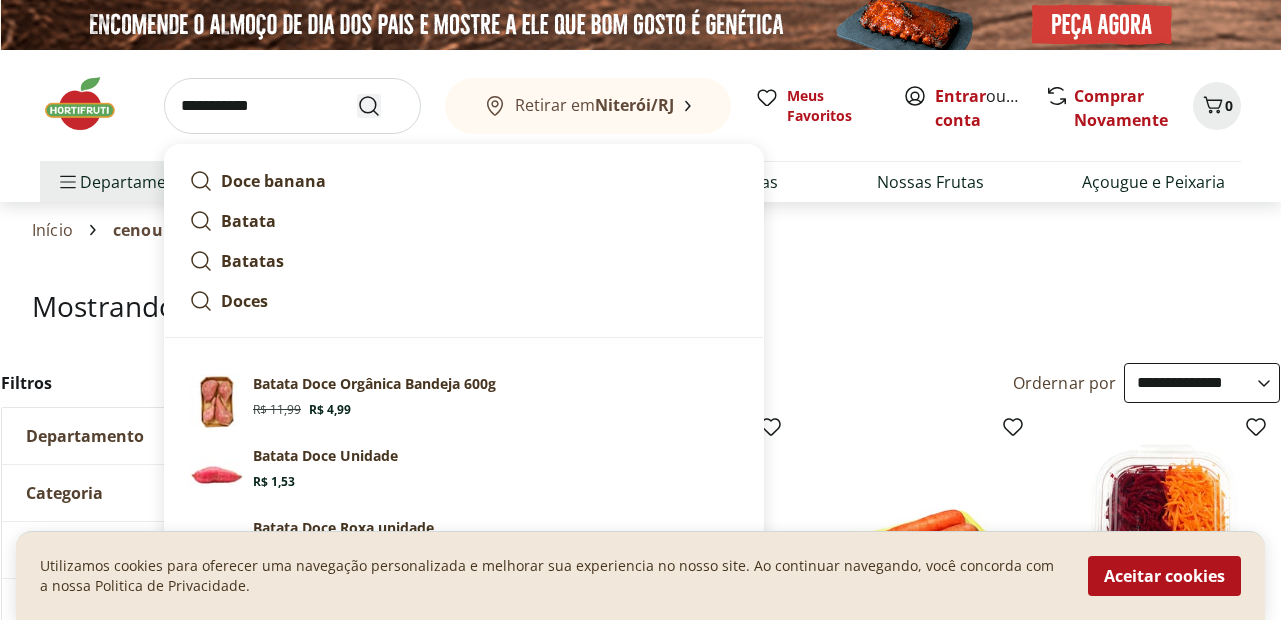 type on "**********" 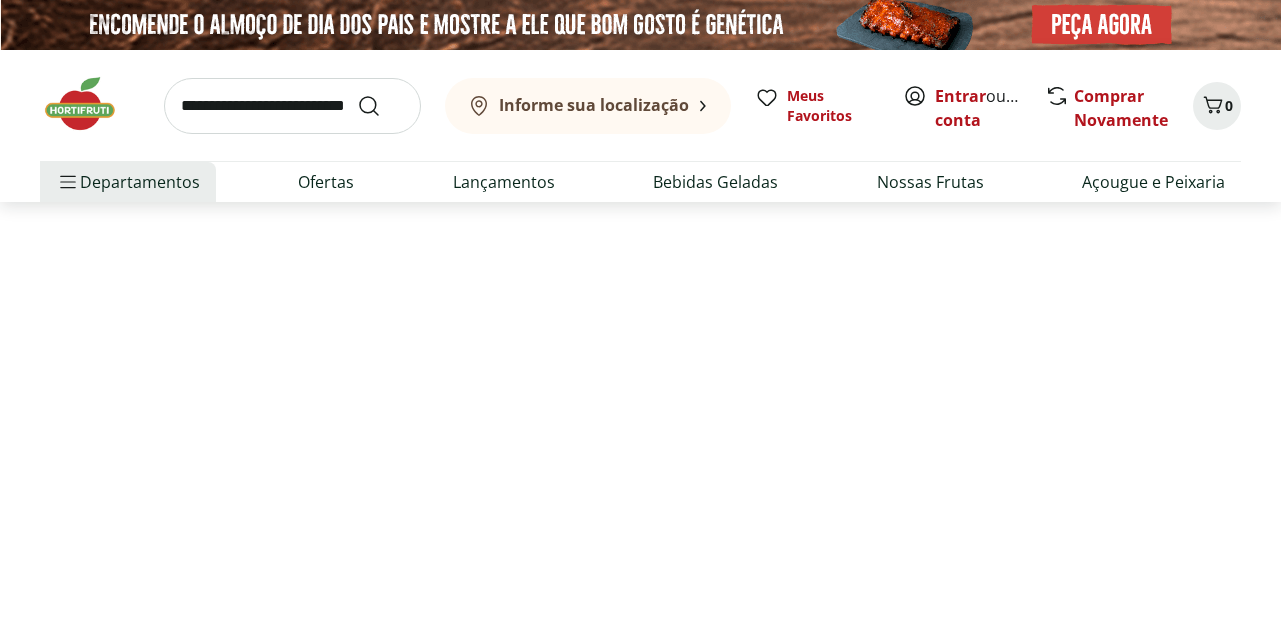 select on "**********" 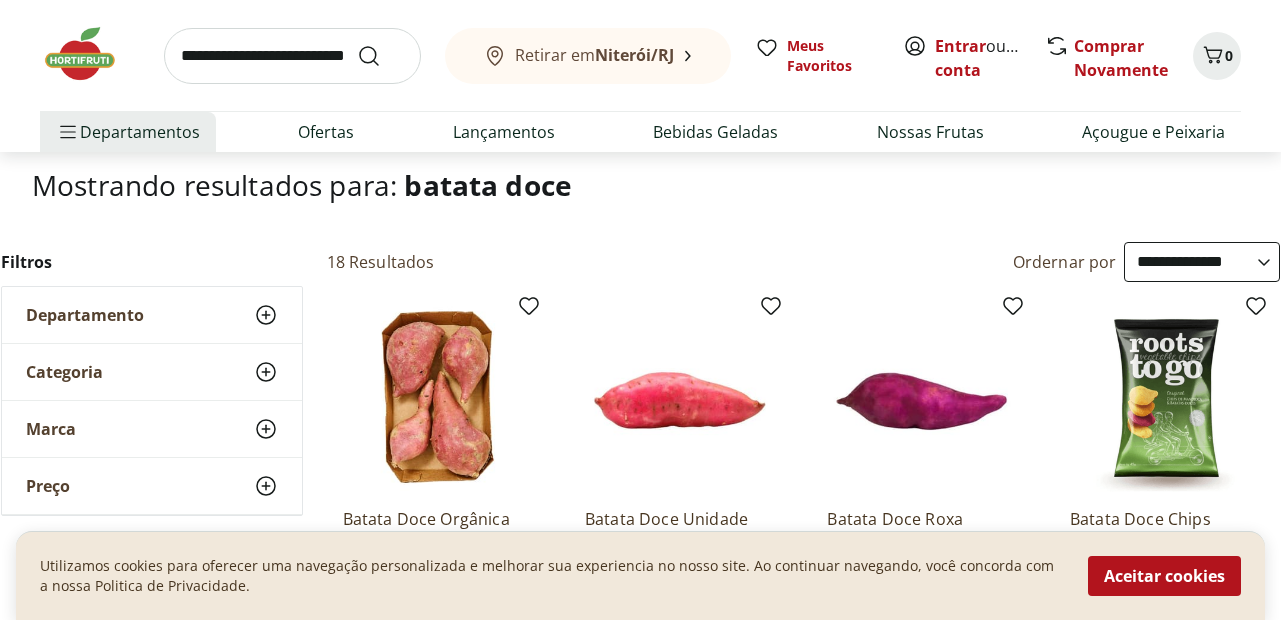 scroll, scrollTop: 0, scrollLeft: 0, axis: both 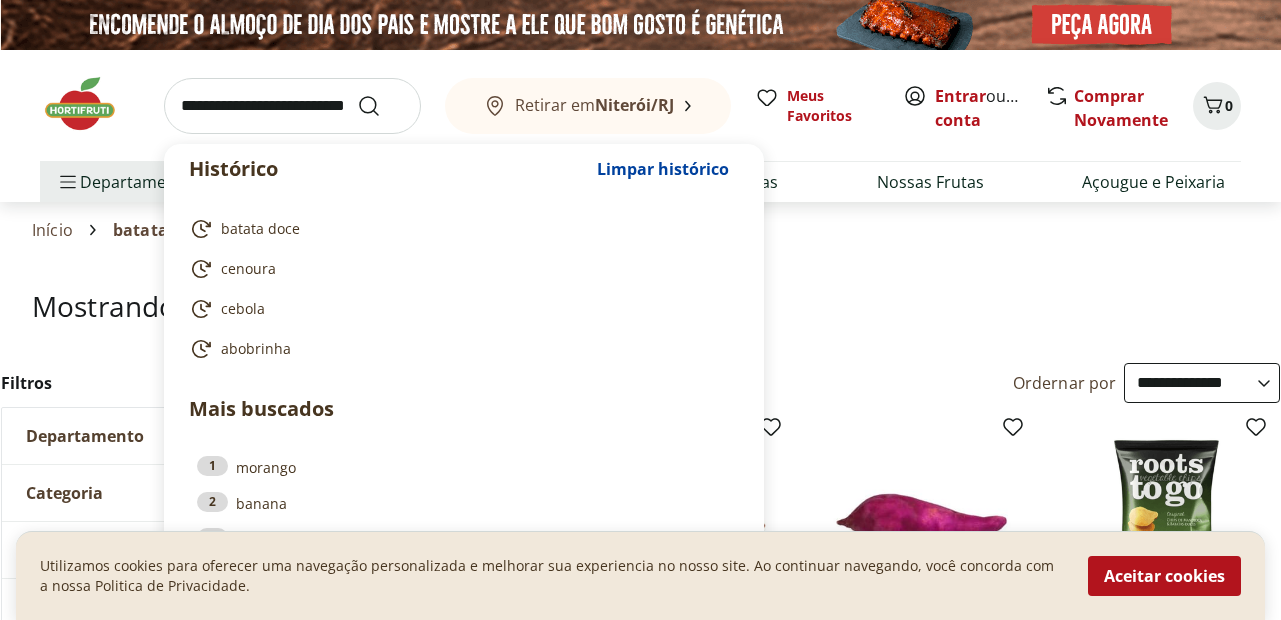 click at bounding box center (292, 106) 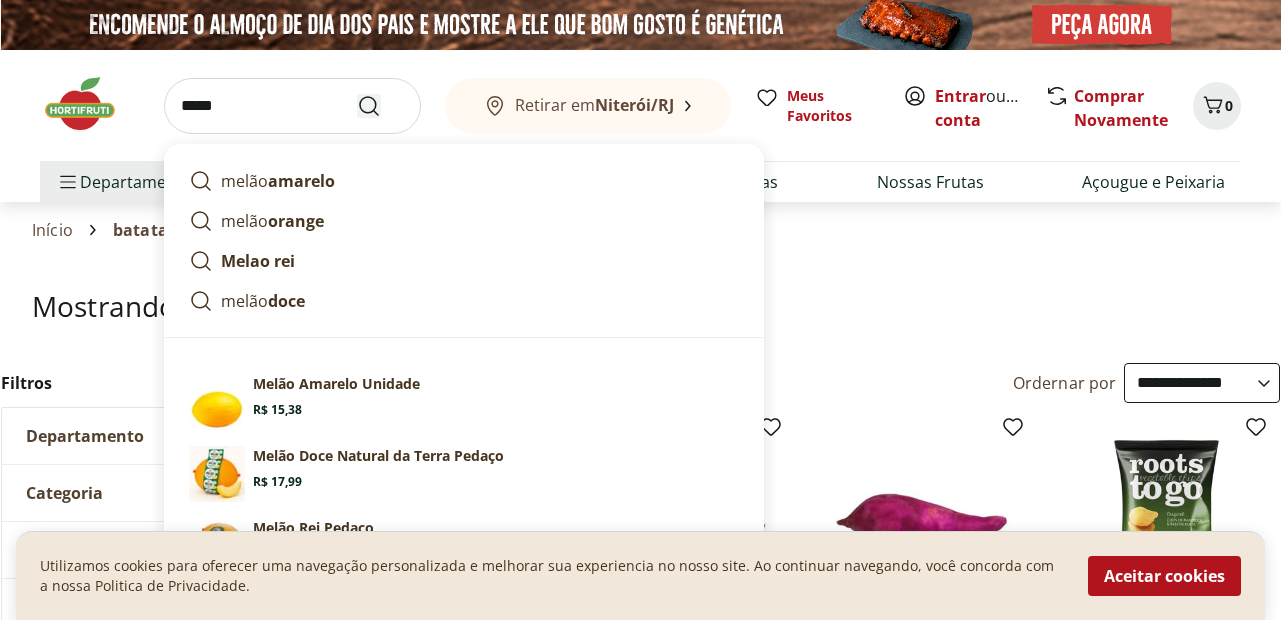type on "*****" 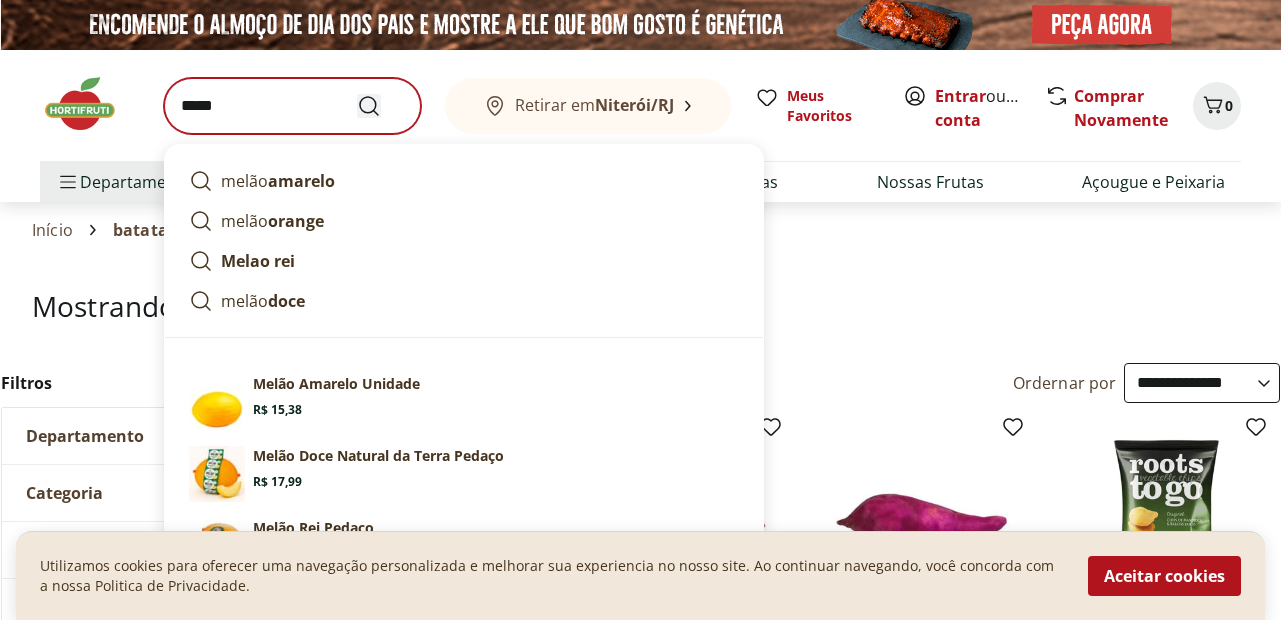 drag, startPoint x: 370, startPoint y: 105, endPoint x: 361, endPoint y: 79, distance: 27.513634 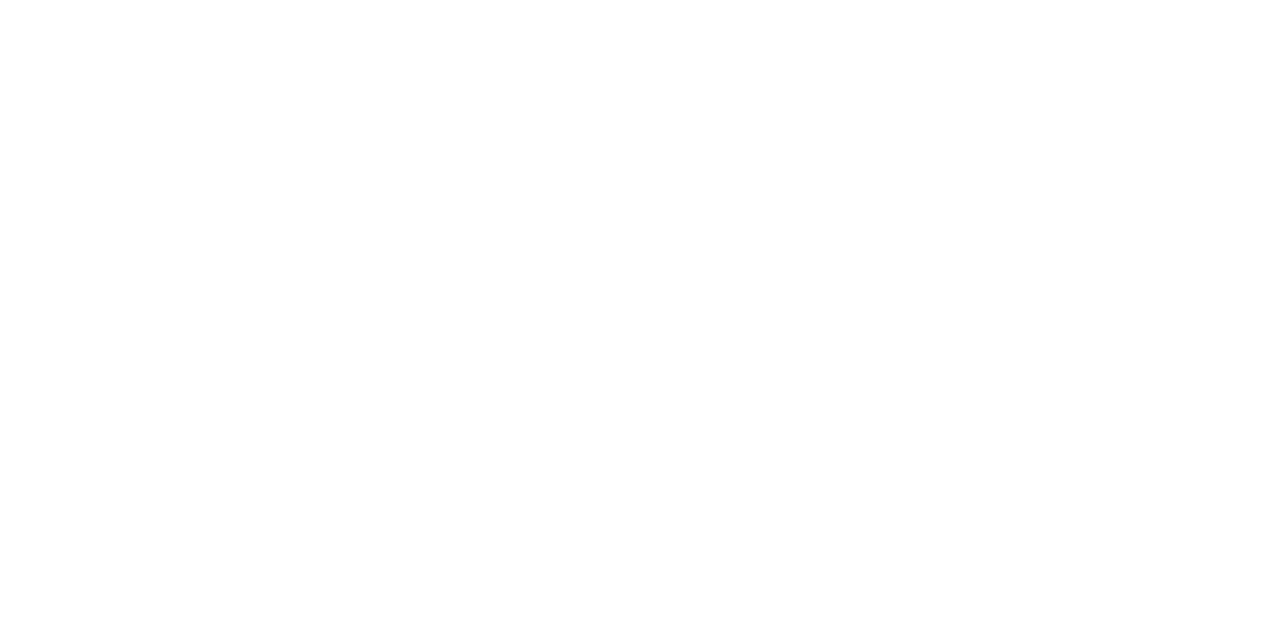 select on "**********" 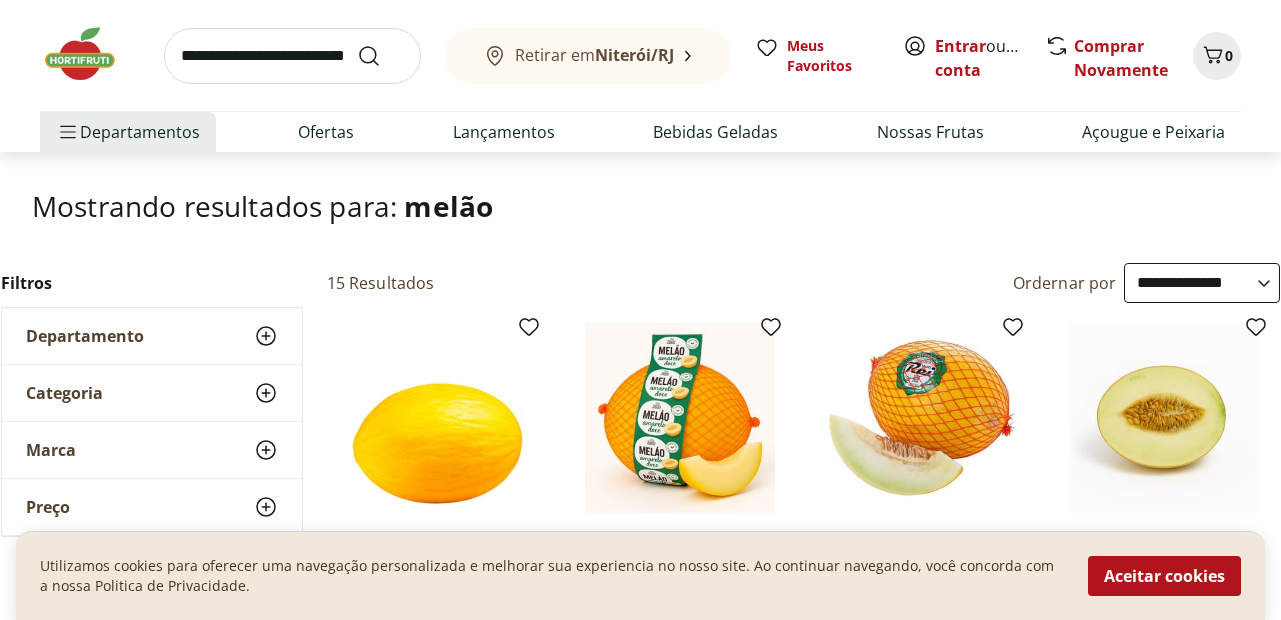 scroll, scrollTop: 0, scrollLeft: 0, axis: both 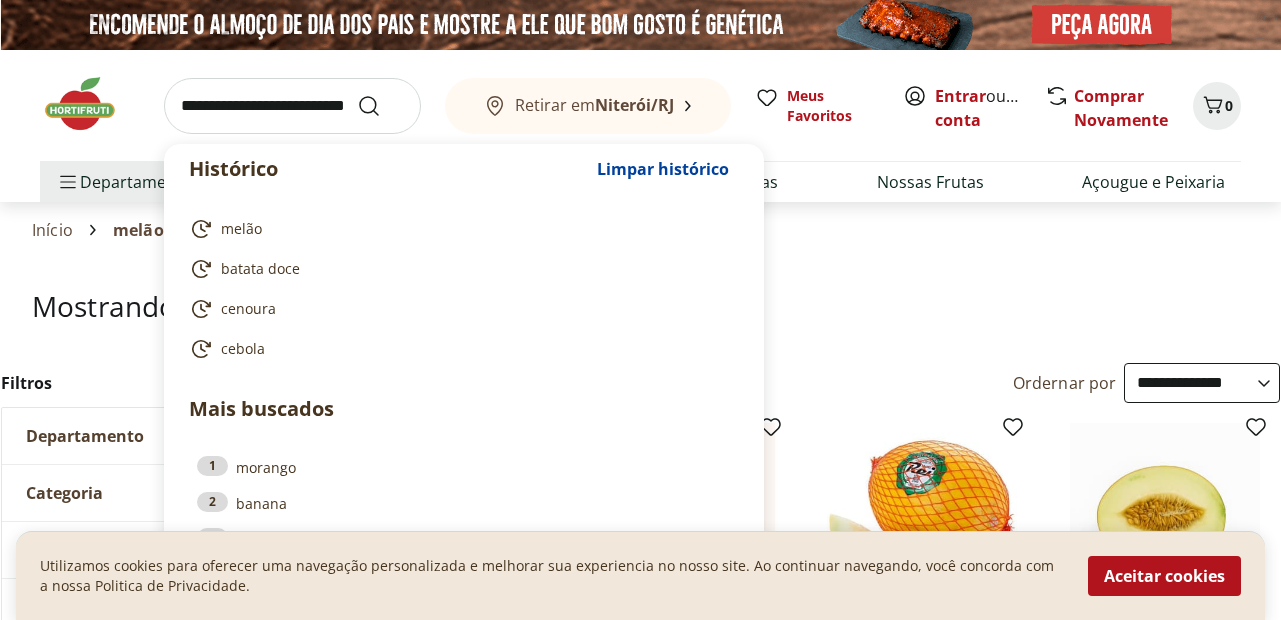 click at bounding box center [292, 106] 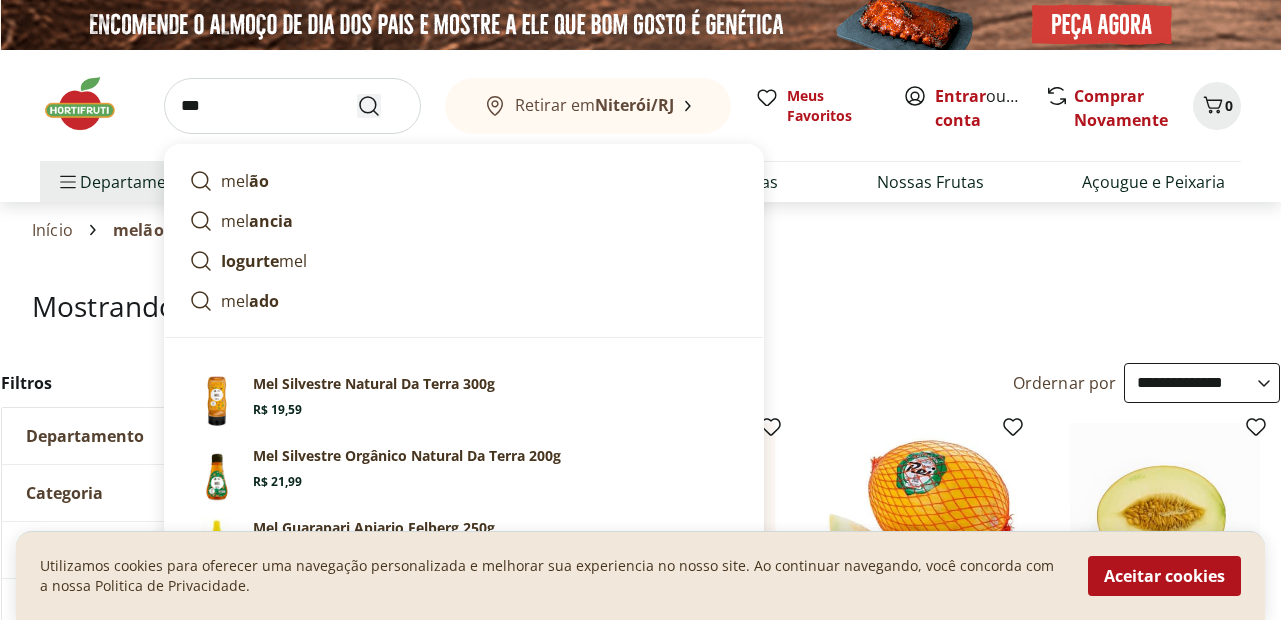 type on "***" 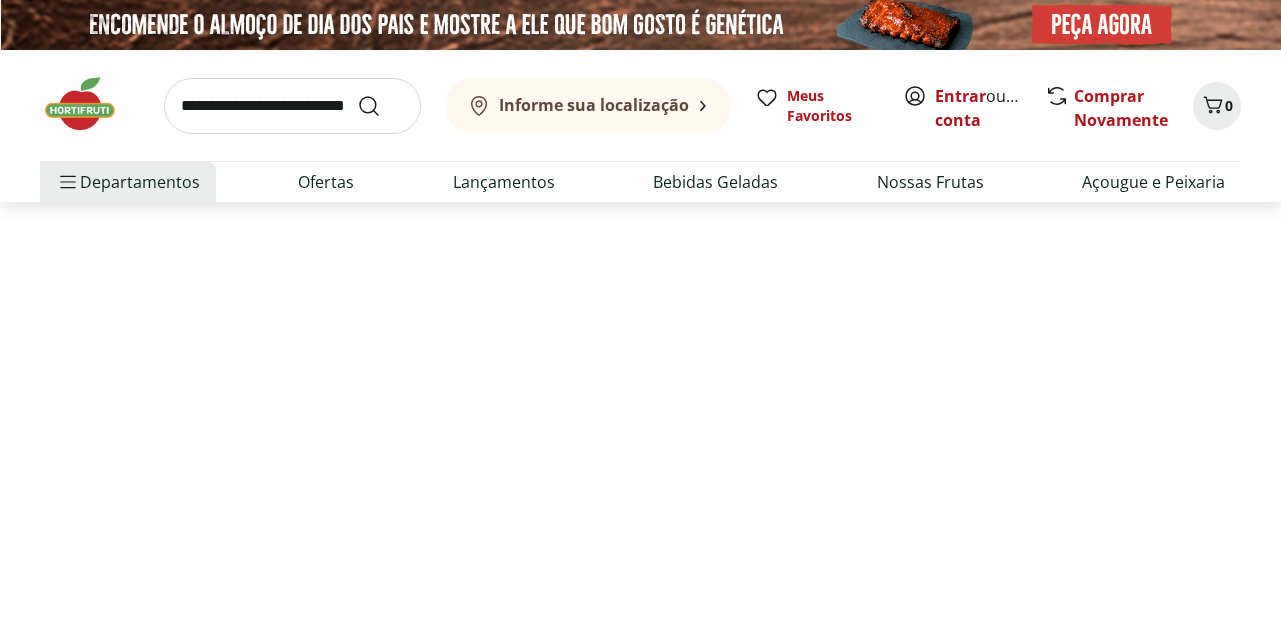 select on "**********" 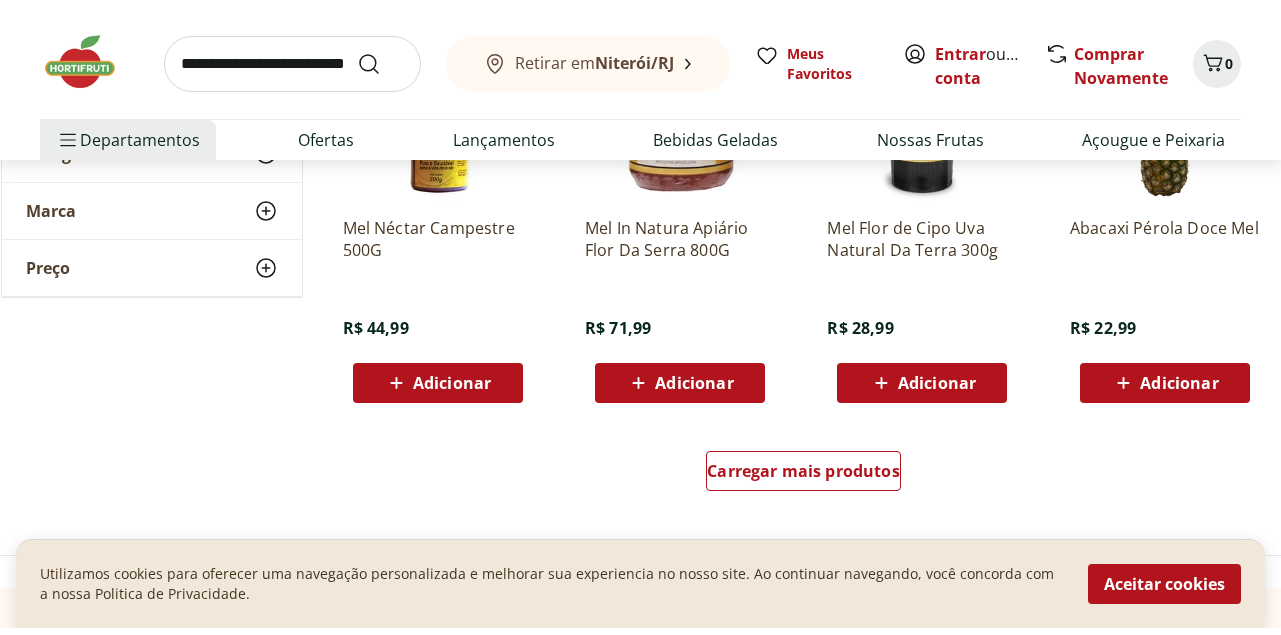 scroll, scrollTop: 1500, scrollLeft: 0, axis: vertical 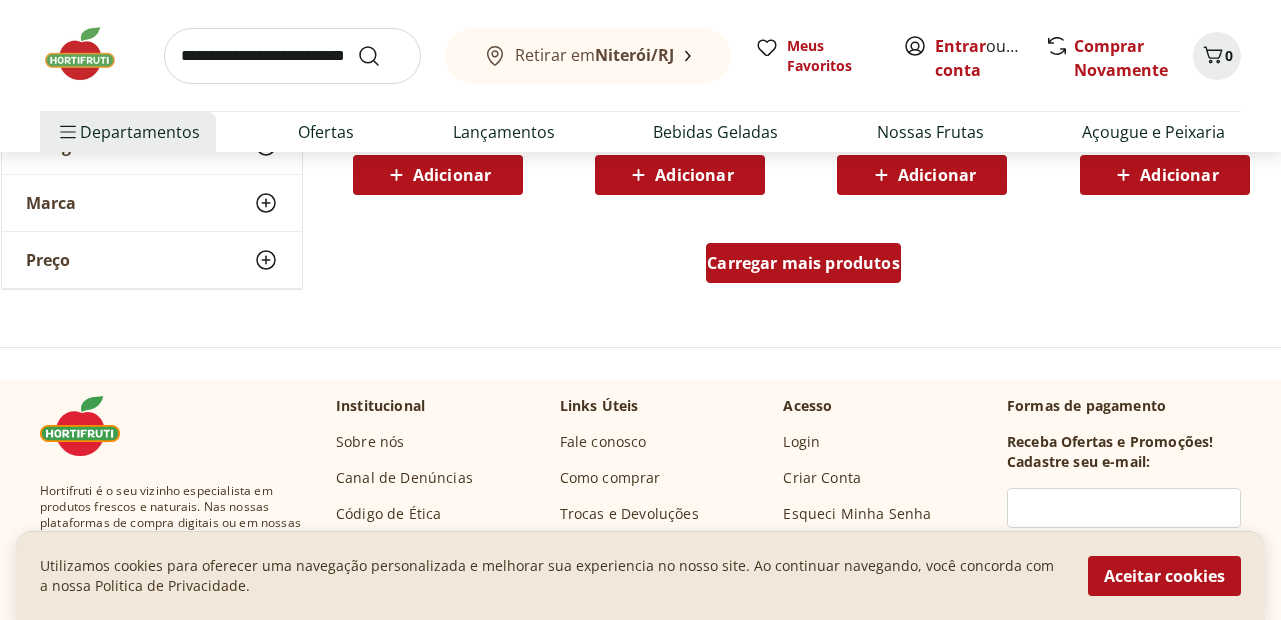 click on "Carregar mais produtos" at bounding box center (803, 263) 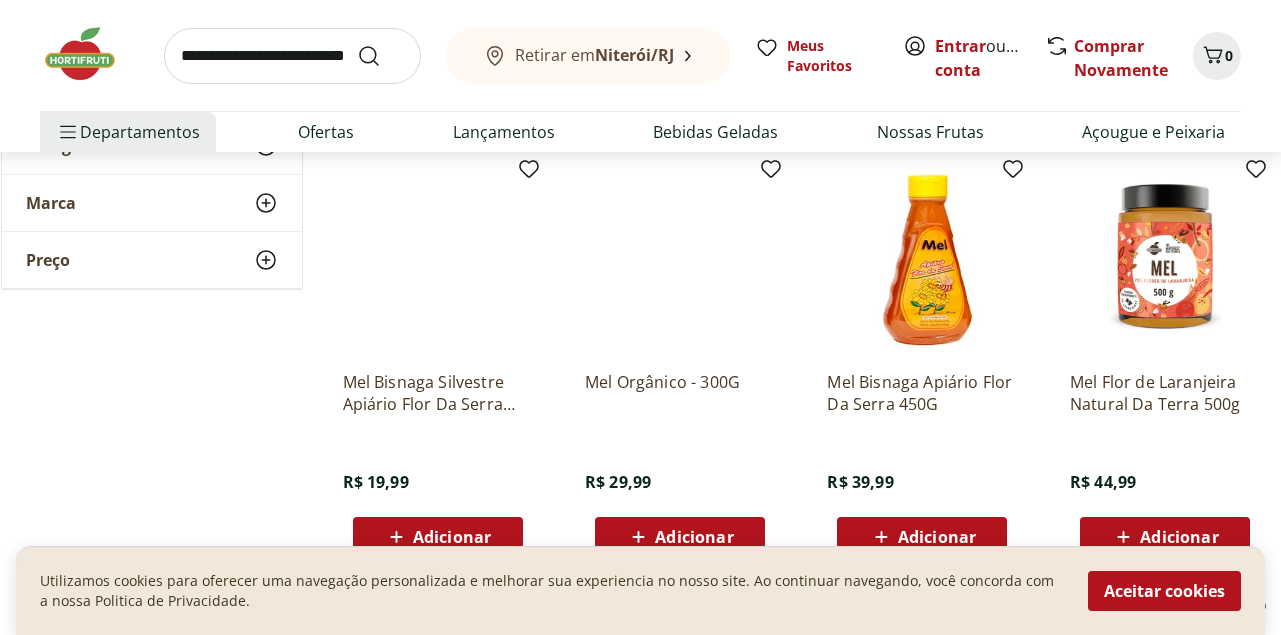 scroll, scrollTop: 700, scrollLeft: 0, axis: vertical 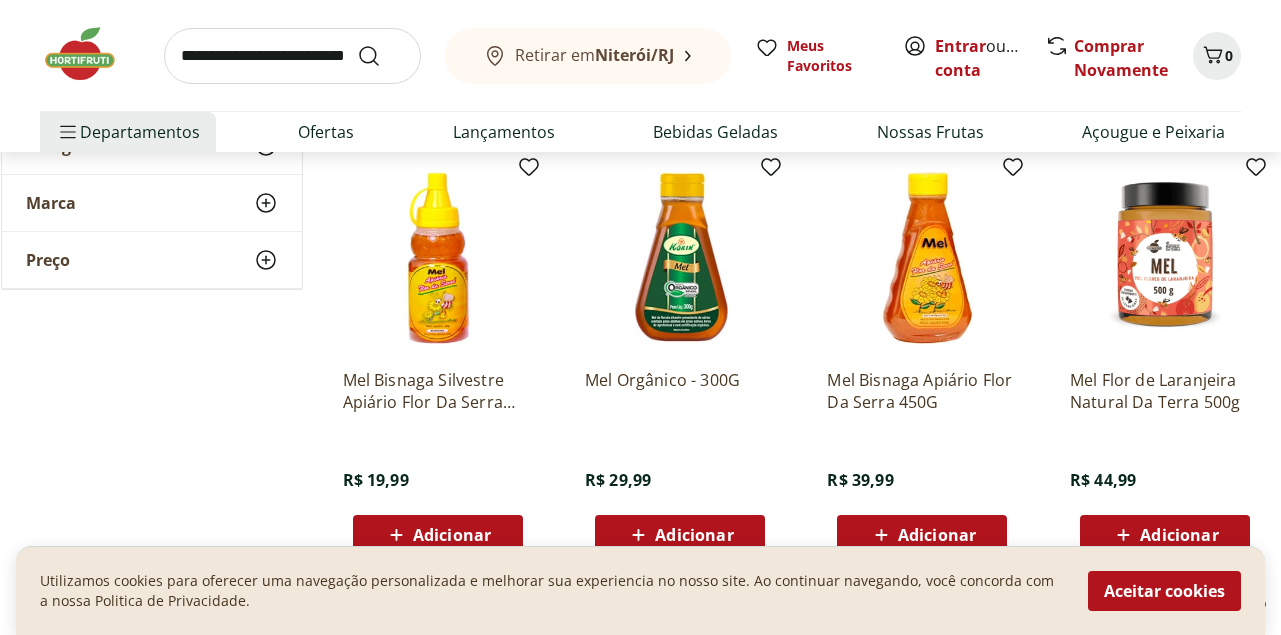 click at bounding box center [438, 258] 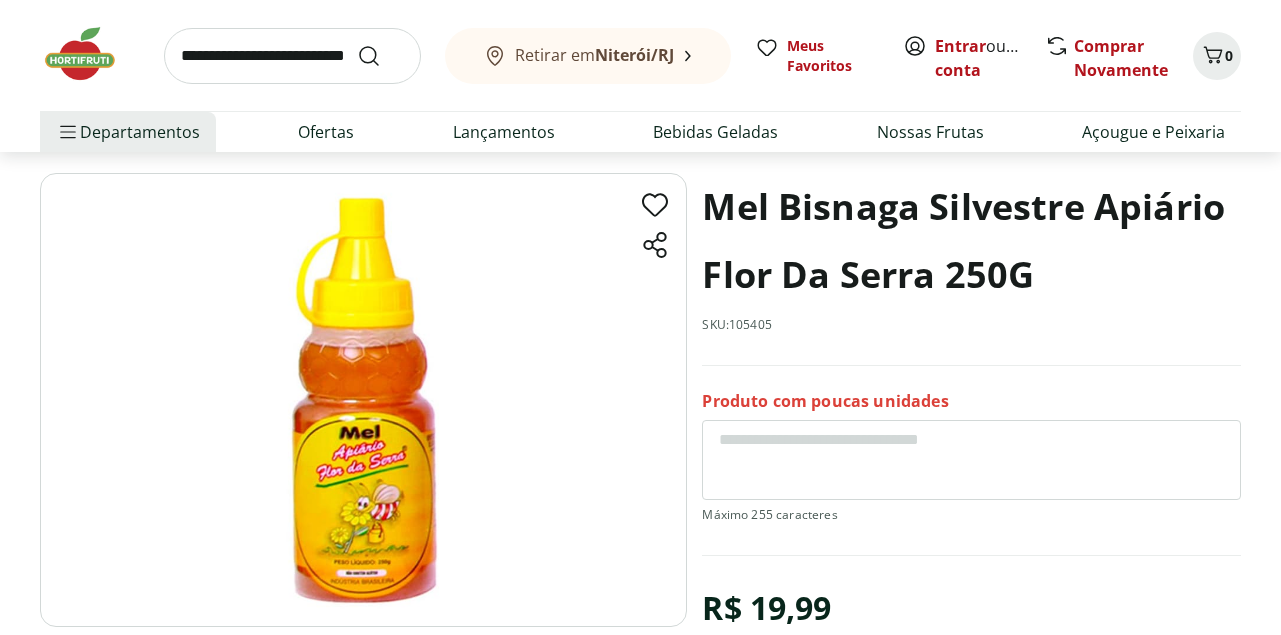 scroll, scrollTop: 100, scrollLeft: 0, axis: vertical 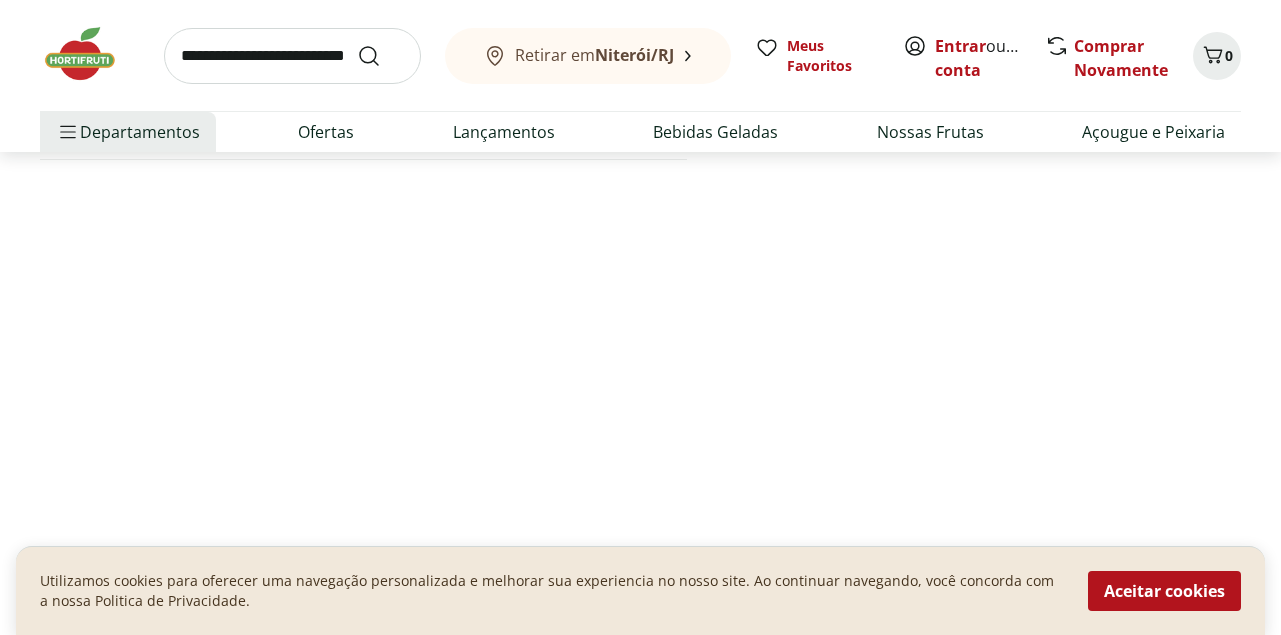 select on "**********" 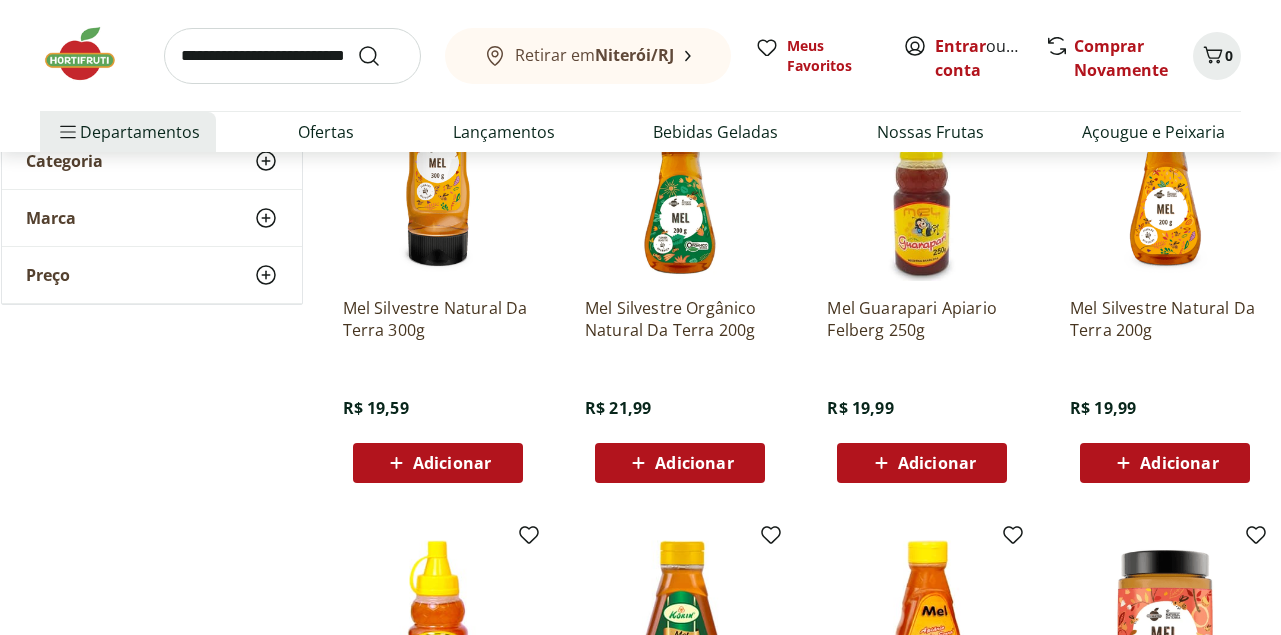 scroll, scrollTop: 200, scrollLeft: 0, axis: vertical 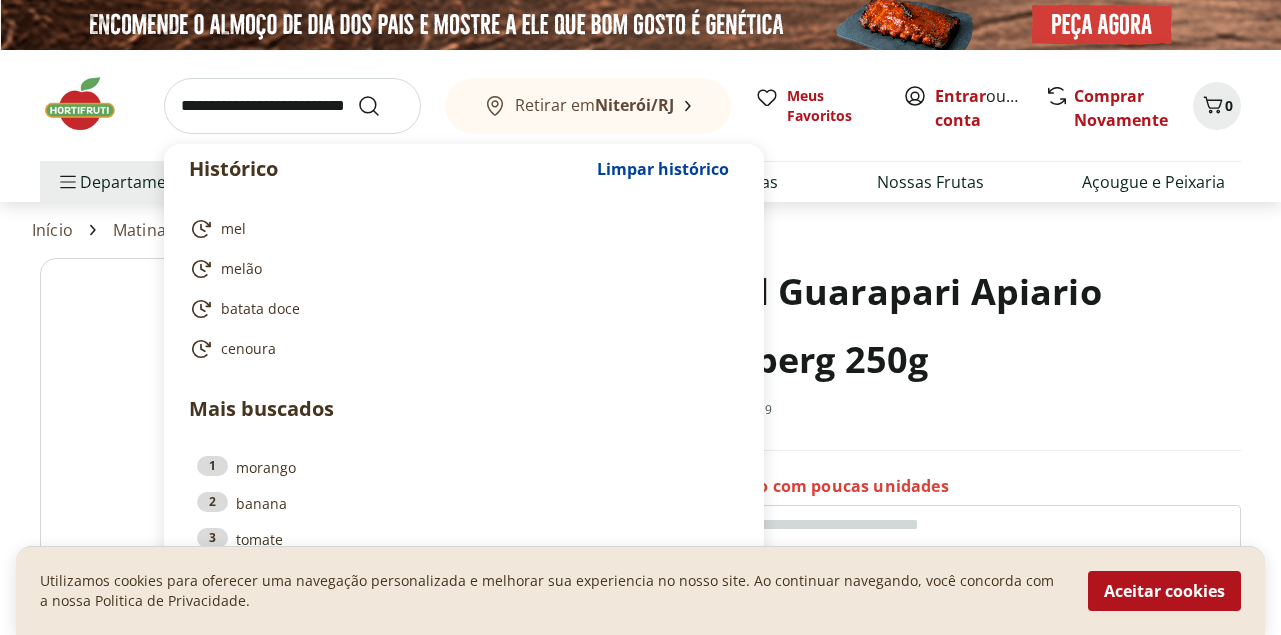 click at bounding box center (292, 106) 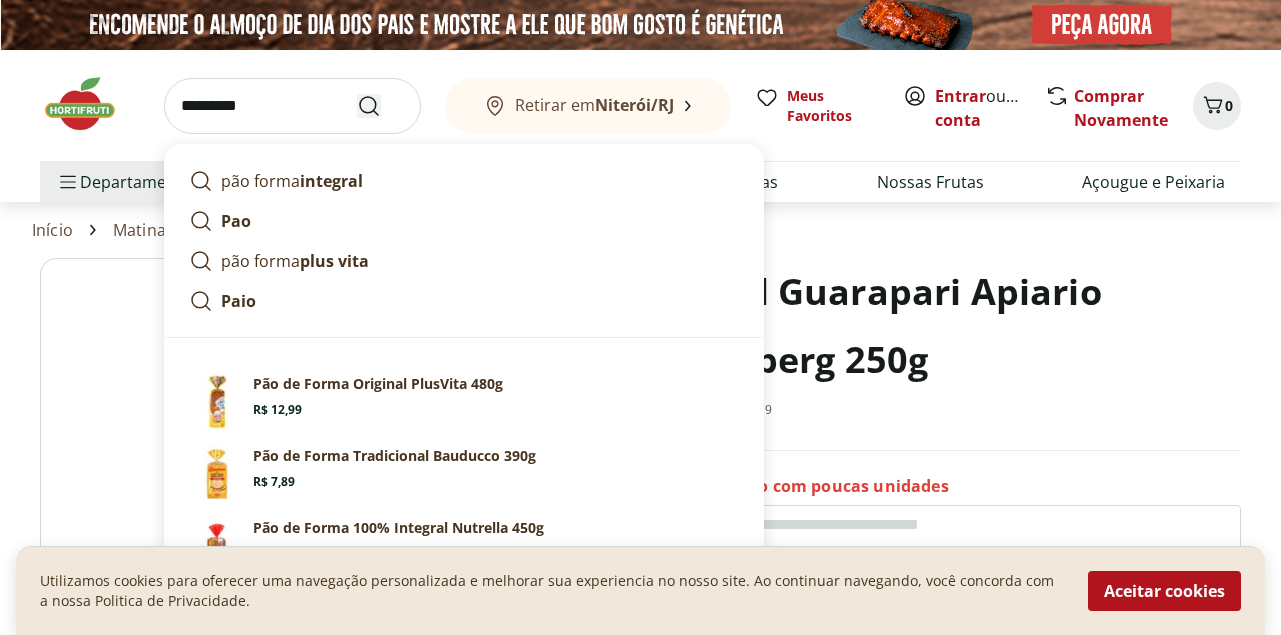 type on "*********" 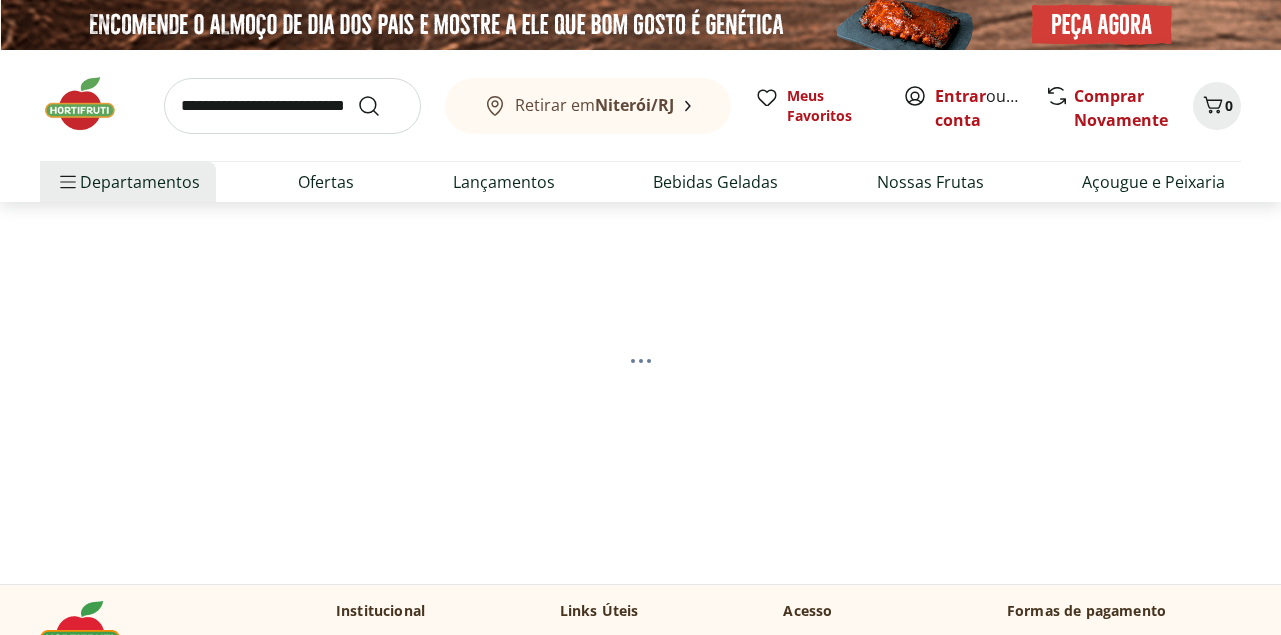 scroll, scrollTop: 0, scrollLeft: 0, axis: both 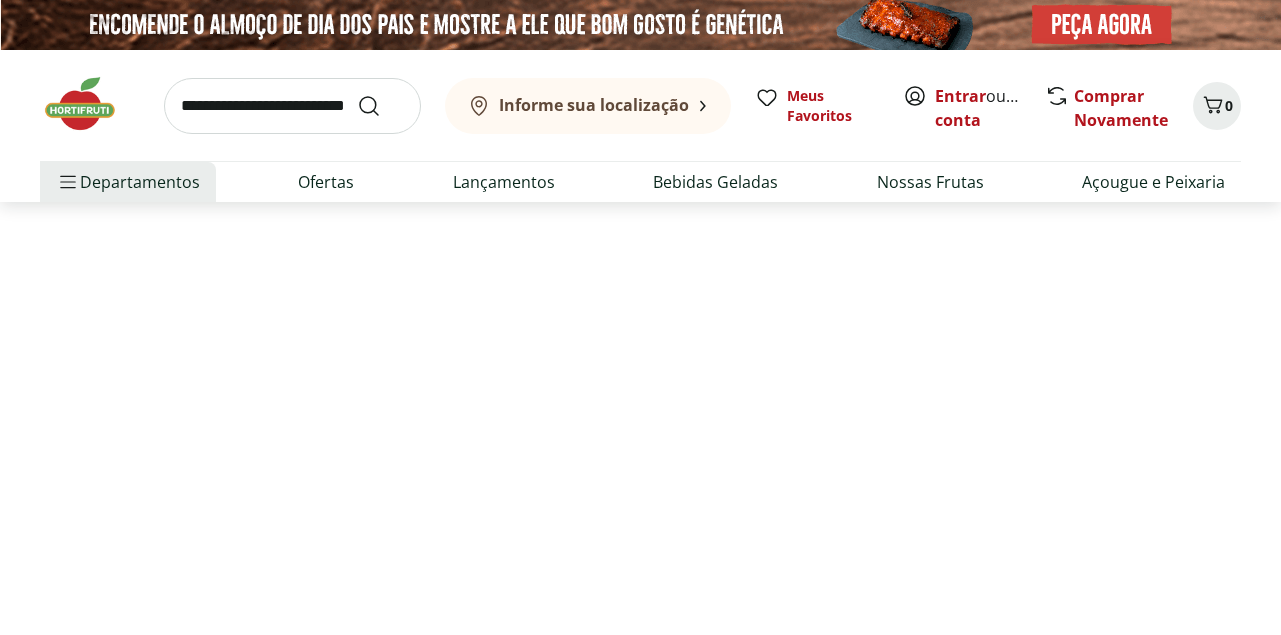 select on "**********" 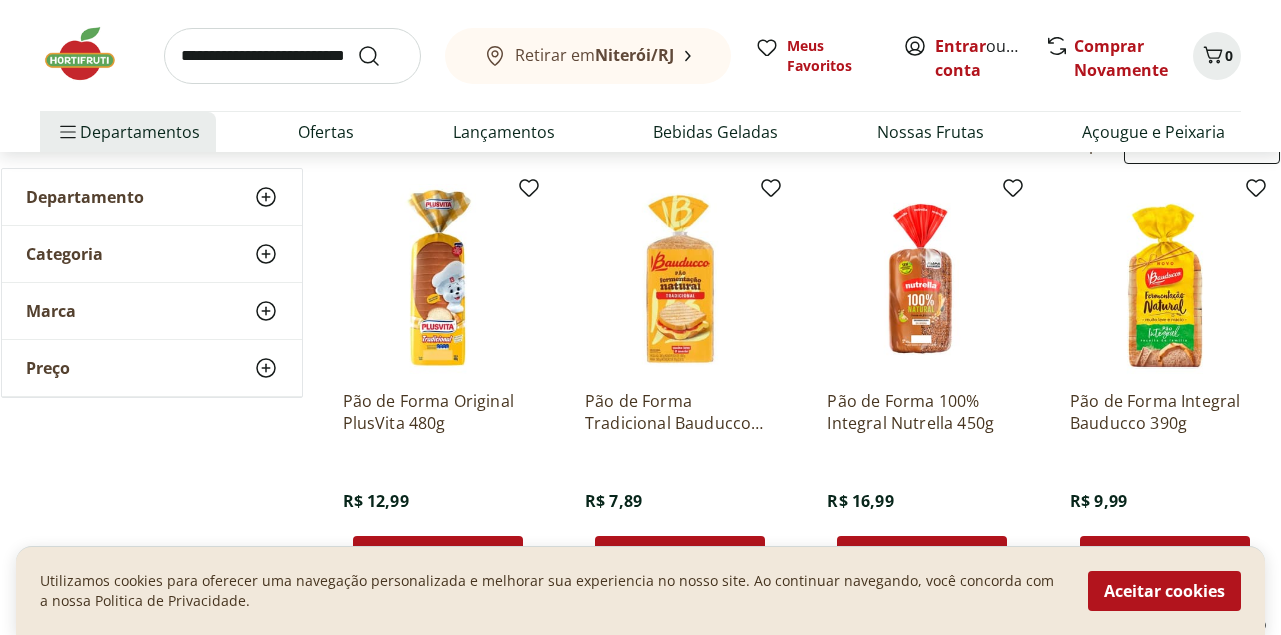 scroll, scrollTop: 300, scrollLeft: 0, axis: vertical 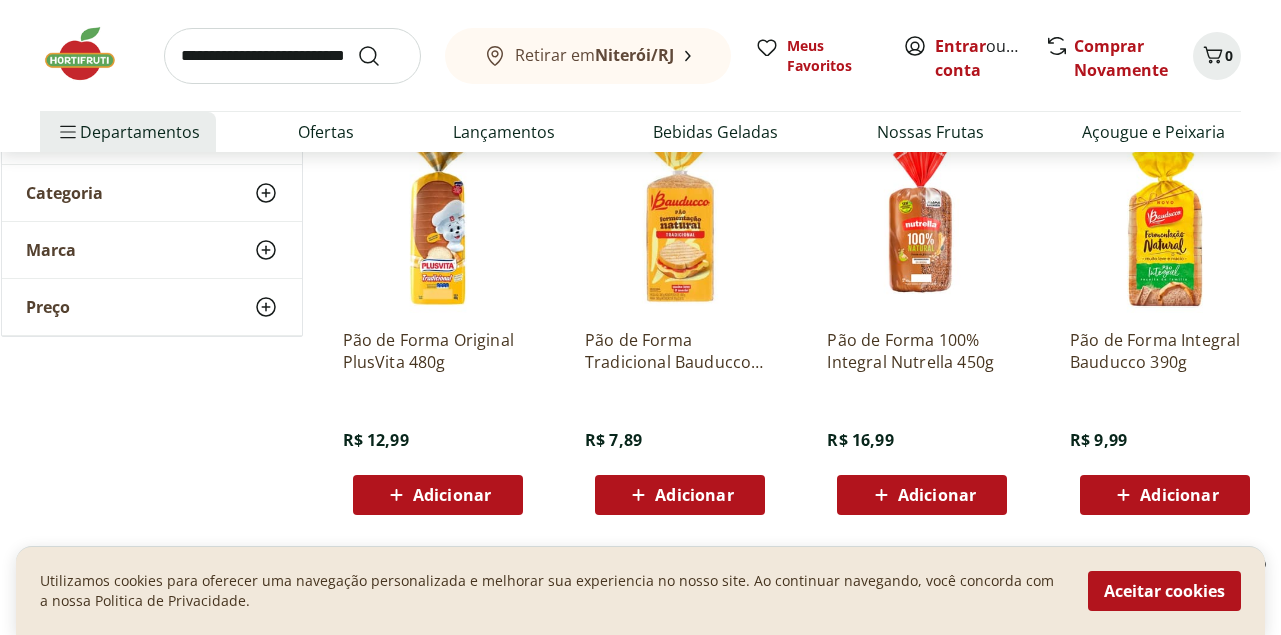 click at bounding box center (680, 218) 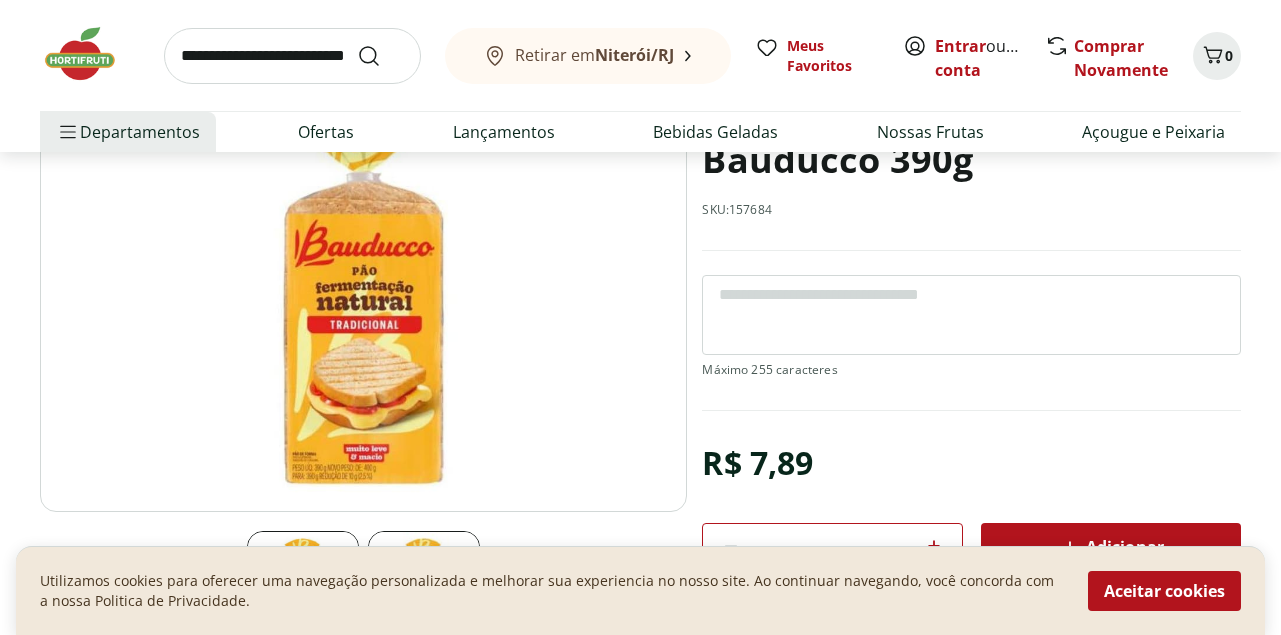 scroll, scrollTop: 0, scrollLeft: 0, axis: both 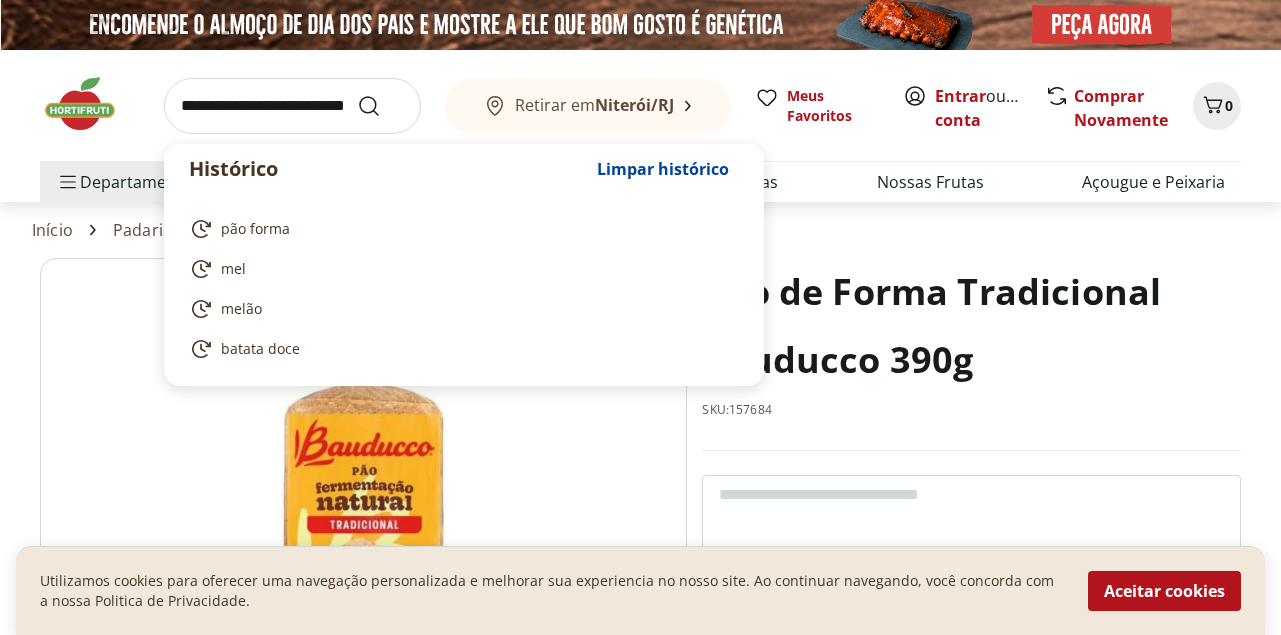 click at bounding box center (292, 106) 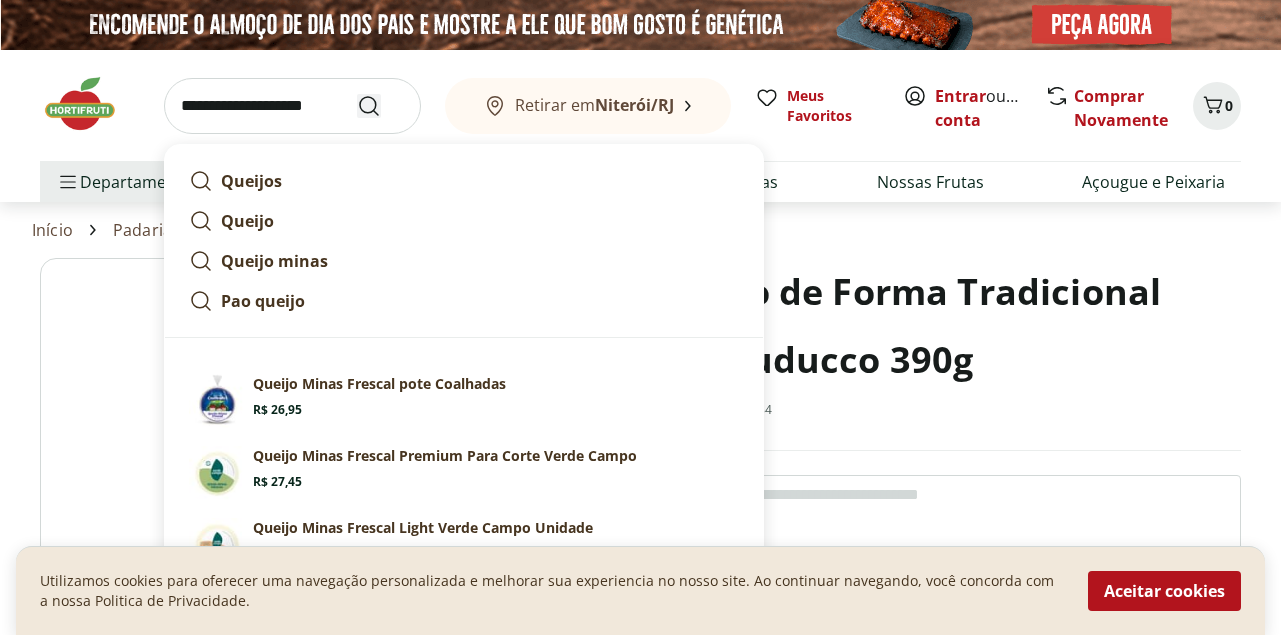 type on "**********" 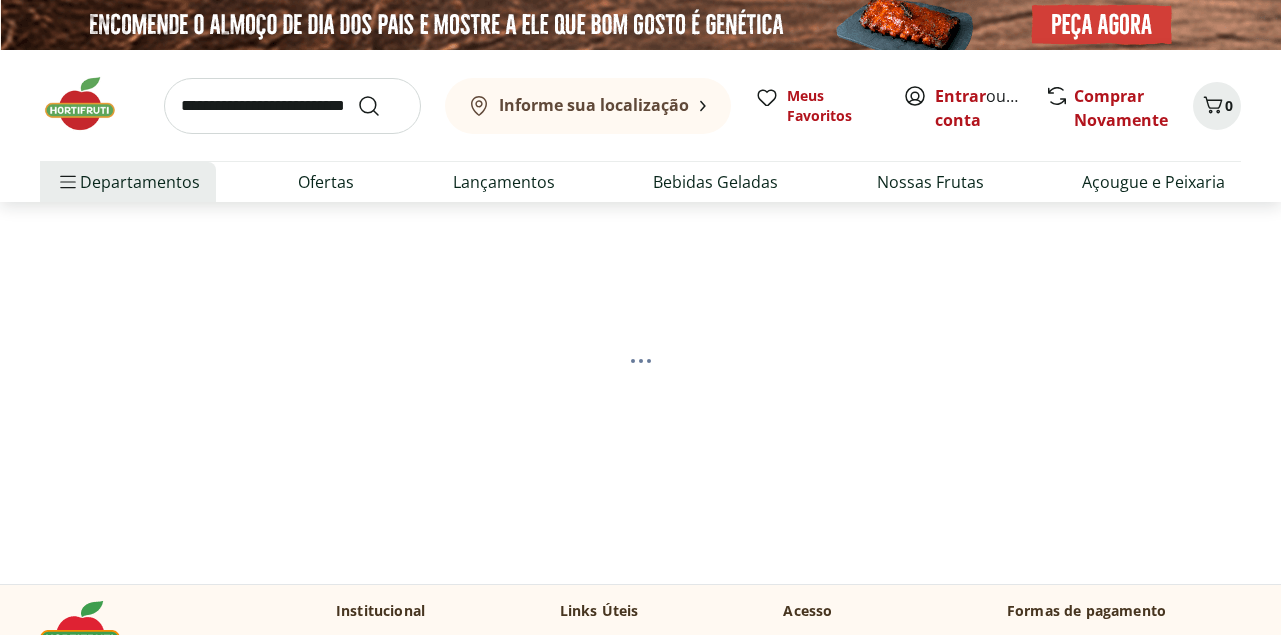 scroll, scrollTop: 0, scrollLeft: 0, axis: both 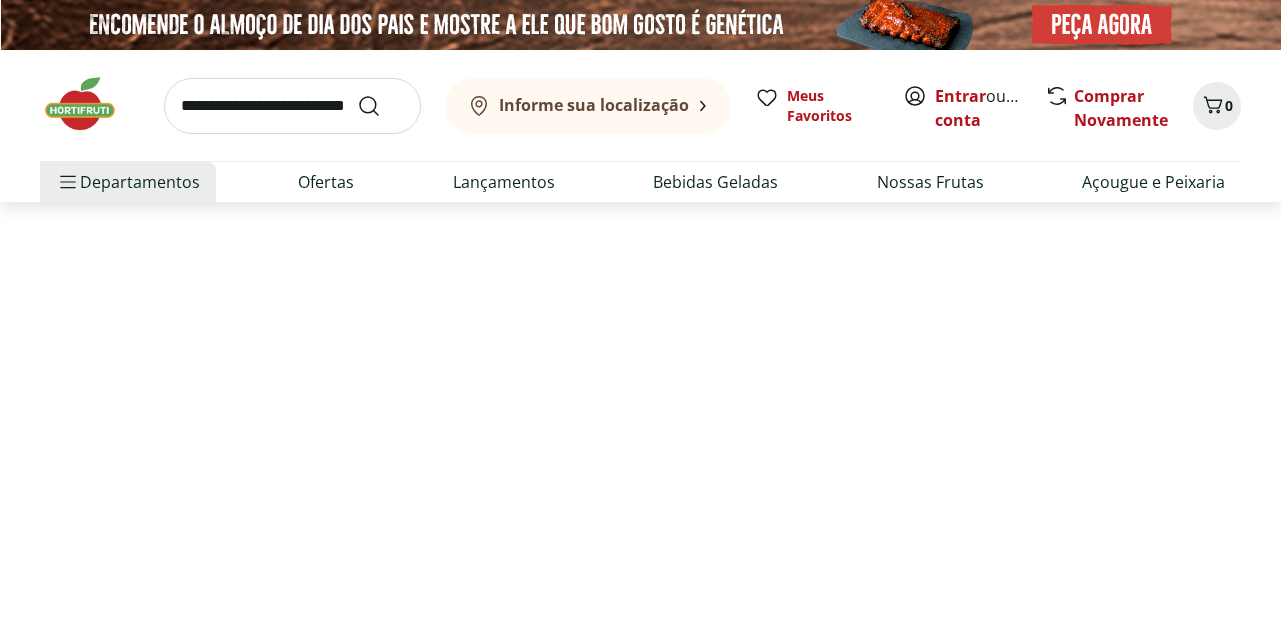 select on "**********" 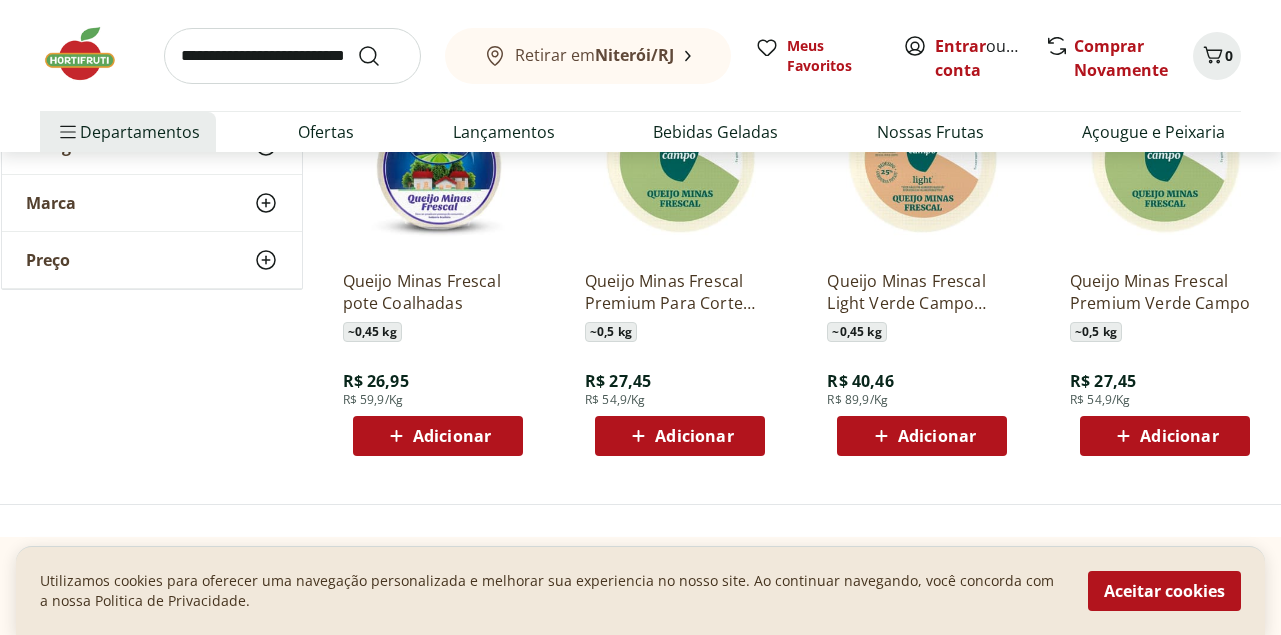 scroll, scrollTop: 300, scrollLeft: 0, axis: vertical 